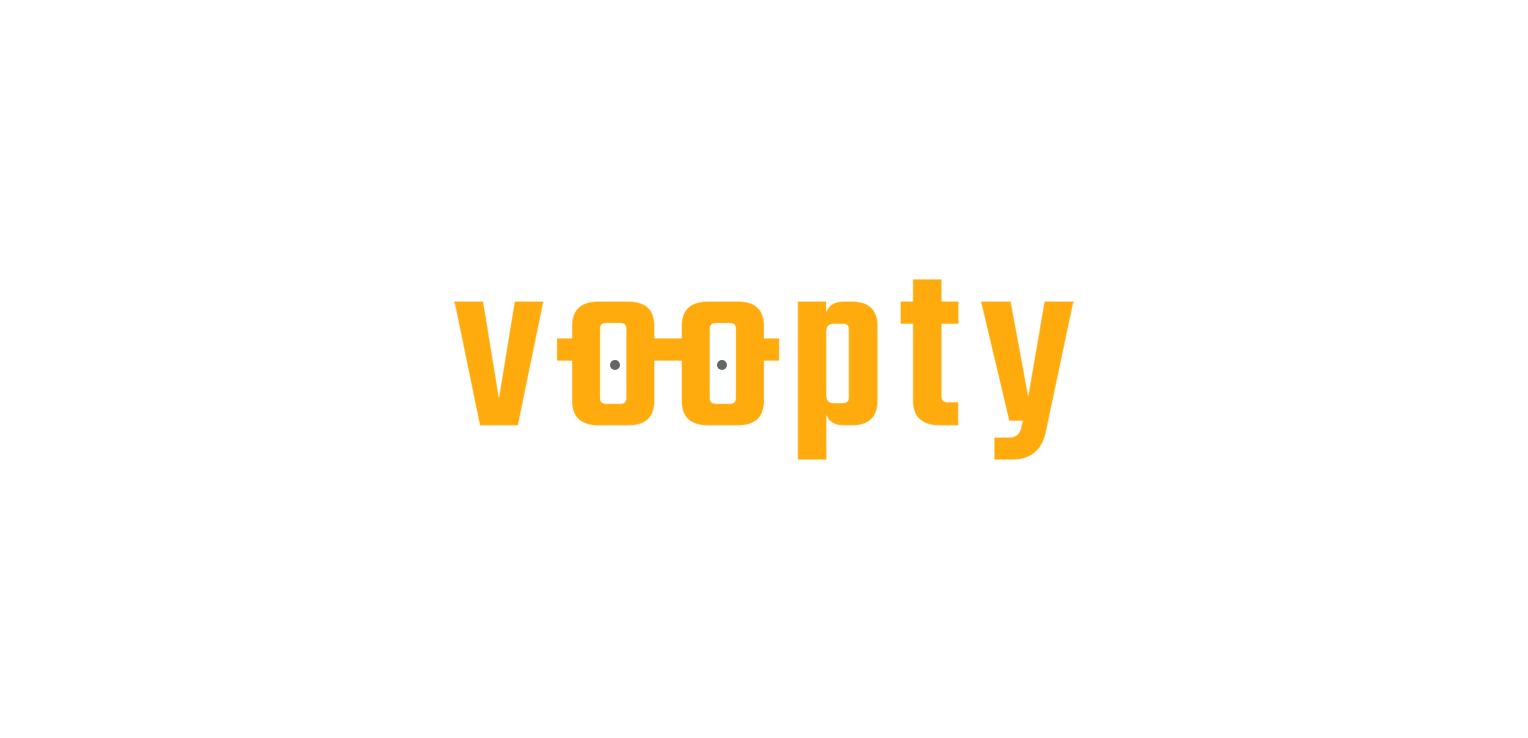 scroll, scrollTop: 0, scrollLeft: 0, axis: both 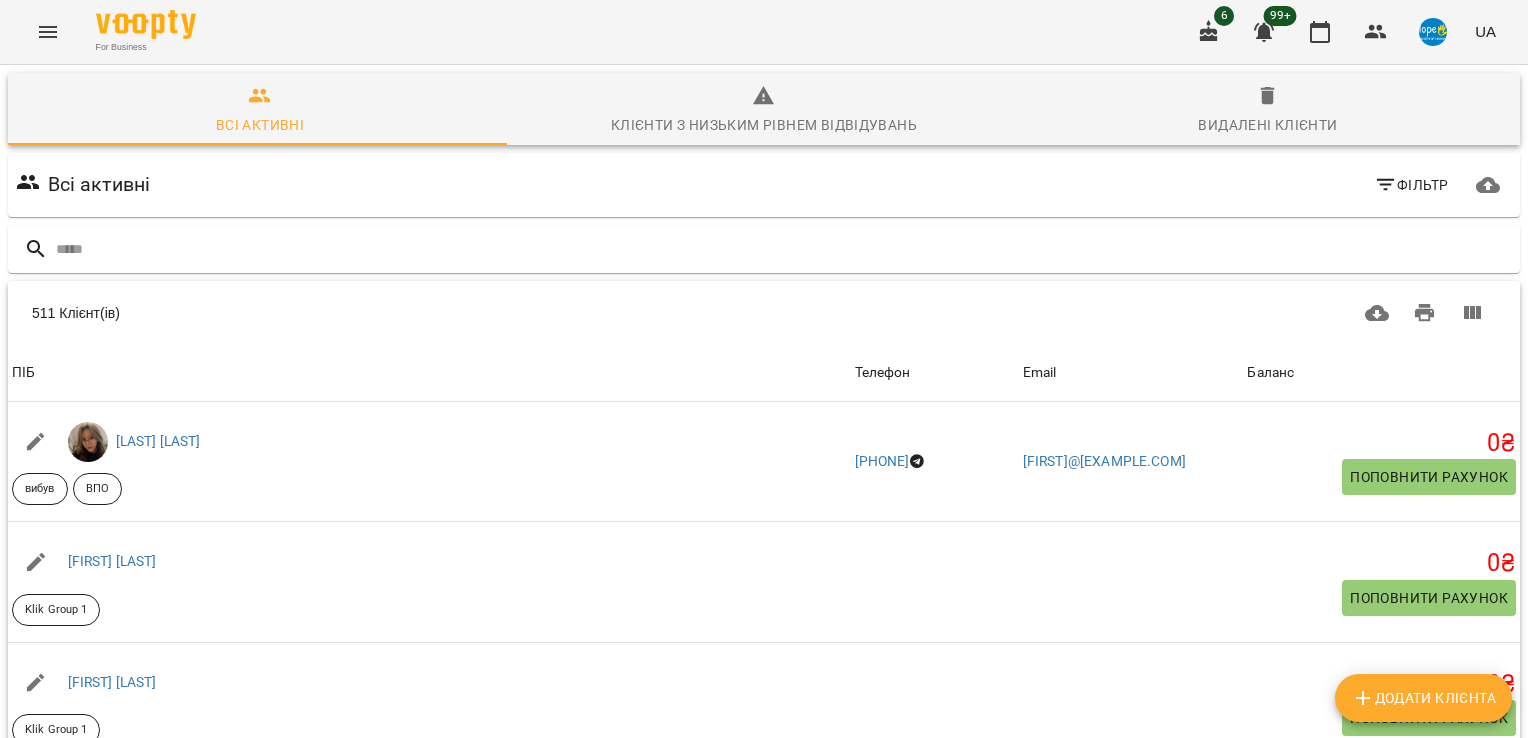 click 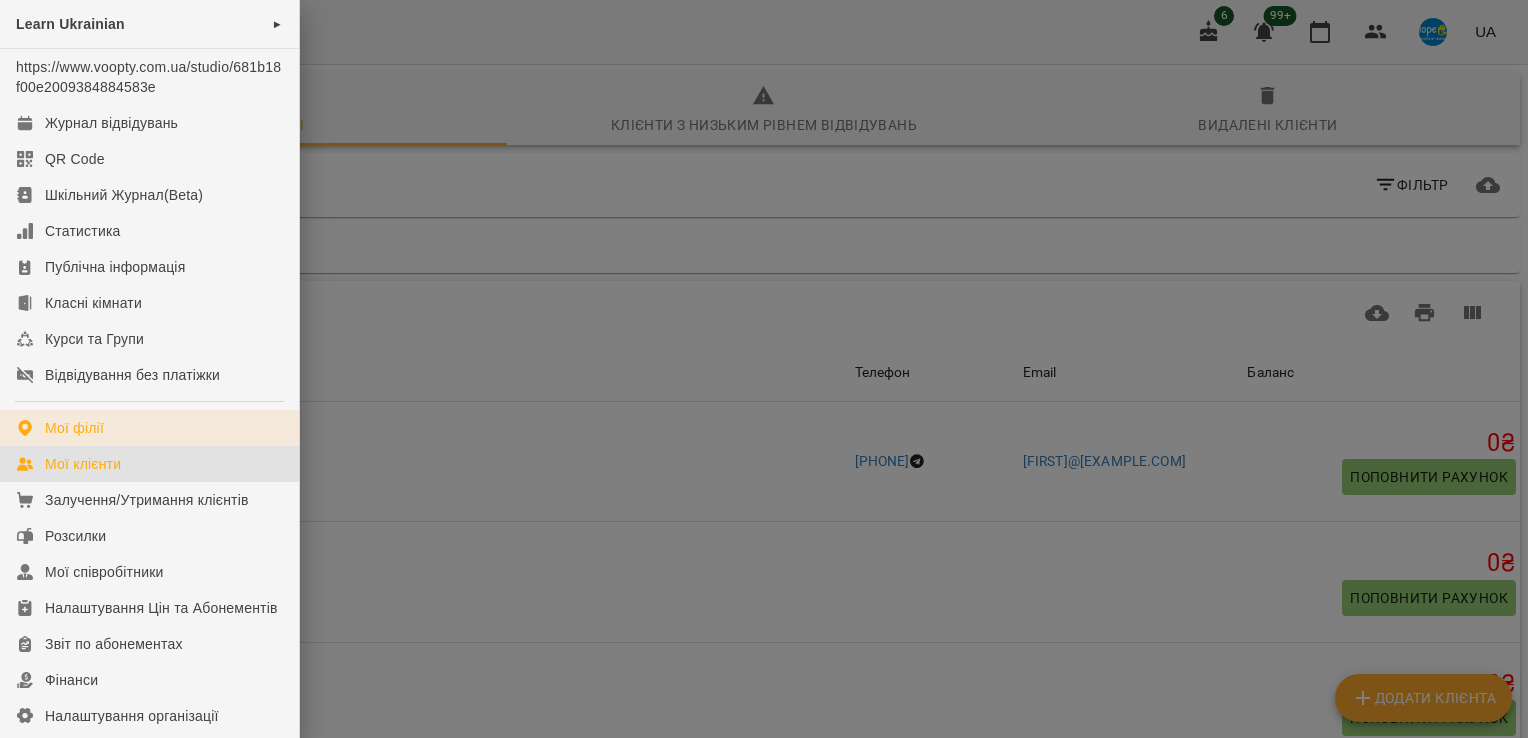 click on "Мої філії" at bounding box center (74, 428) 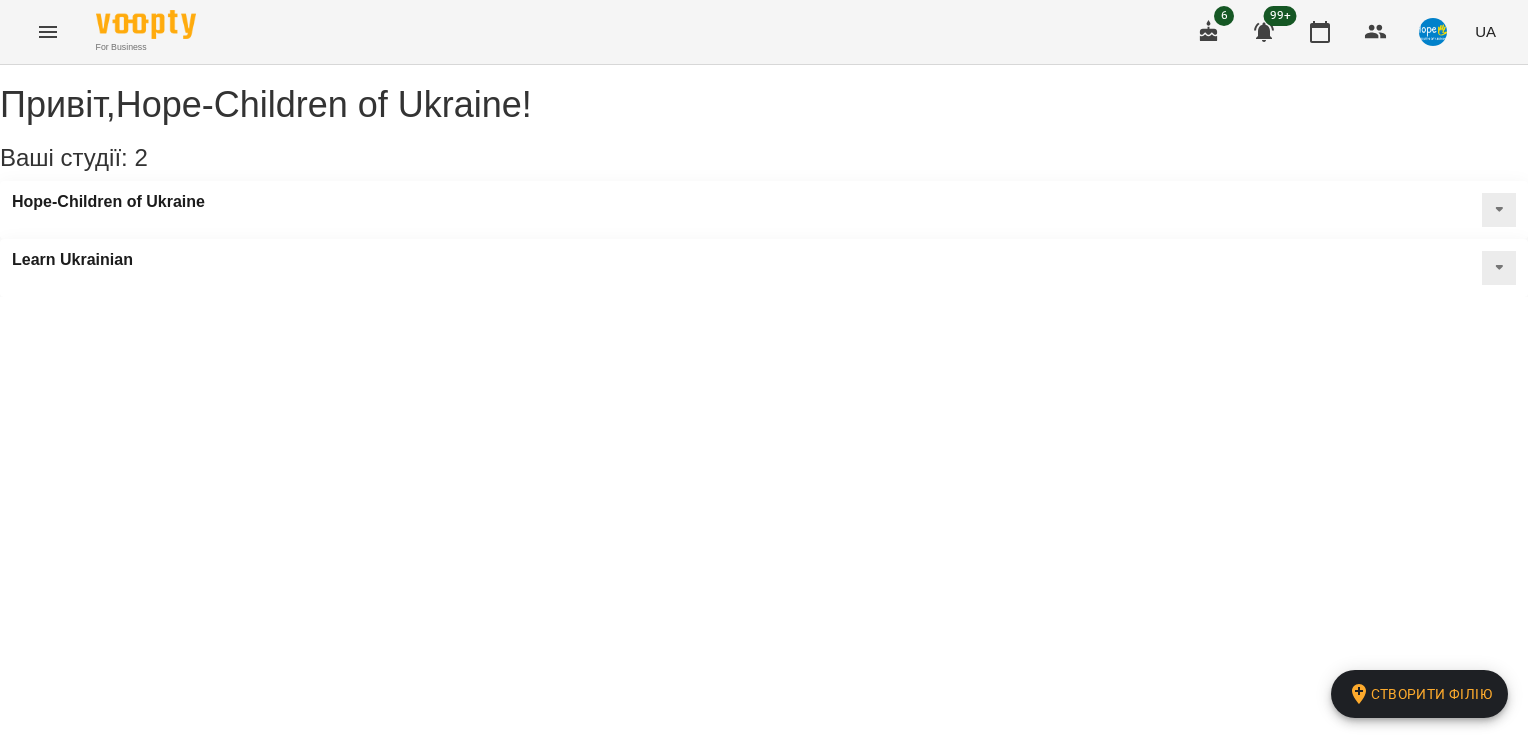 click on "Learn Ukrainian" at bounding box center [72, 268] 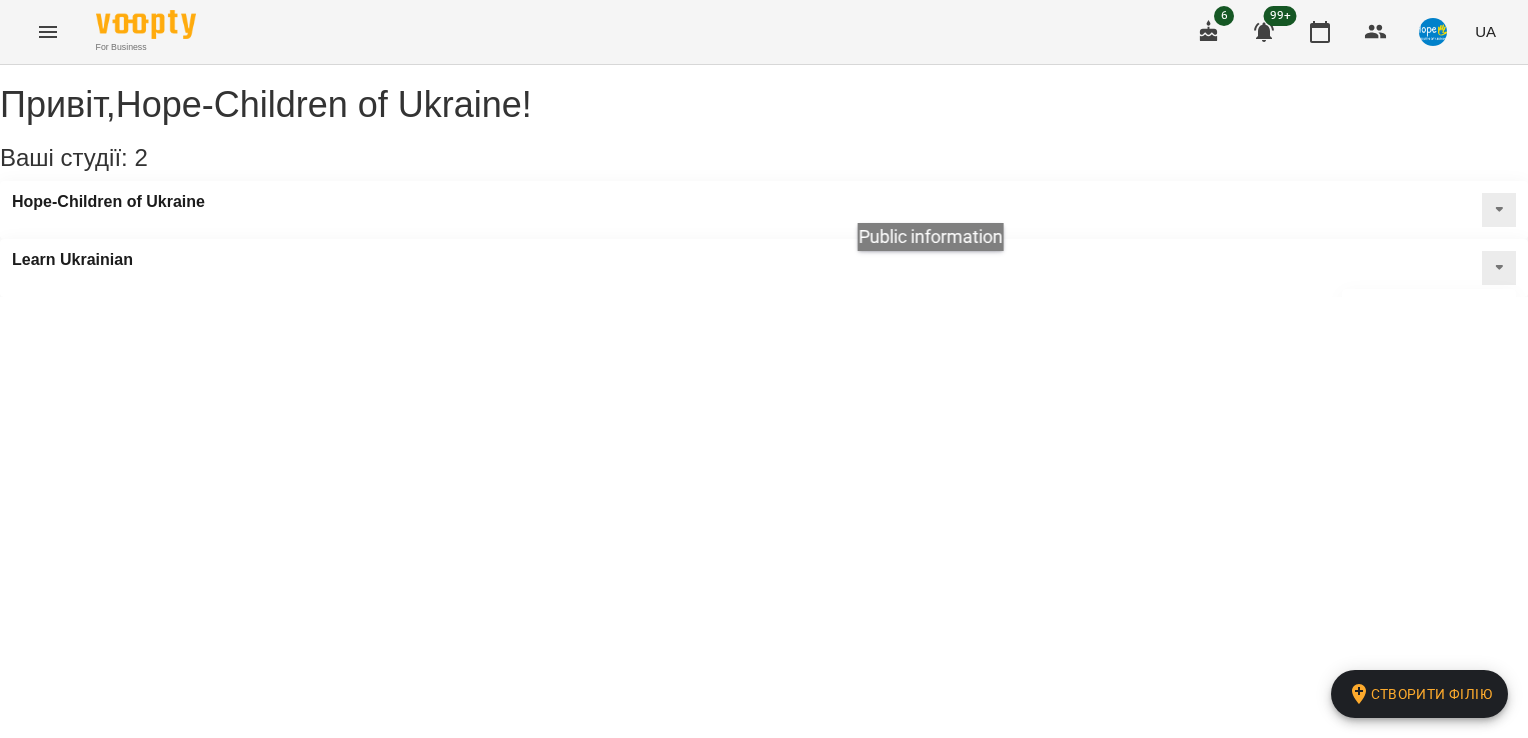 click on "Публічна інформація" at bounding box center (1441, 309) 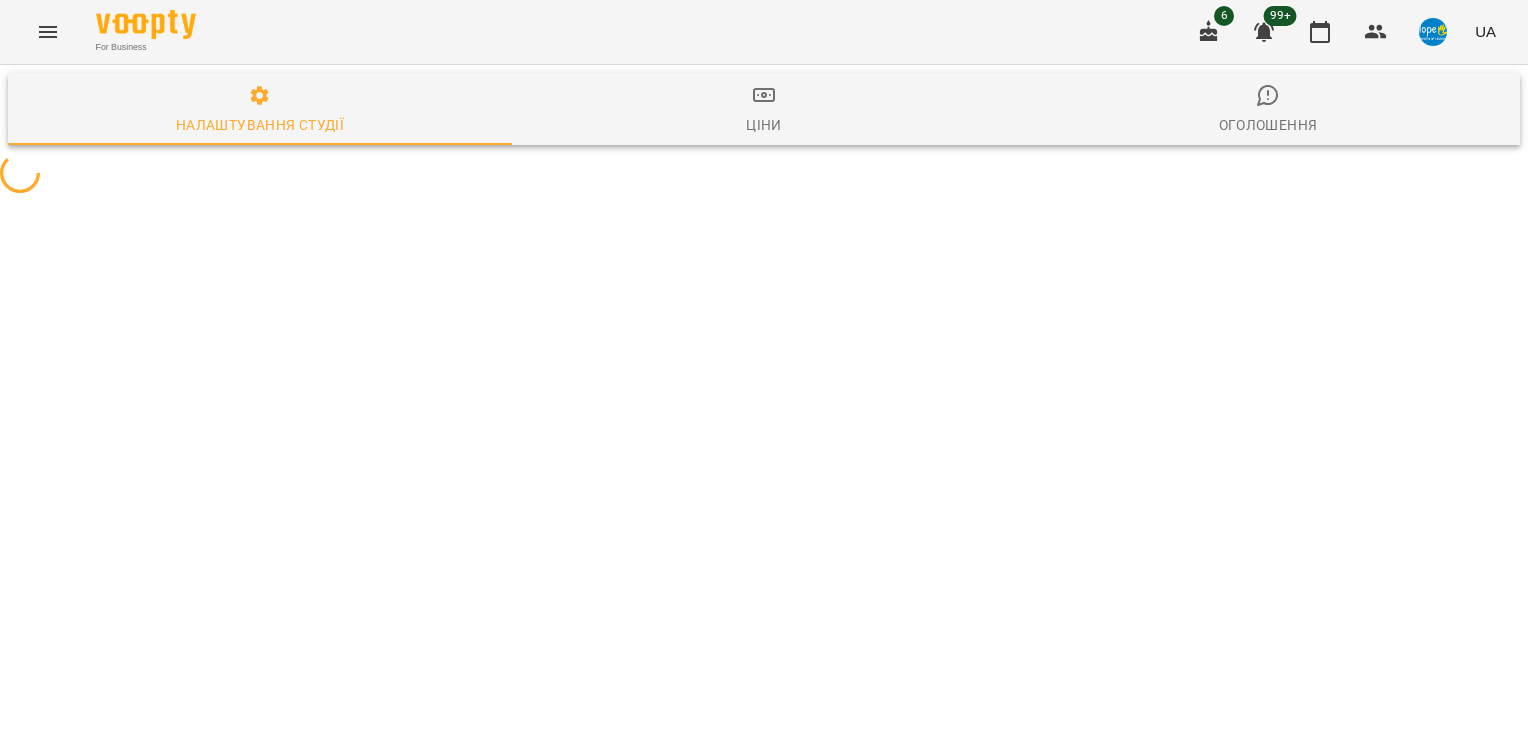 select on "**" 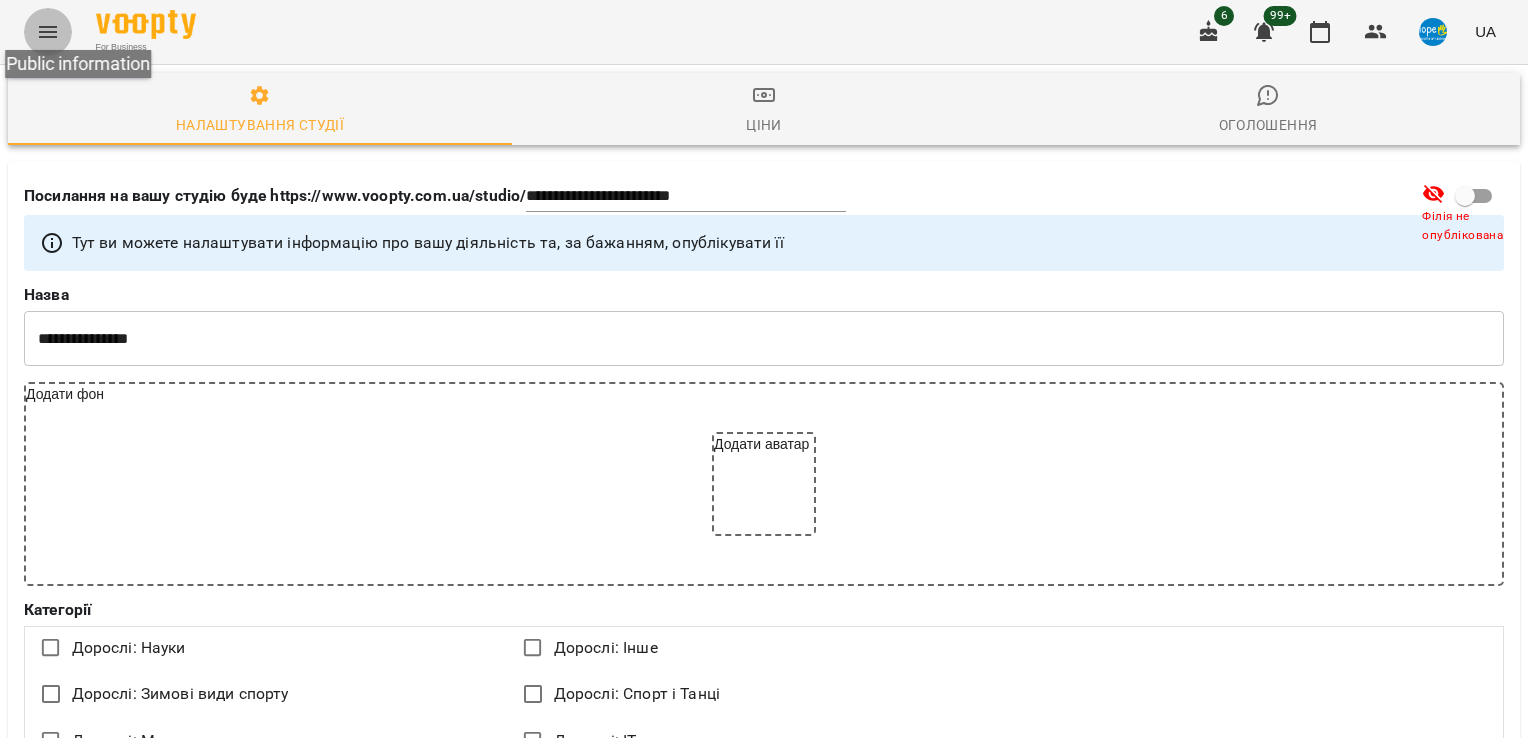 click 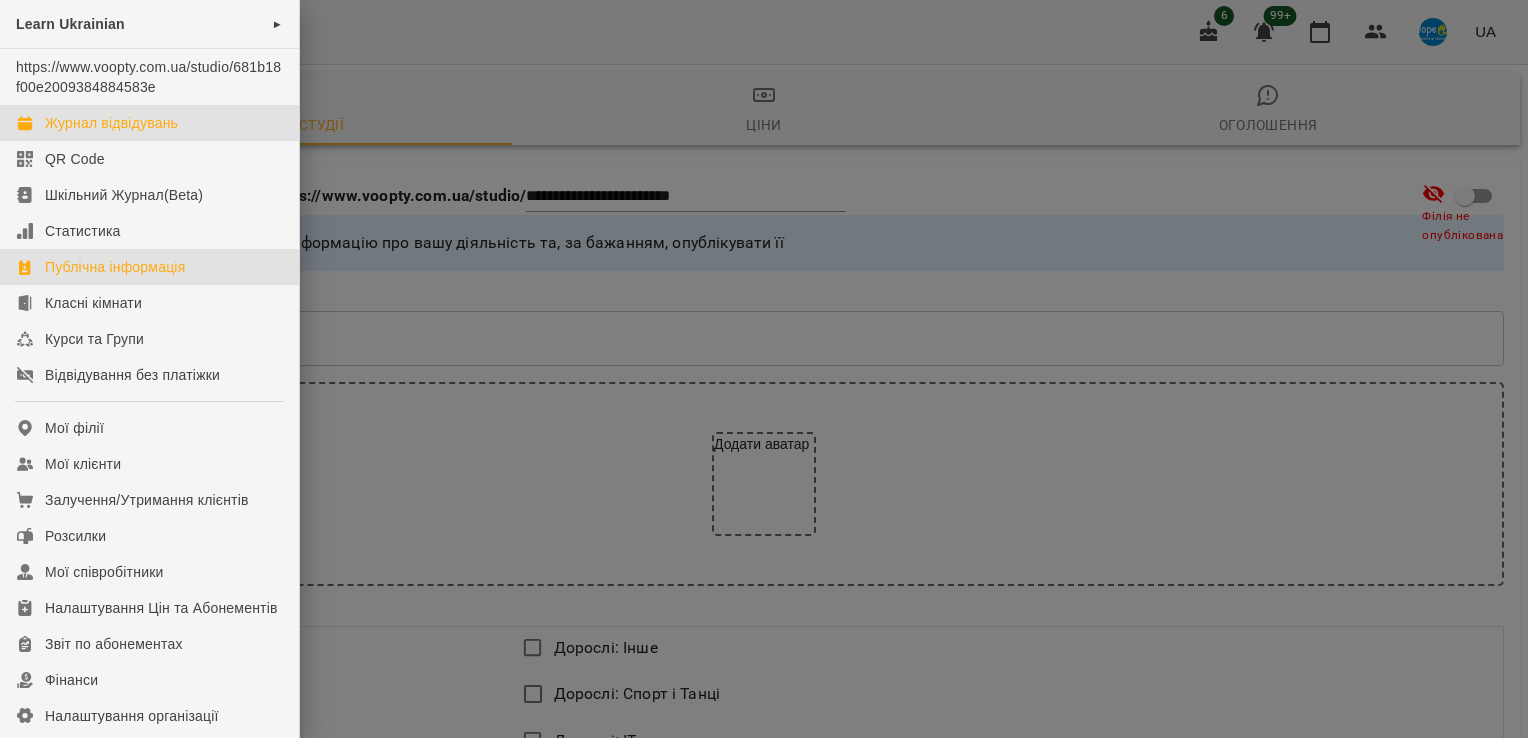 click on "Журнал відвідувань" at bounding box center [111, 123] 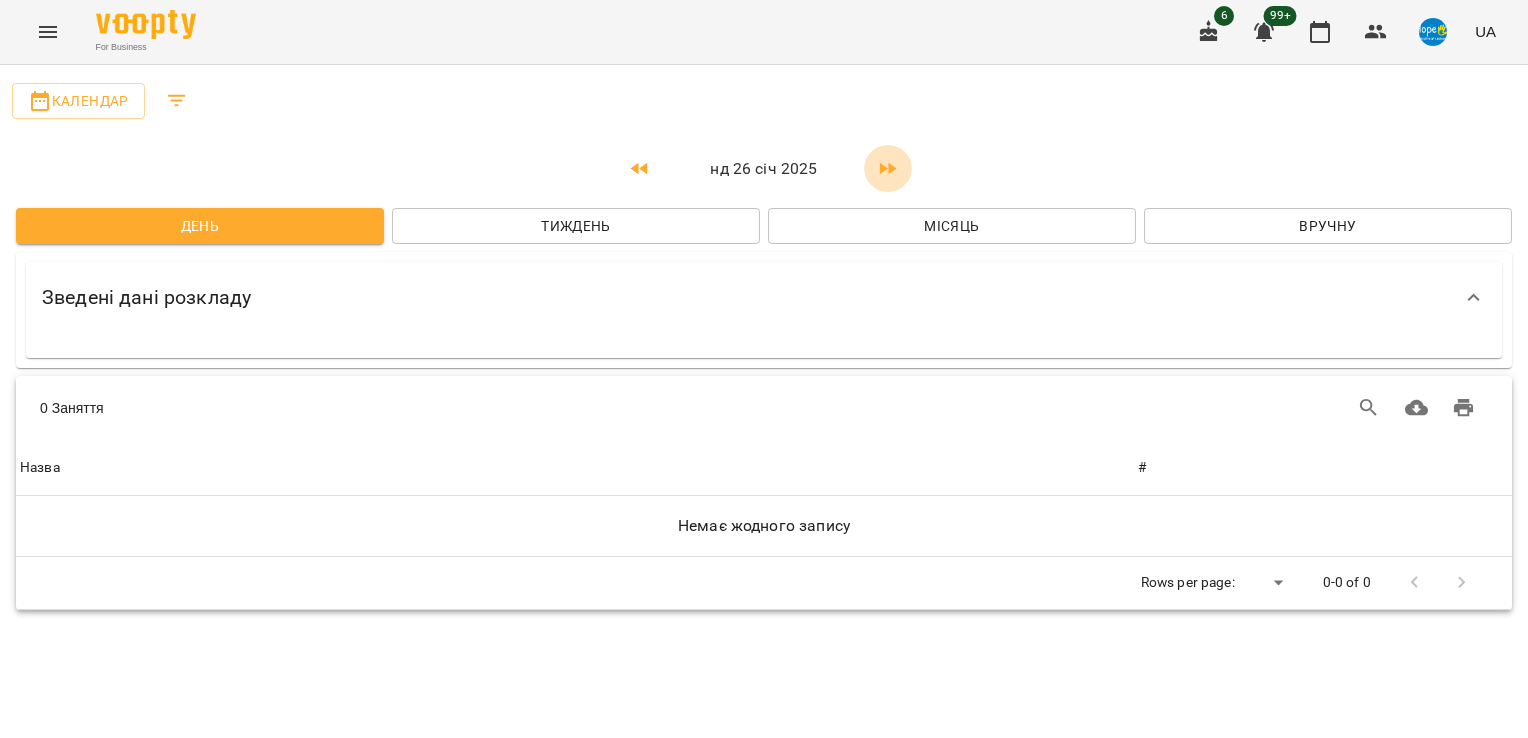 click 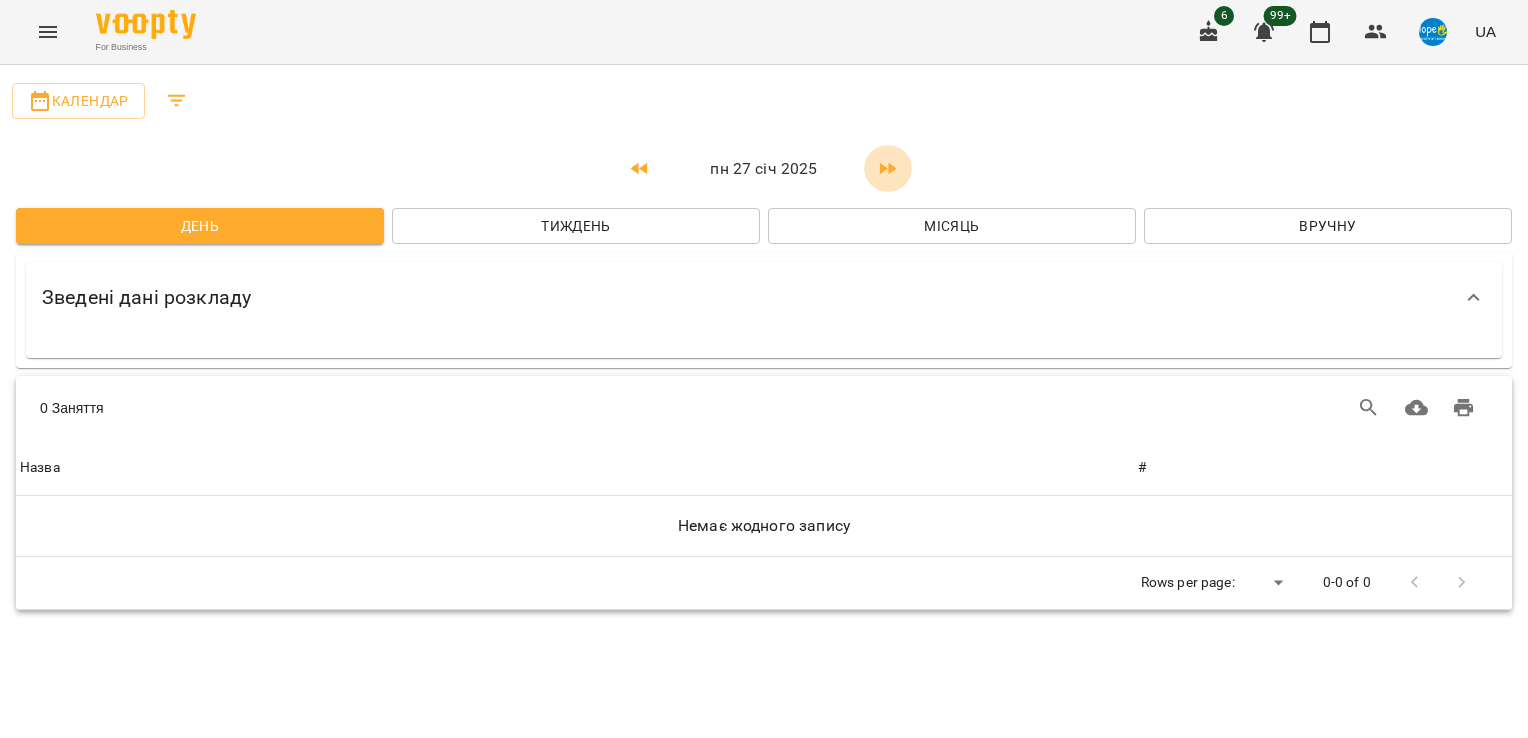 click 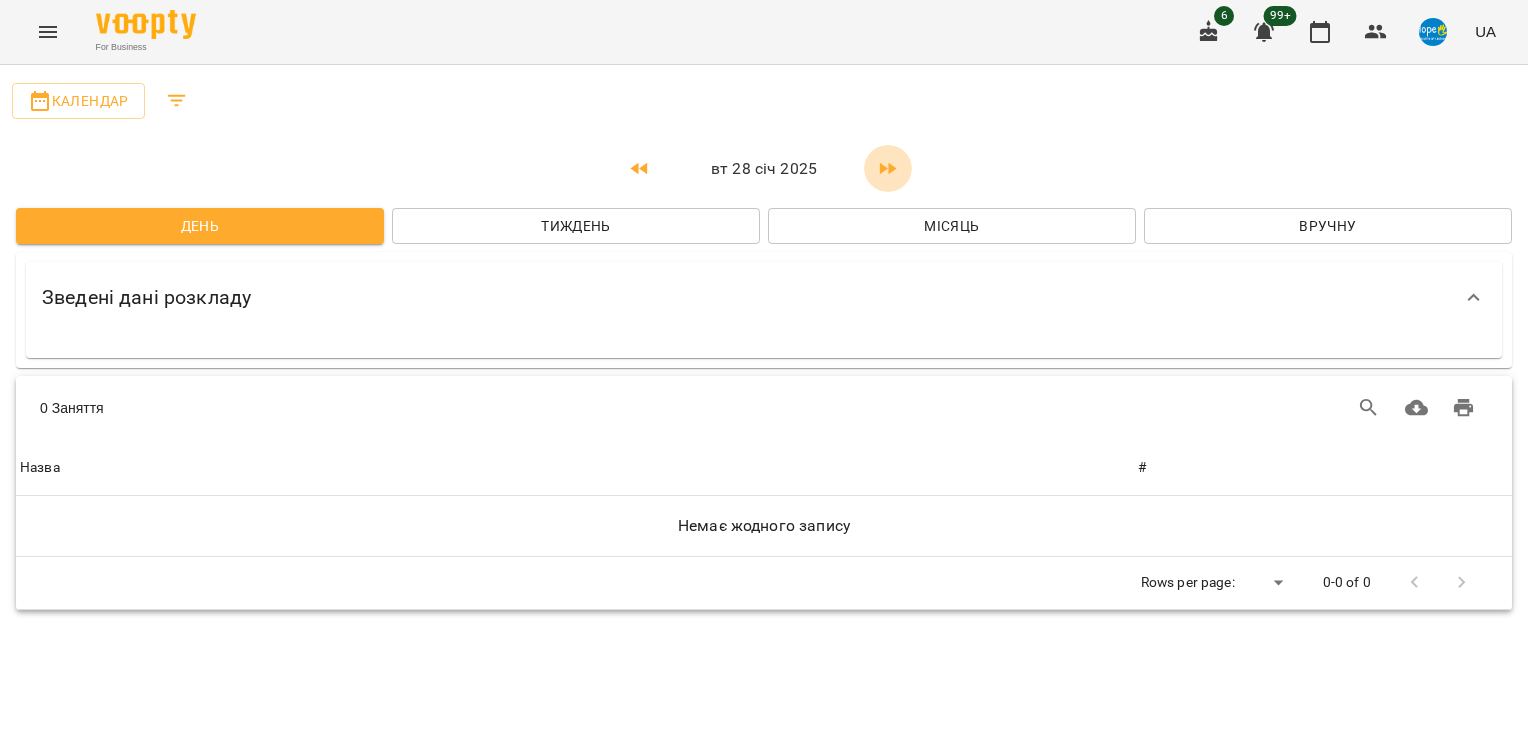 click 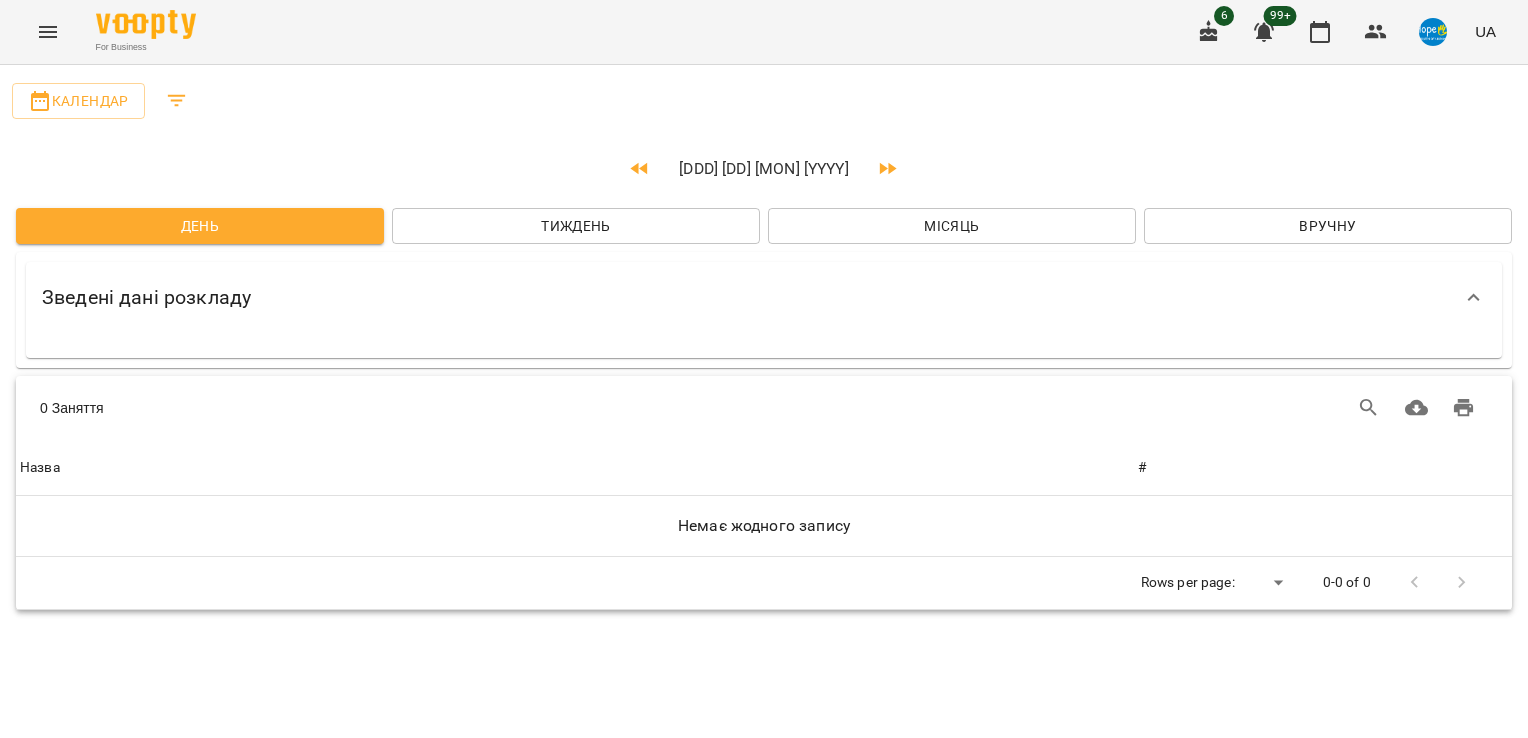 click on "Місяць" at bounding box center (952, 226) 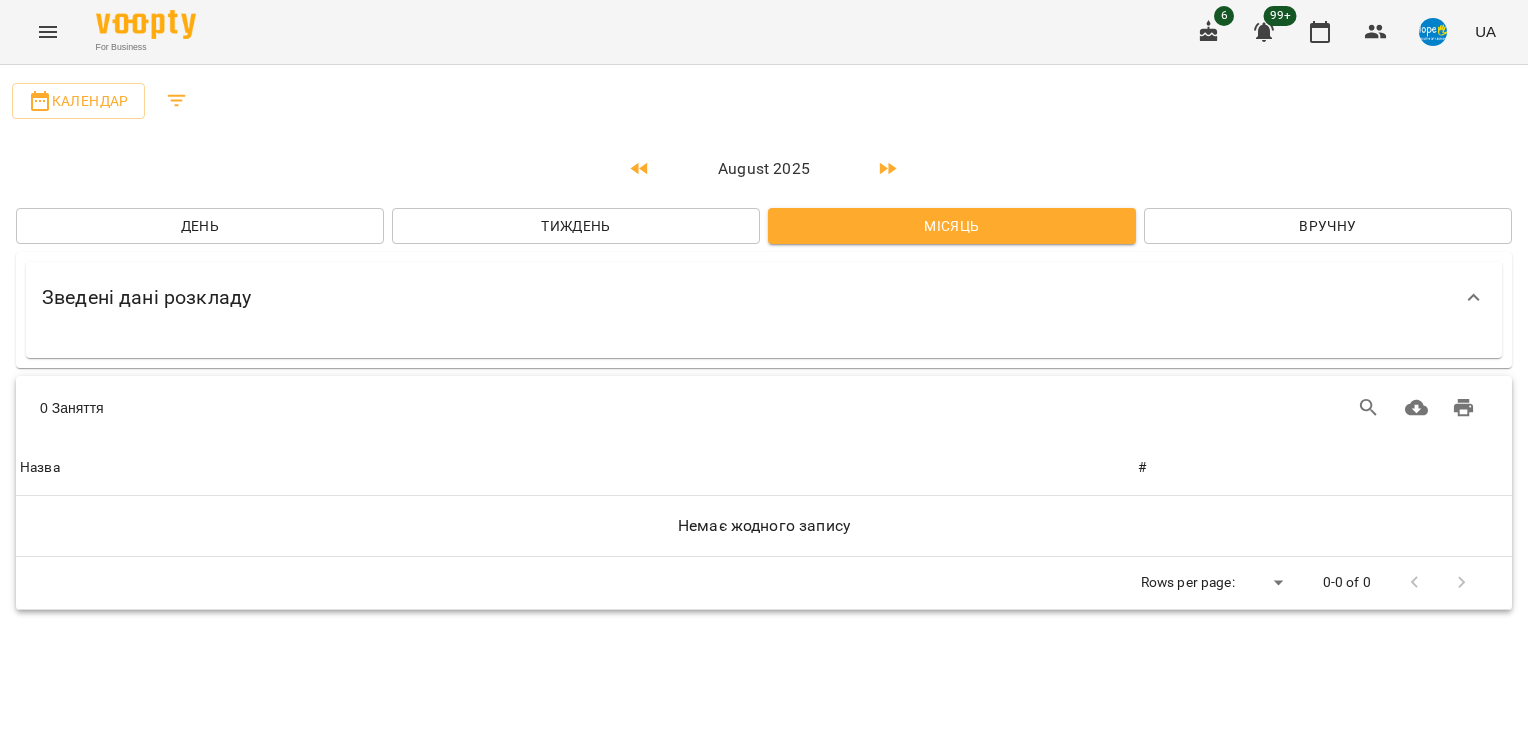 click 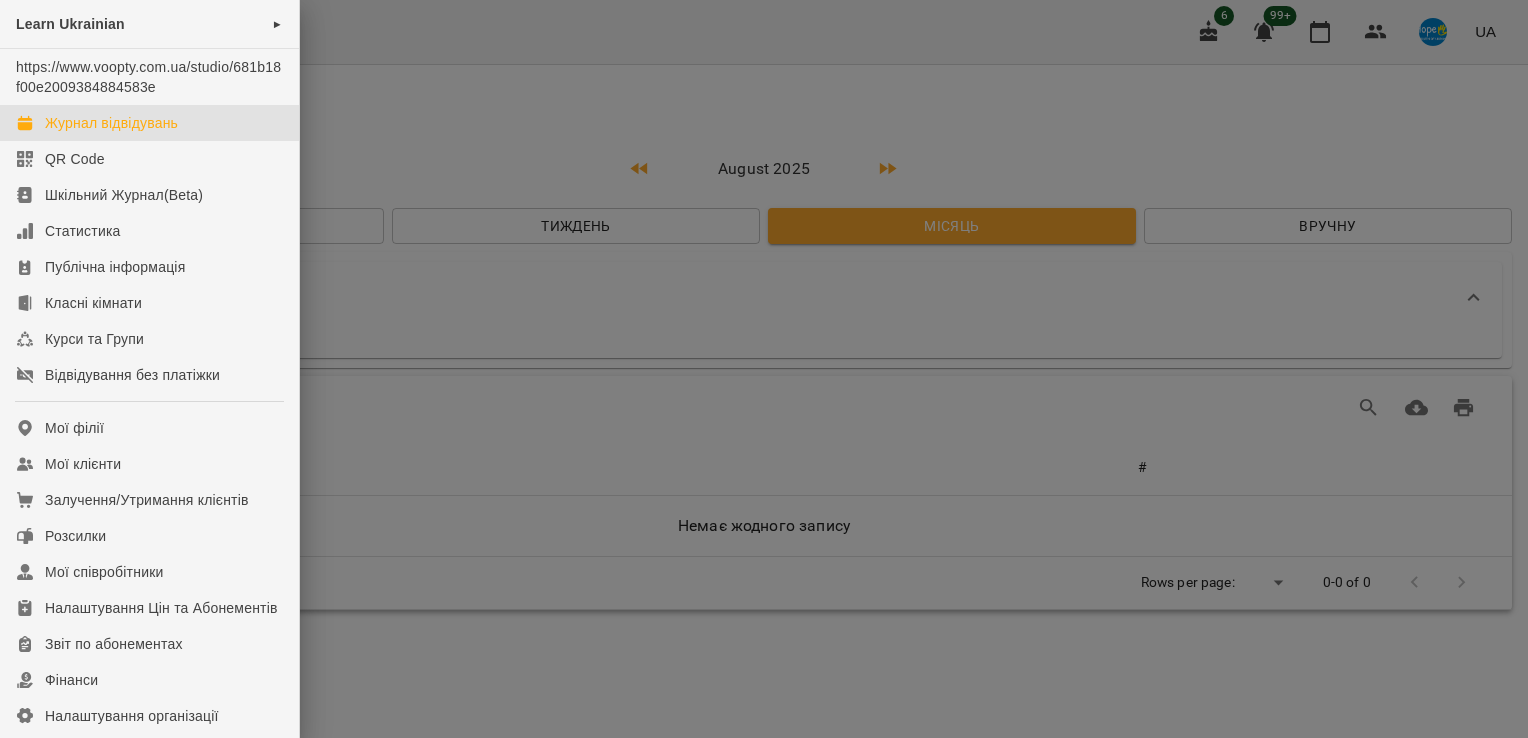 click on "Журнал відвідувань" at bounding box center (111, 123) 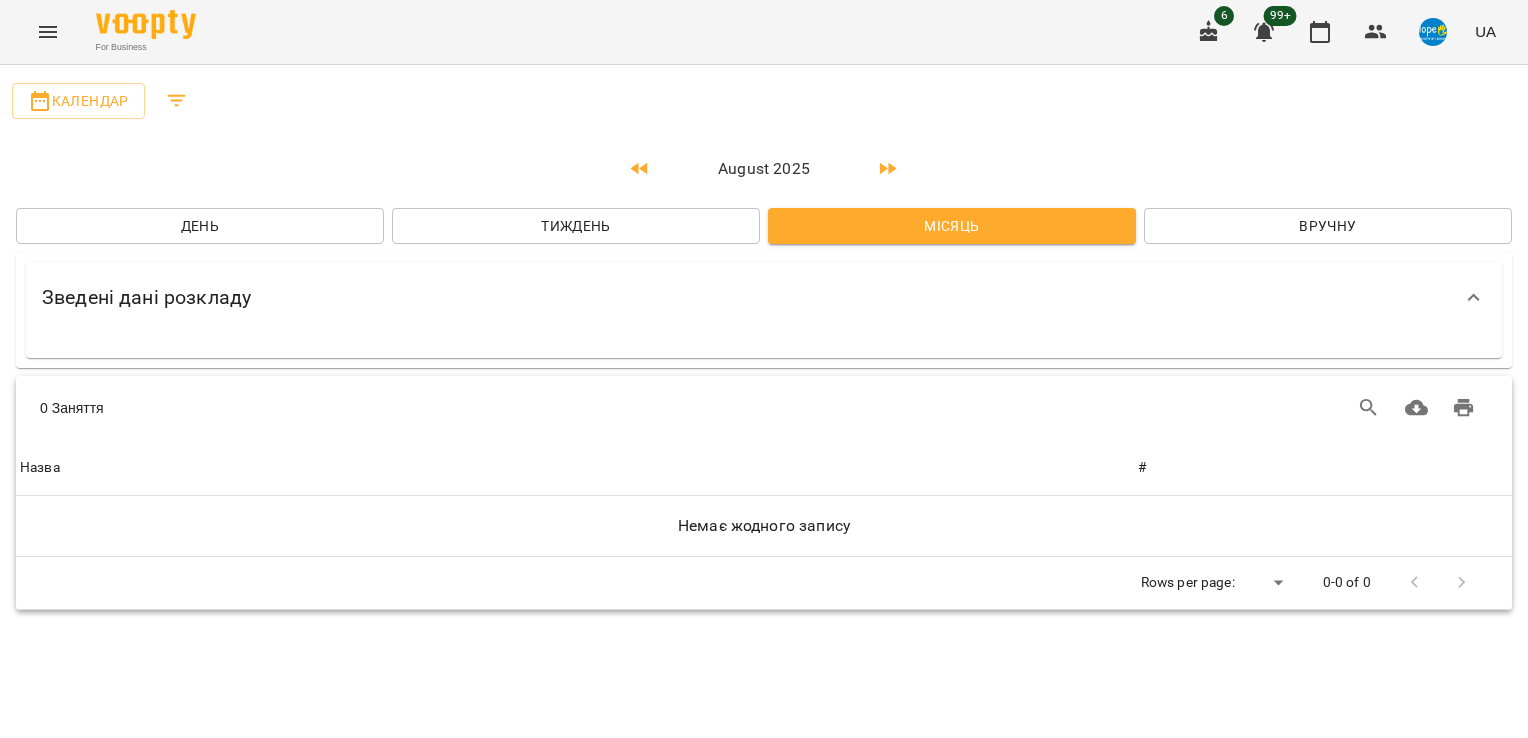 click 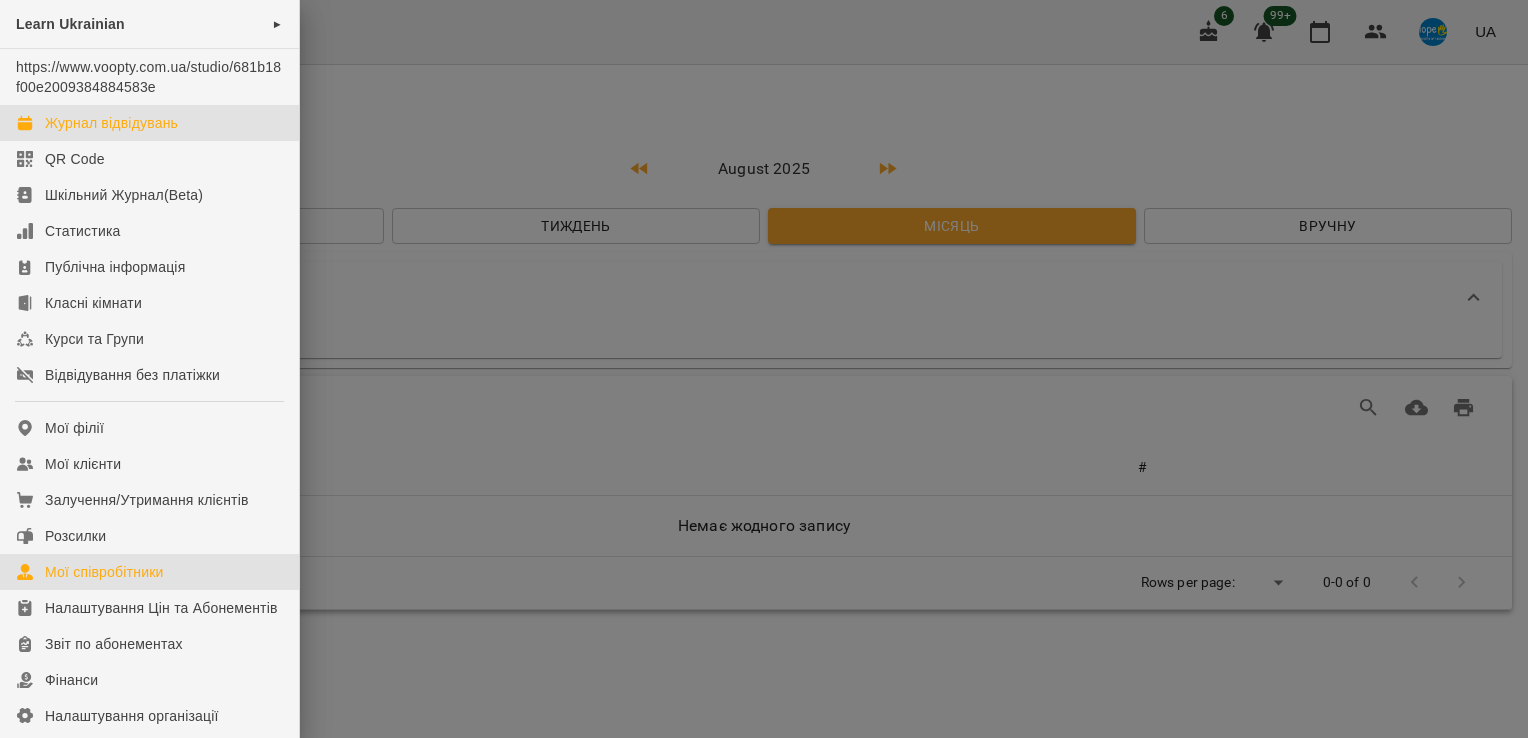 click on "Мої співробітники" at bounding box center [149, 572] 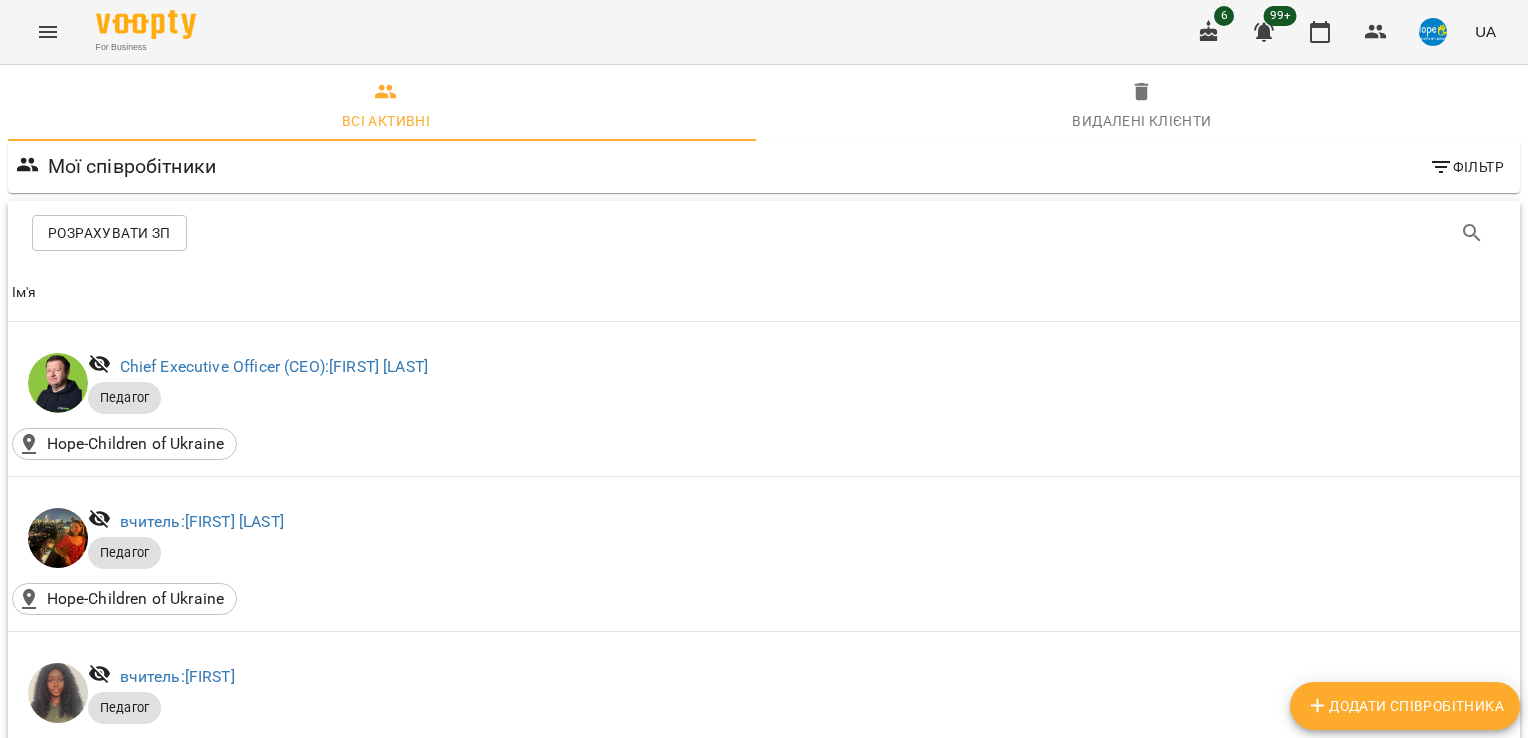 scroll, scrollTop: 1021, scrollLeft: 0, axis: vertical 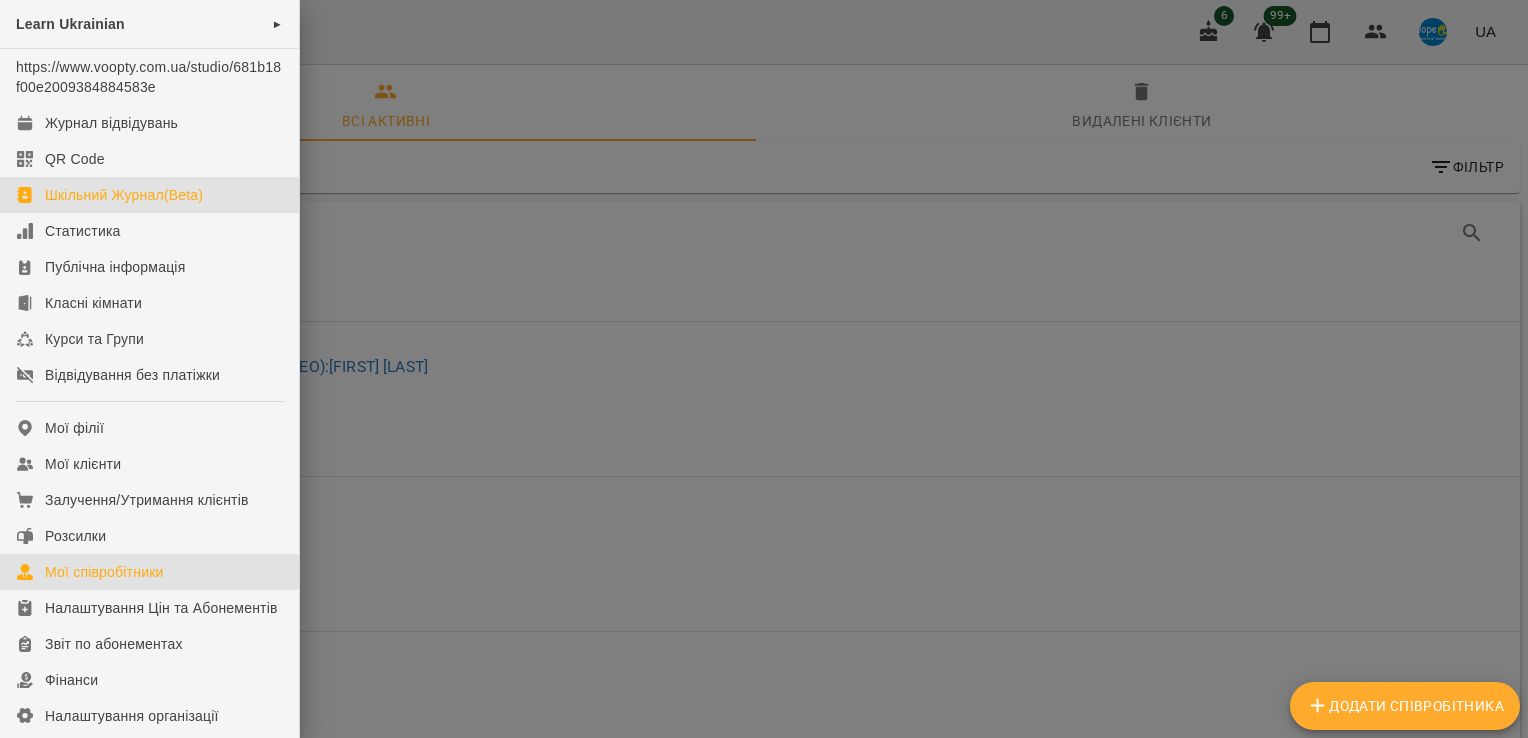 click on "Шкільний Журнал(Beta)" at bounding box center (124, 195) 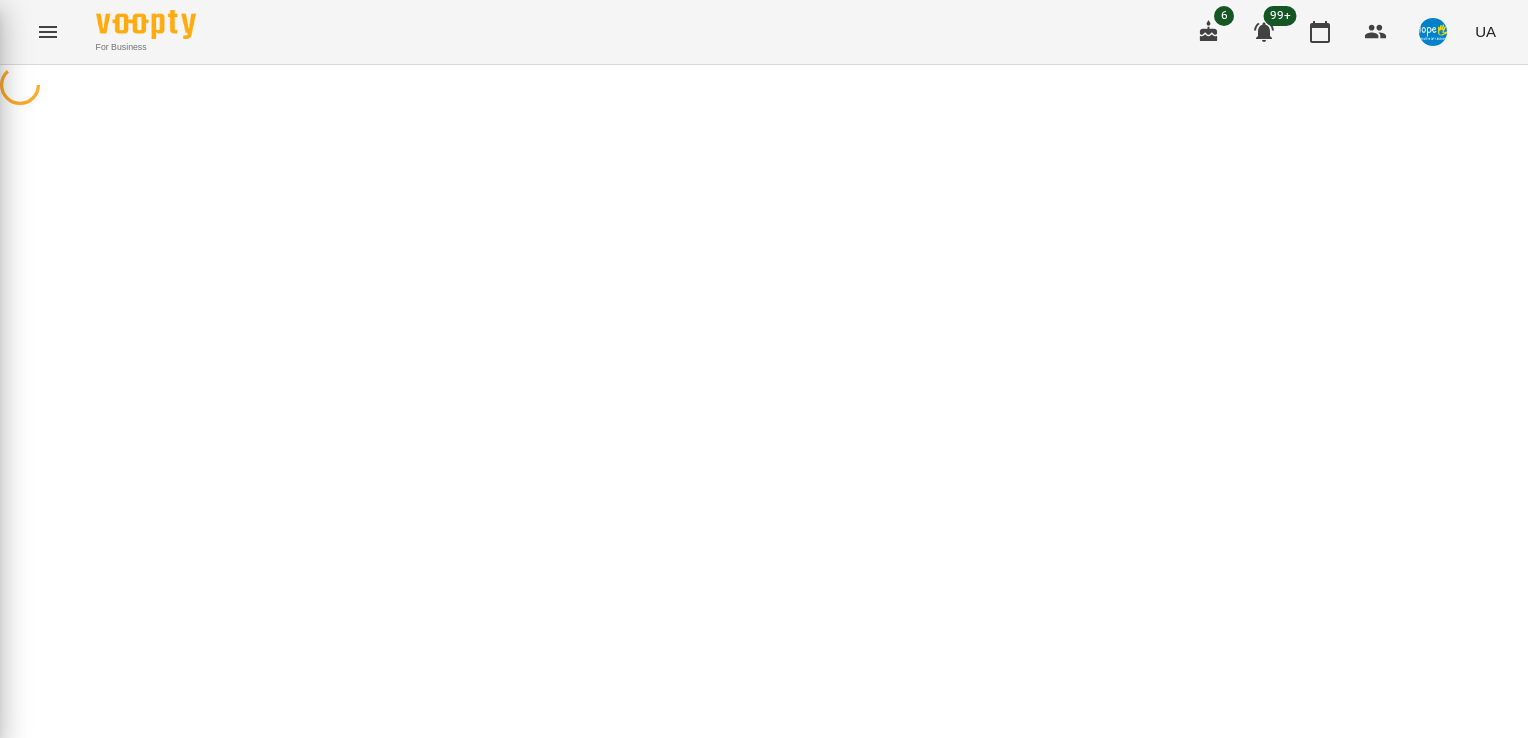 scroll, scrollTop: 0, scrollLeft: 0, axis: both 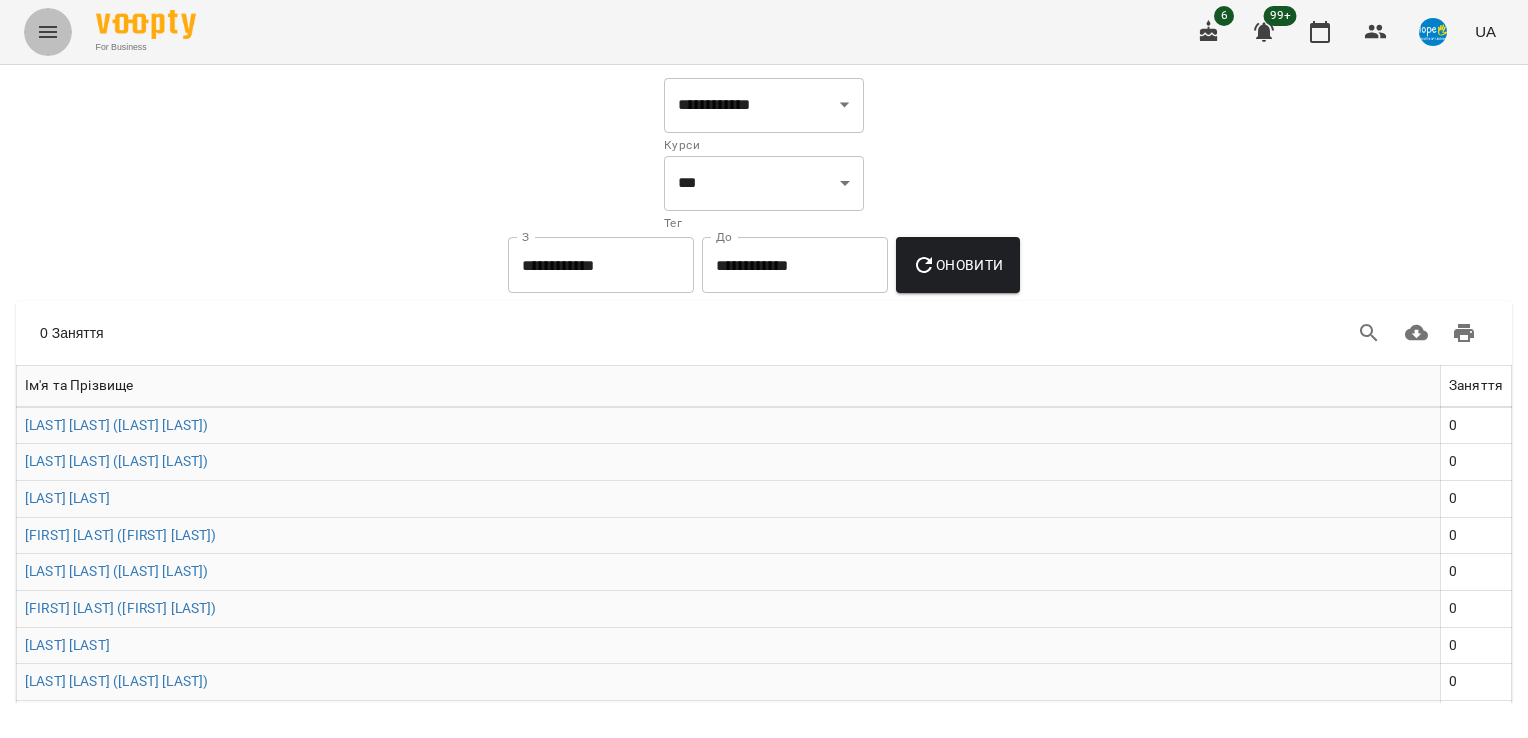 click 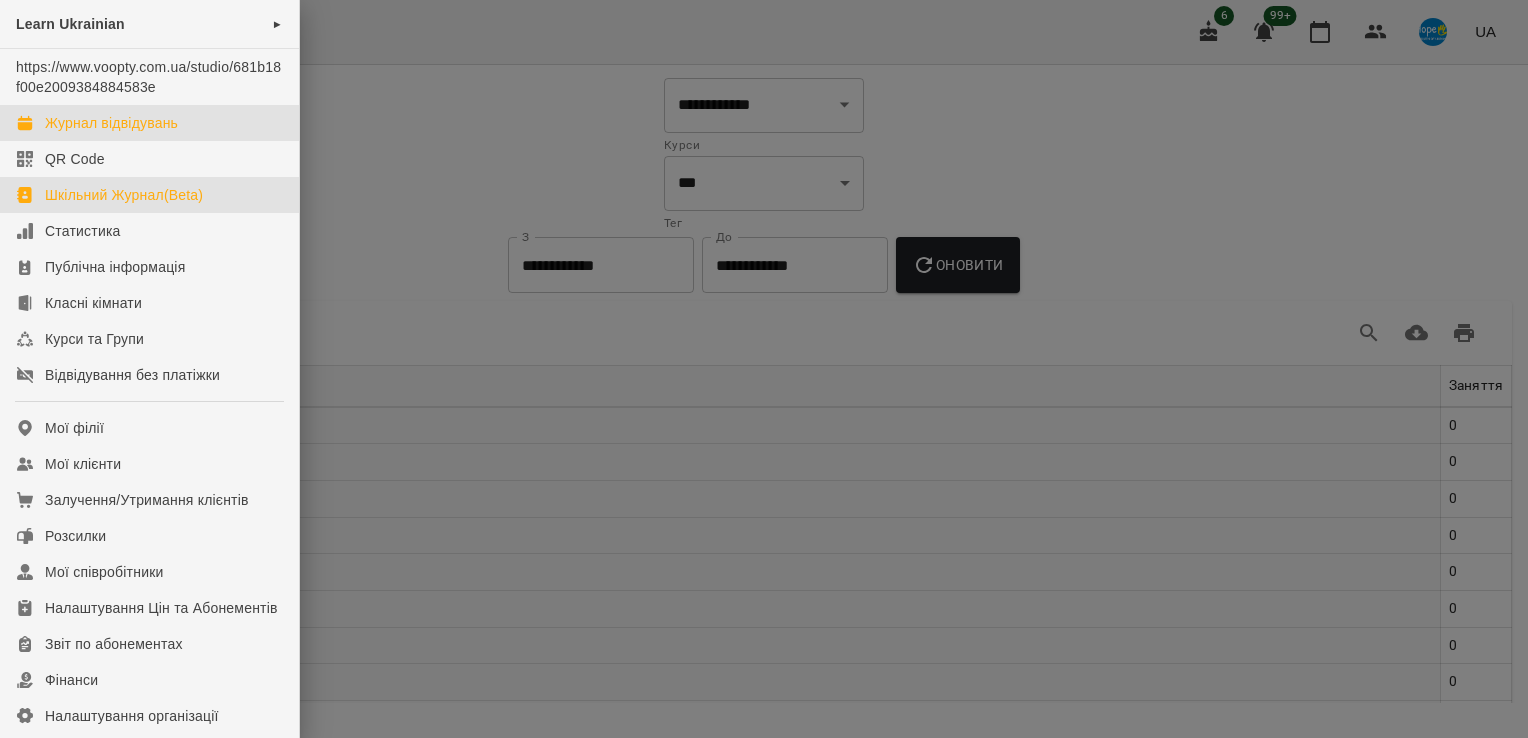 click on "Журнал відвідувань" at bounding box center [111, 123] 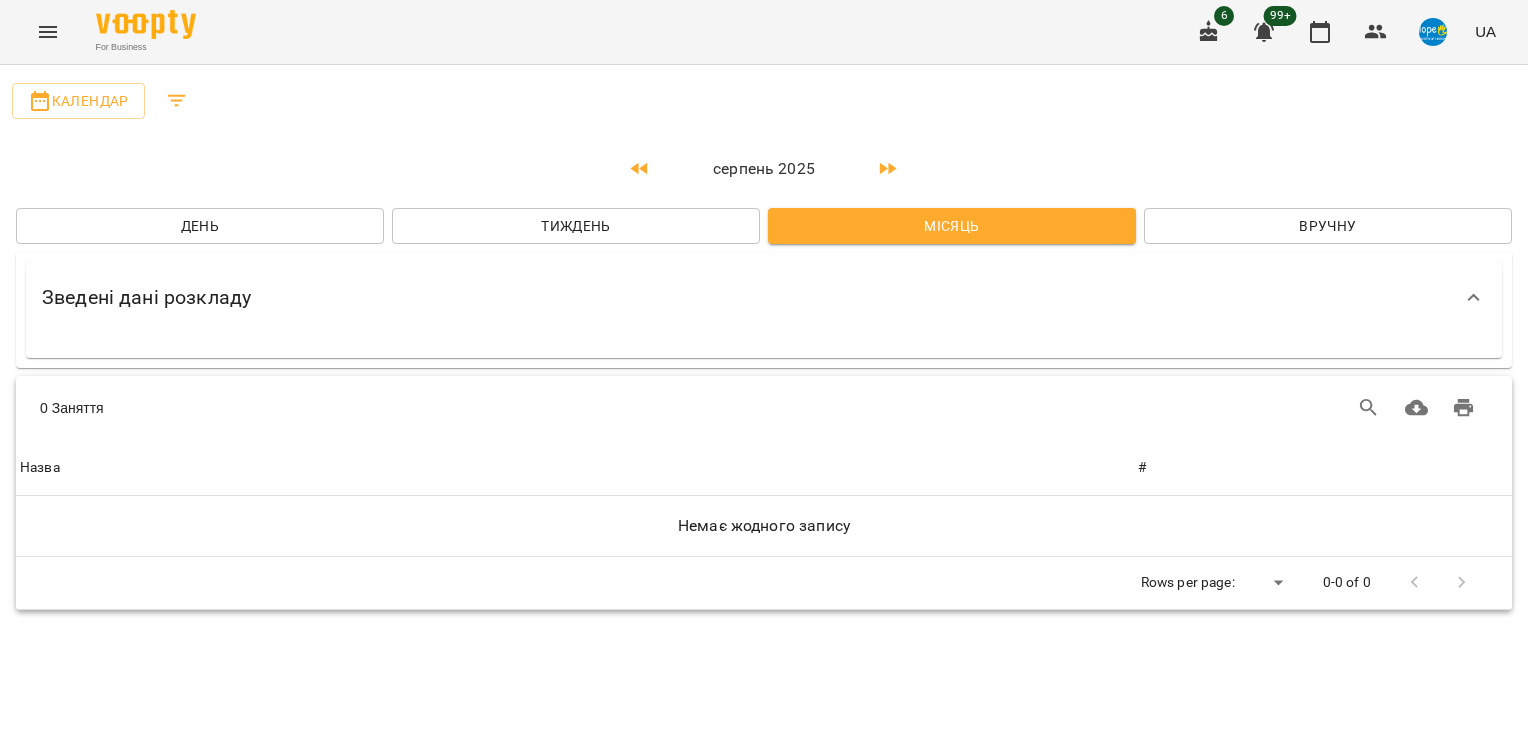 click on "Тиждень" at bounding box center (576, 226) 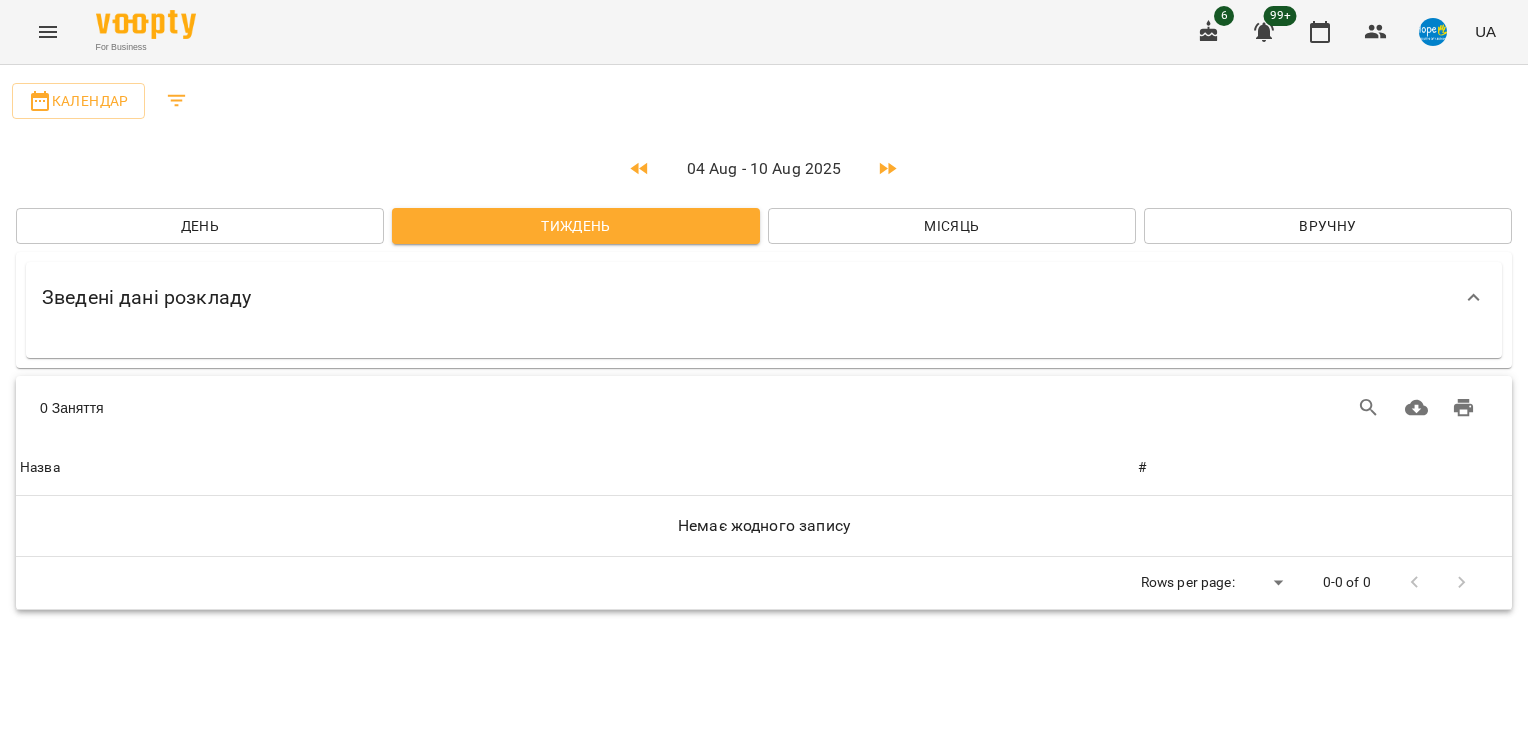 click on "День" at bounding box center (200, 226) 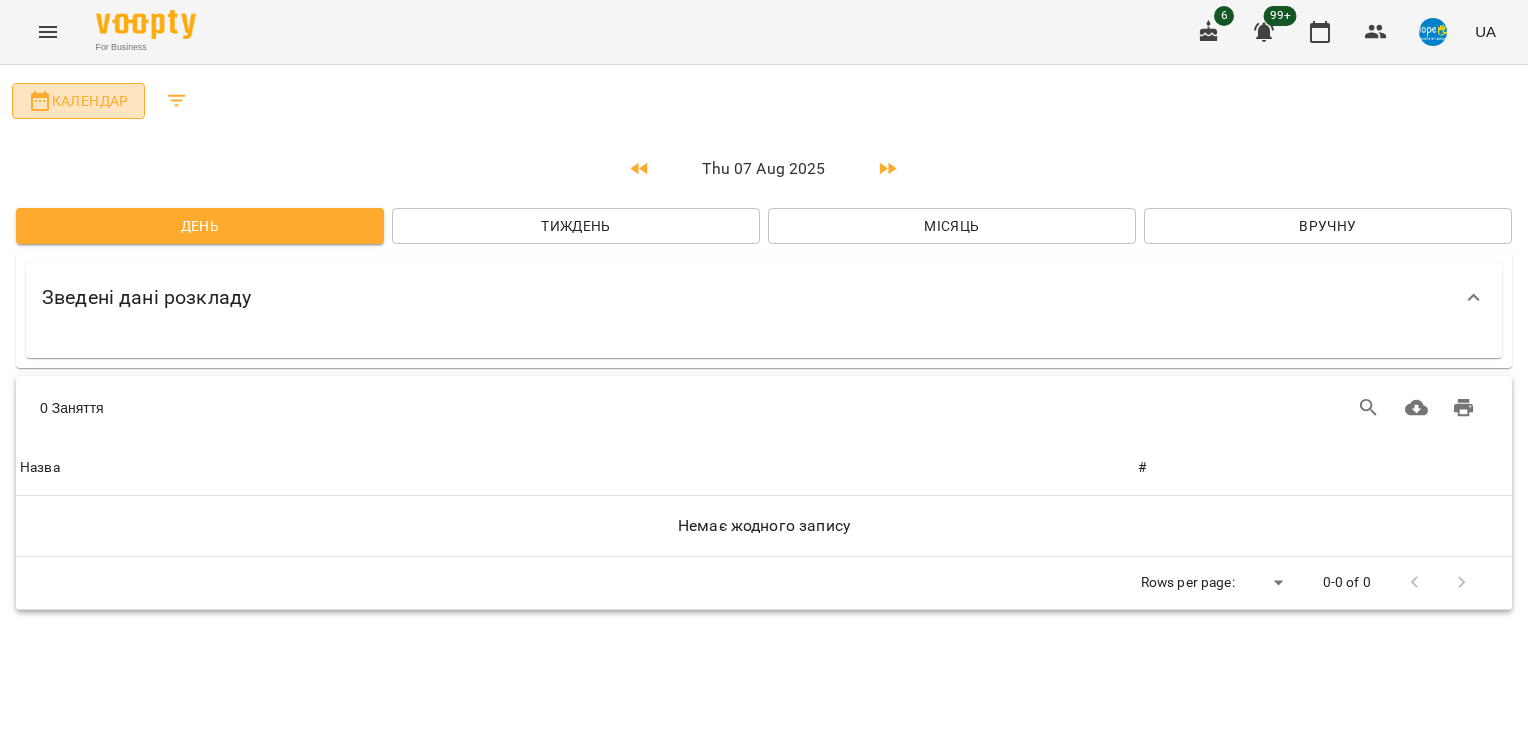 click on "Календар" at bounding box center [78, 101] 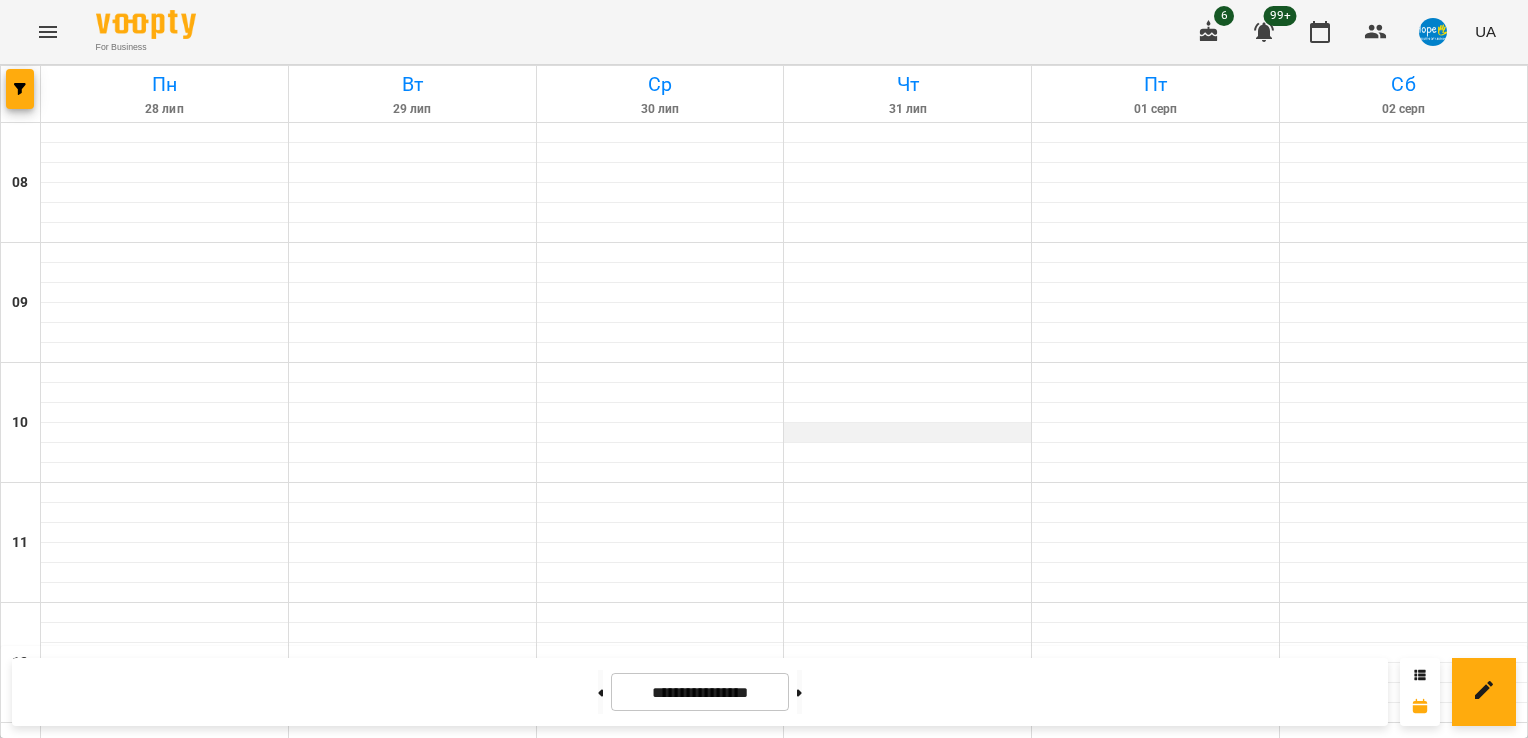 scroll, scrollTop: 500, scrollLeft: 0, axis: vertical 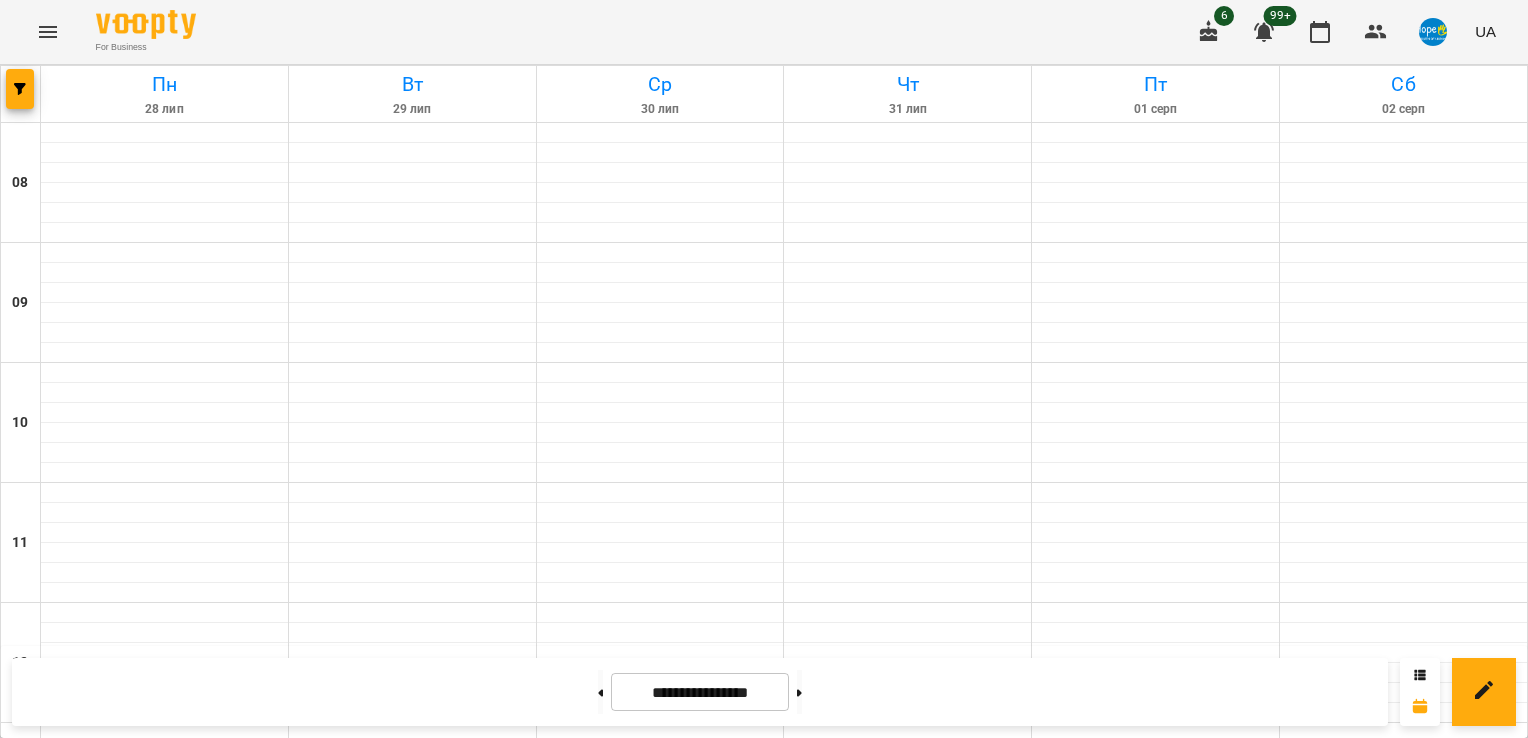 click on "Консультація" at bounding box center (908, 930) 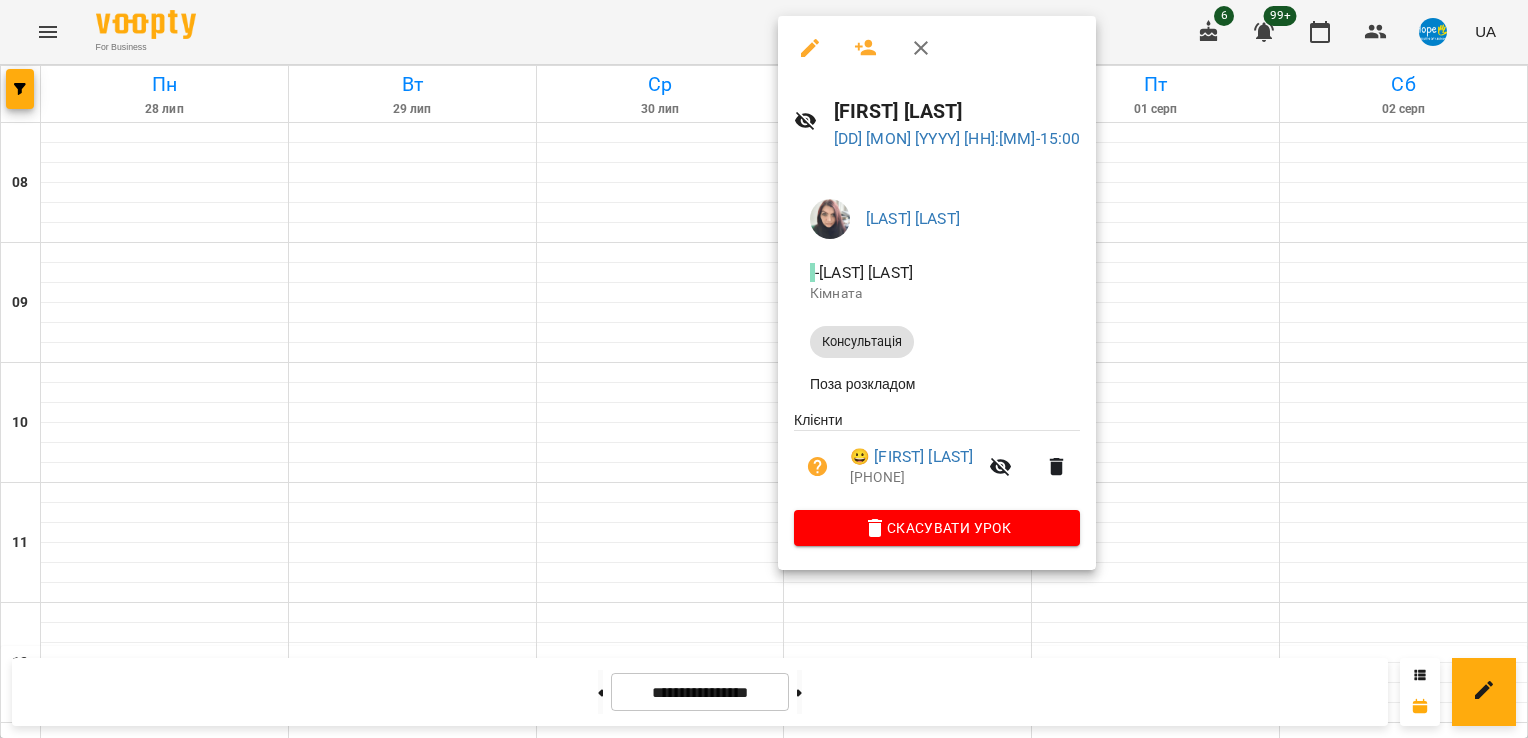 click at bounding box center (764, 369) 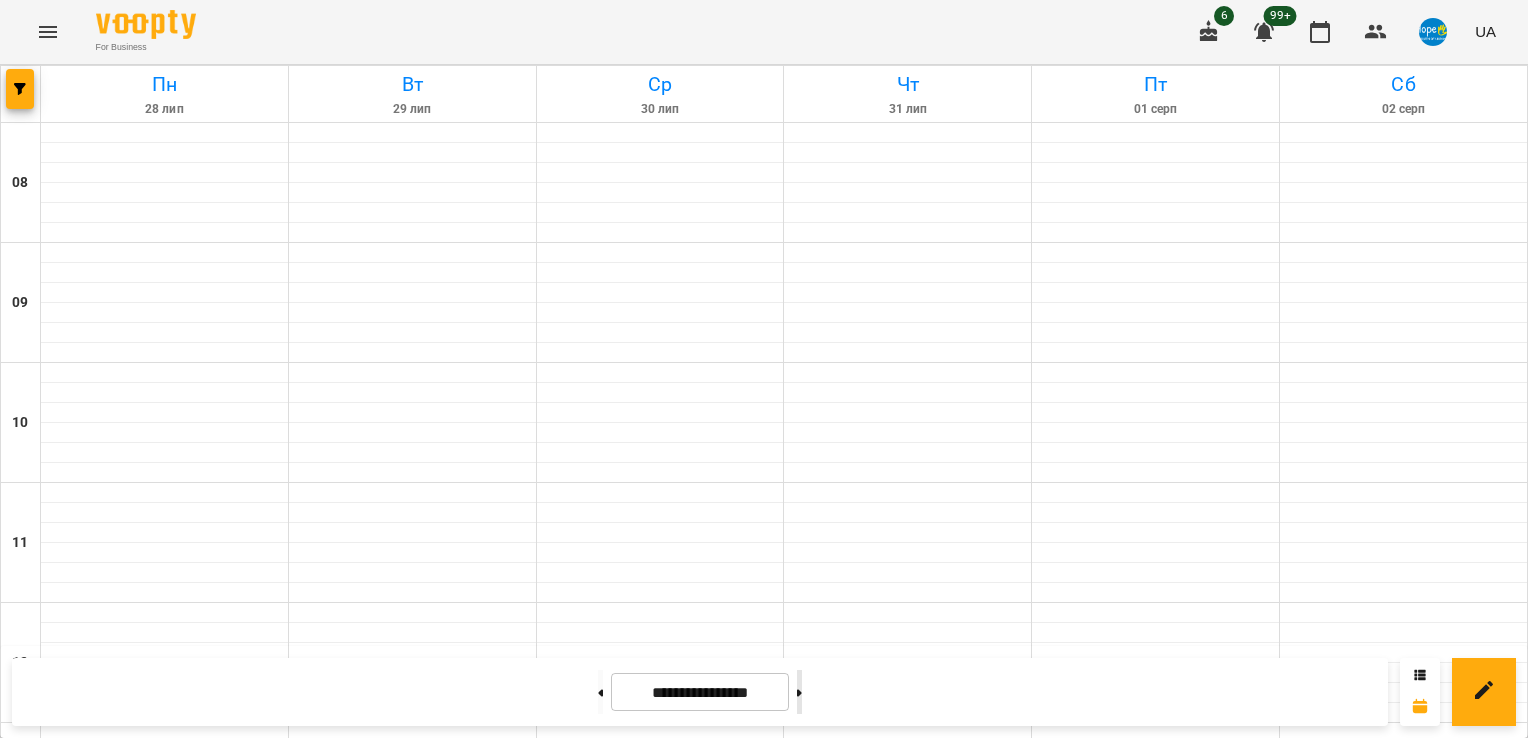 click at bounding box center (799, 692) 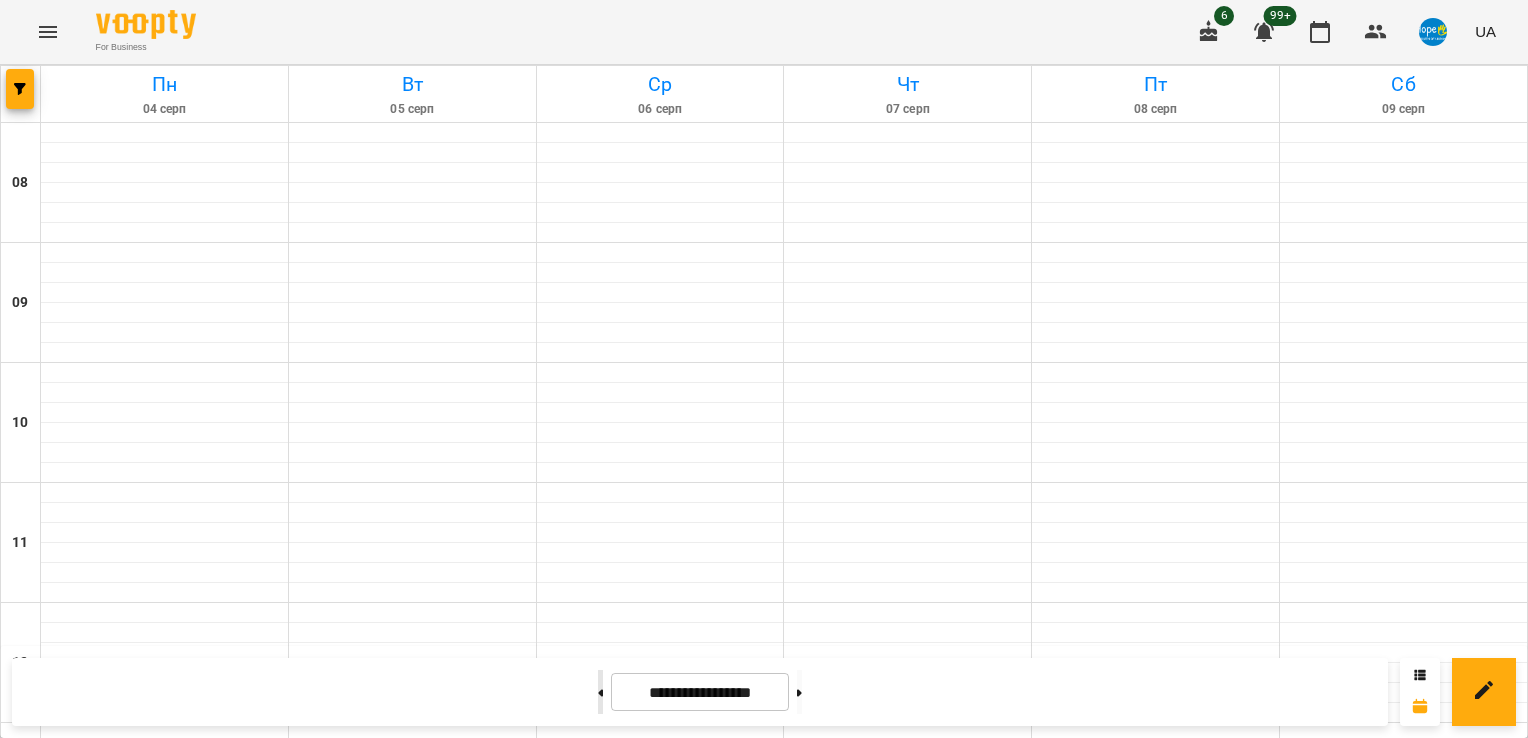 click at bounding box center [600, 692] 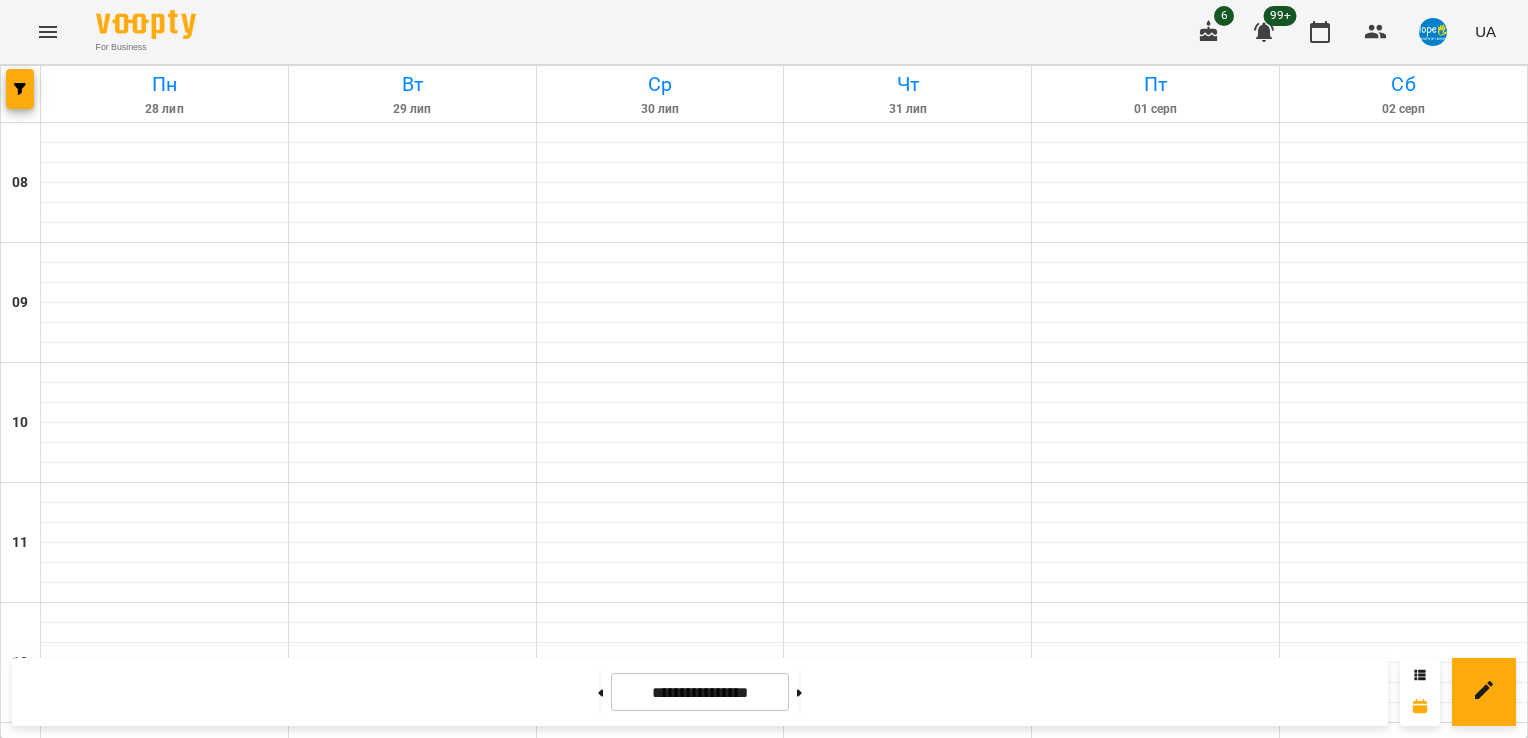 click on "14:00" at bounding box center [908, 871] 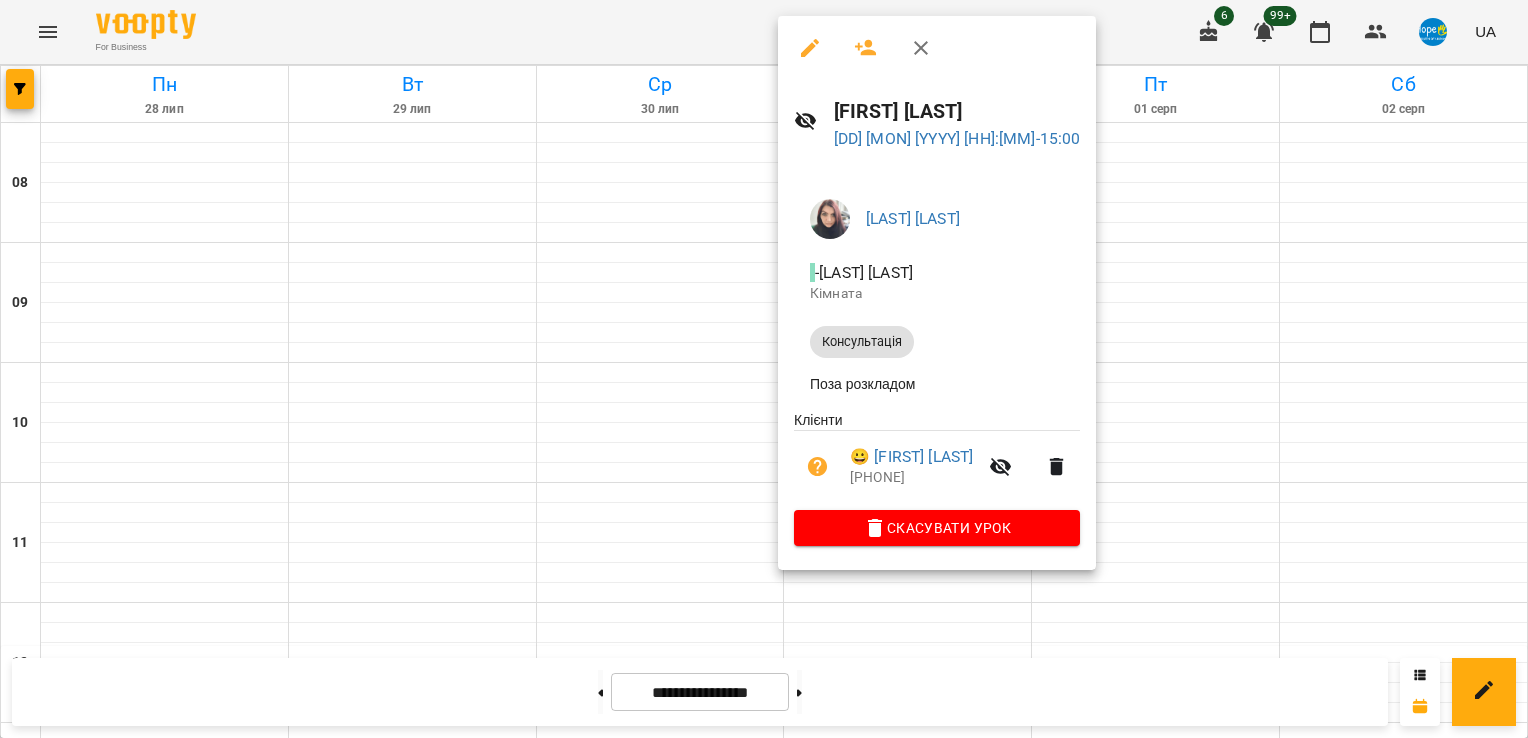click 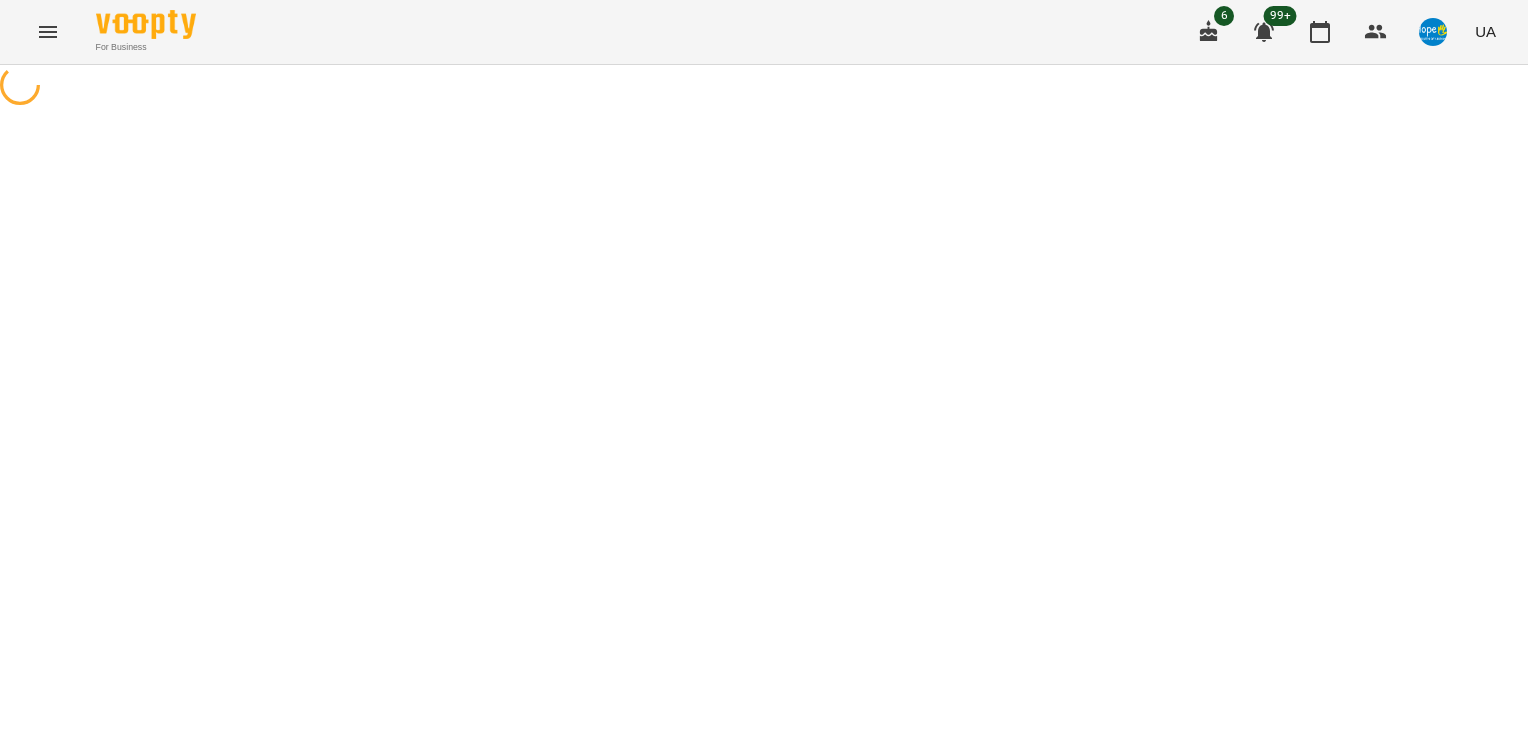 select on "**********" 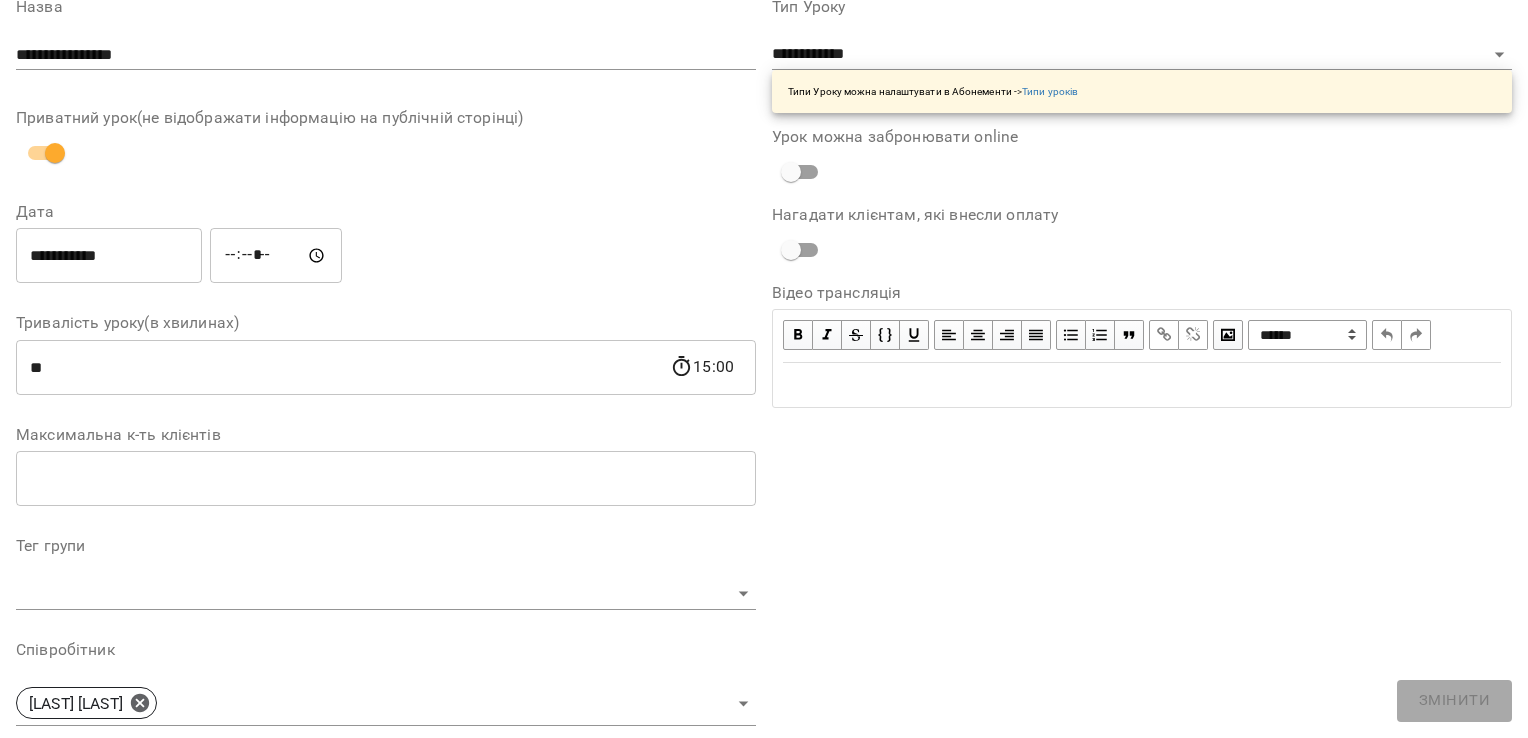 scroll, scrollTop: 100, scrollLeft: 0, axis: vertical 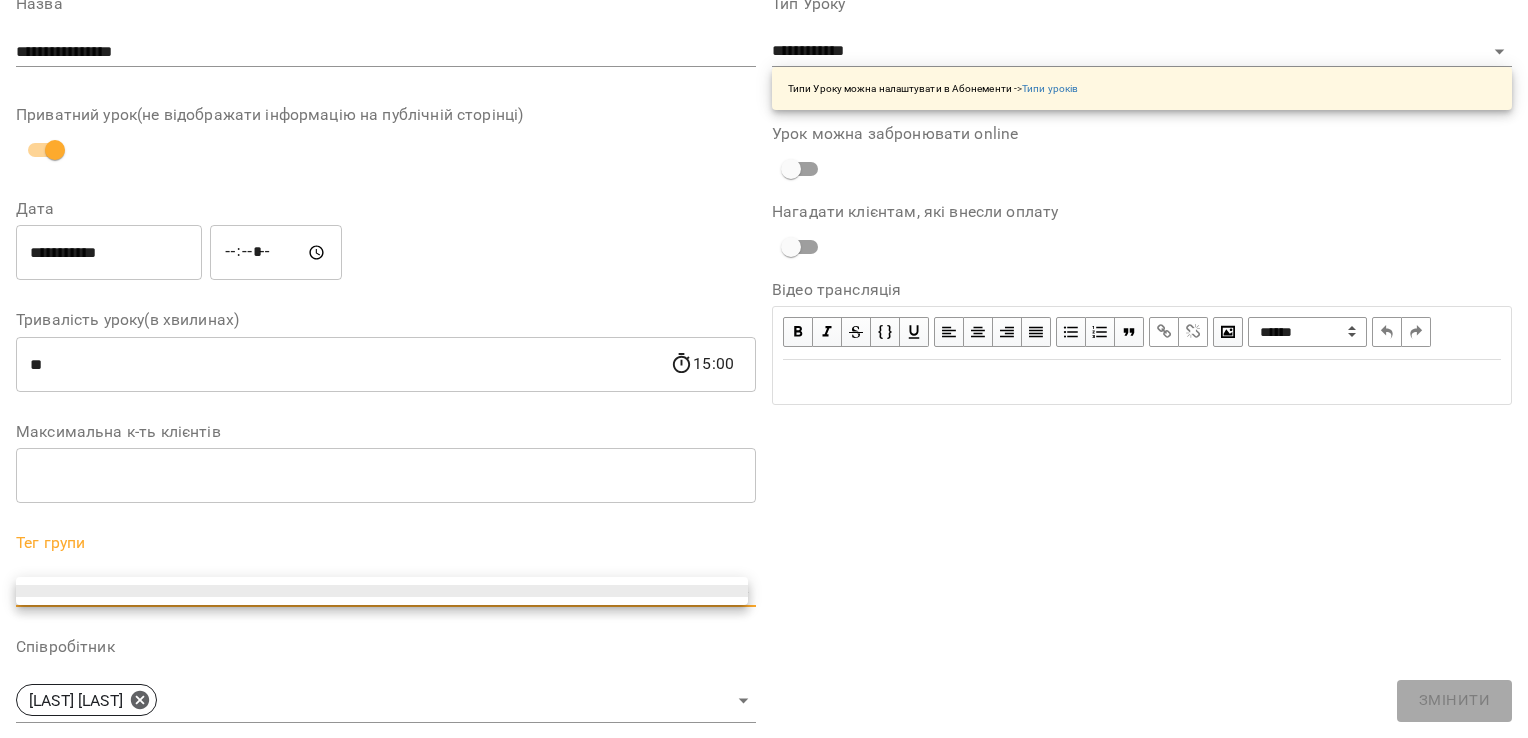 click on "**********" at bounding box center [764, 398] 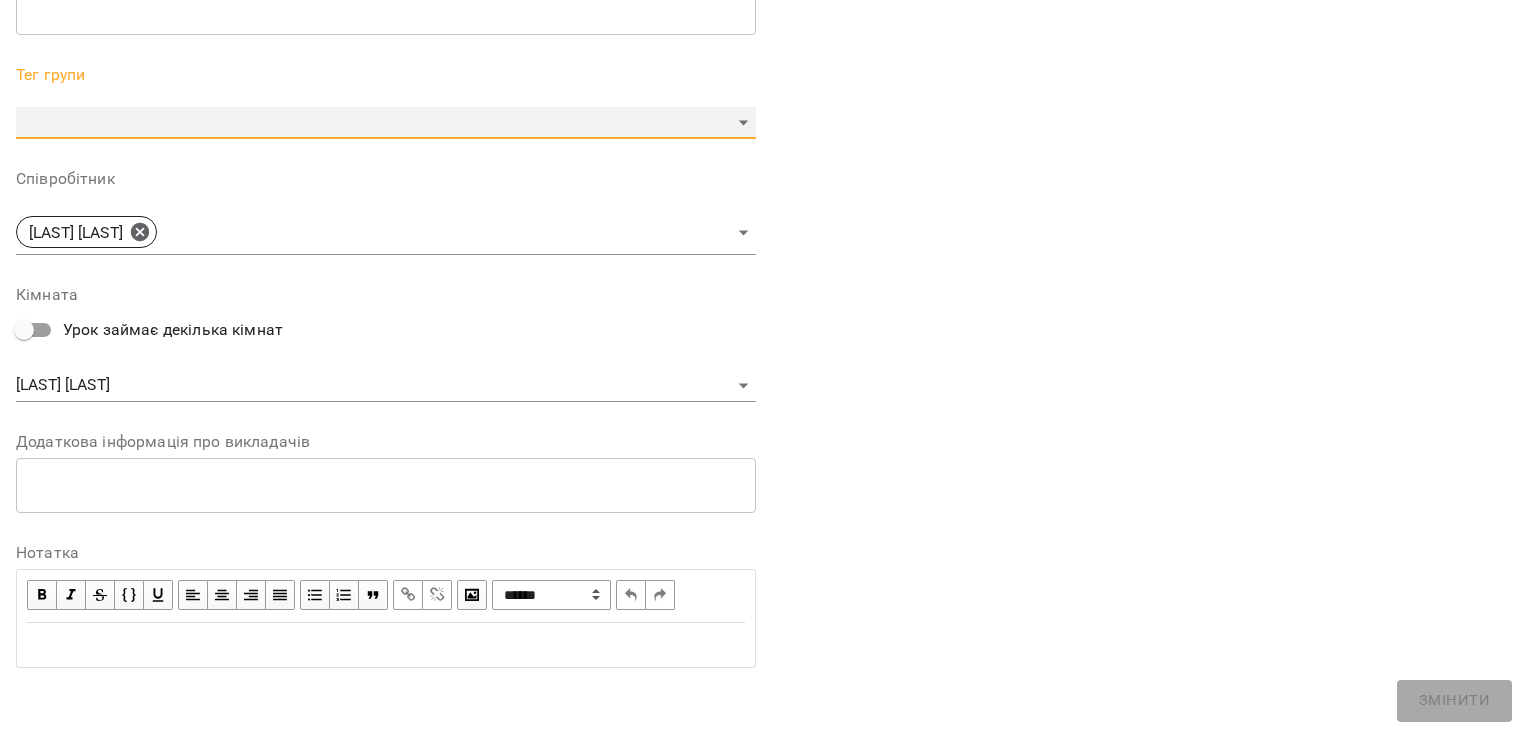 scroll, scrollTop: 0, scrollLeft: 0, axis: both 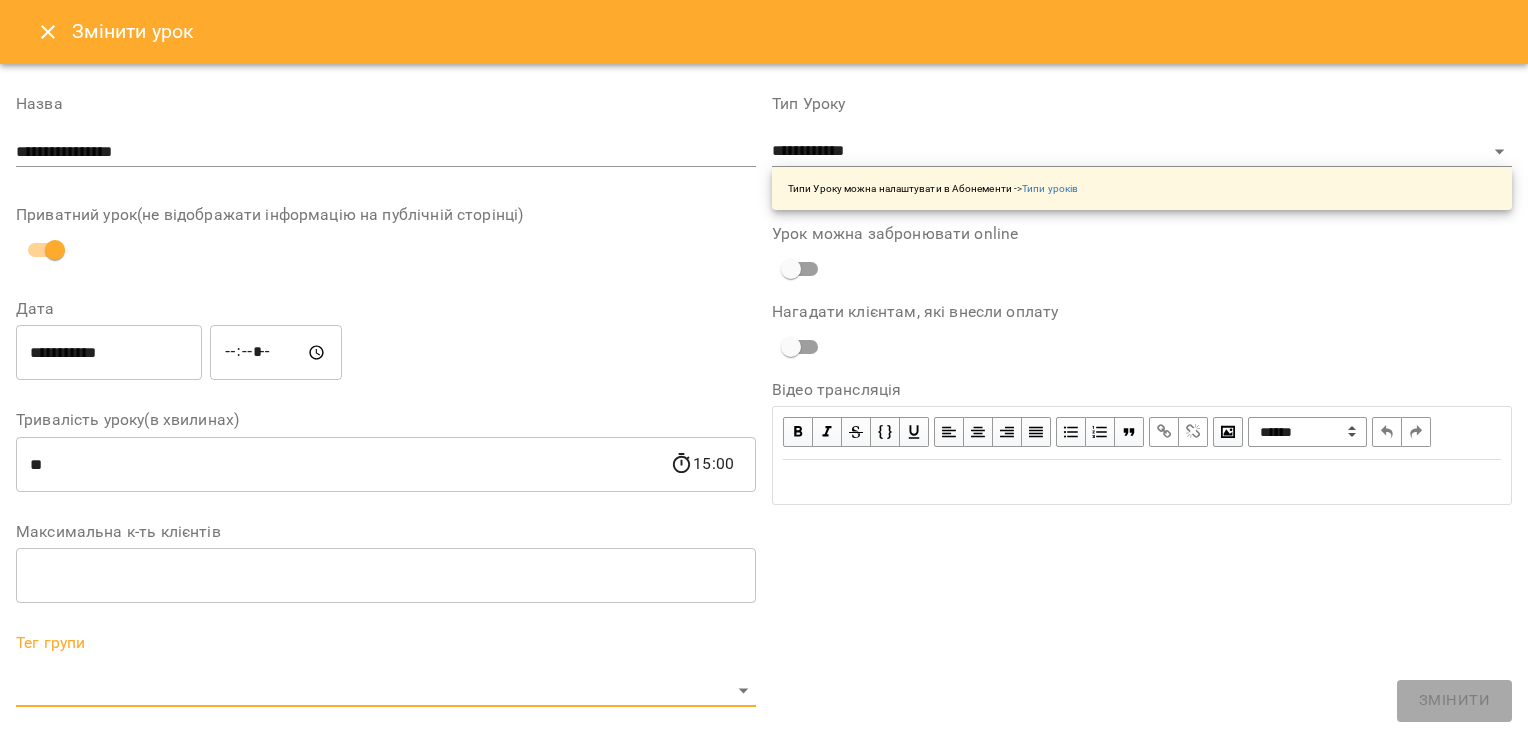 click 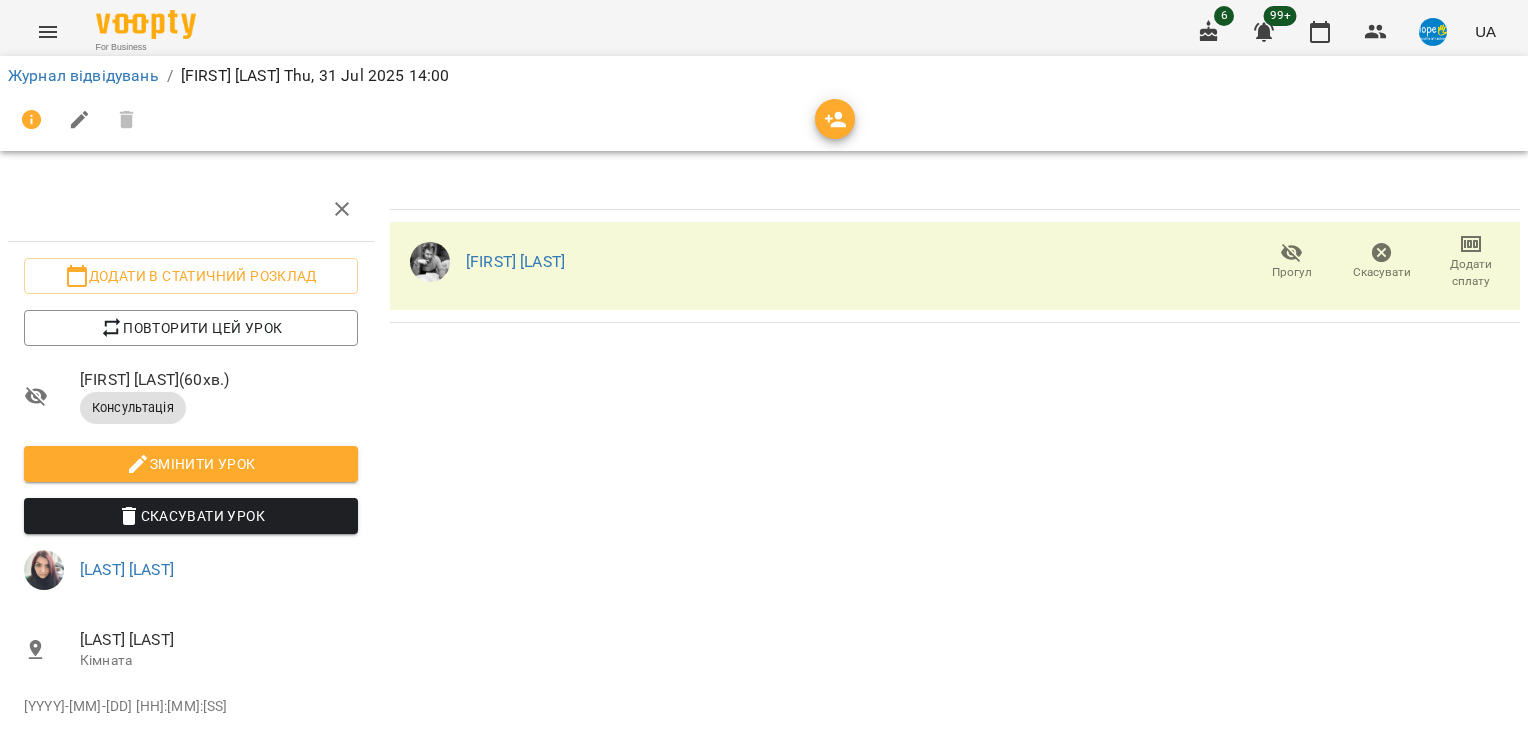 click 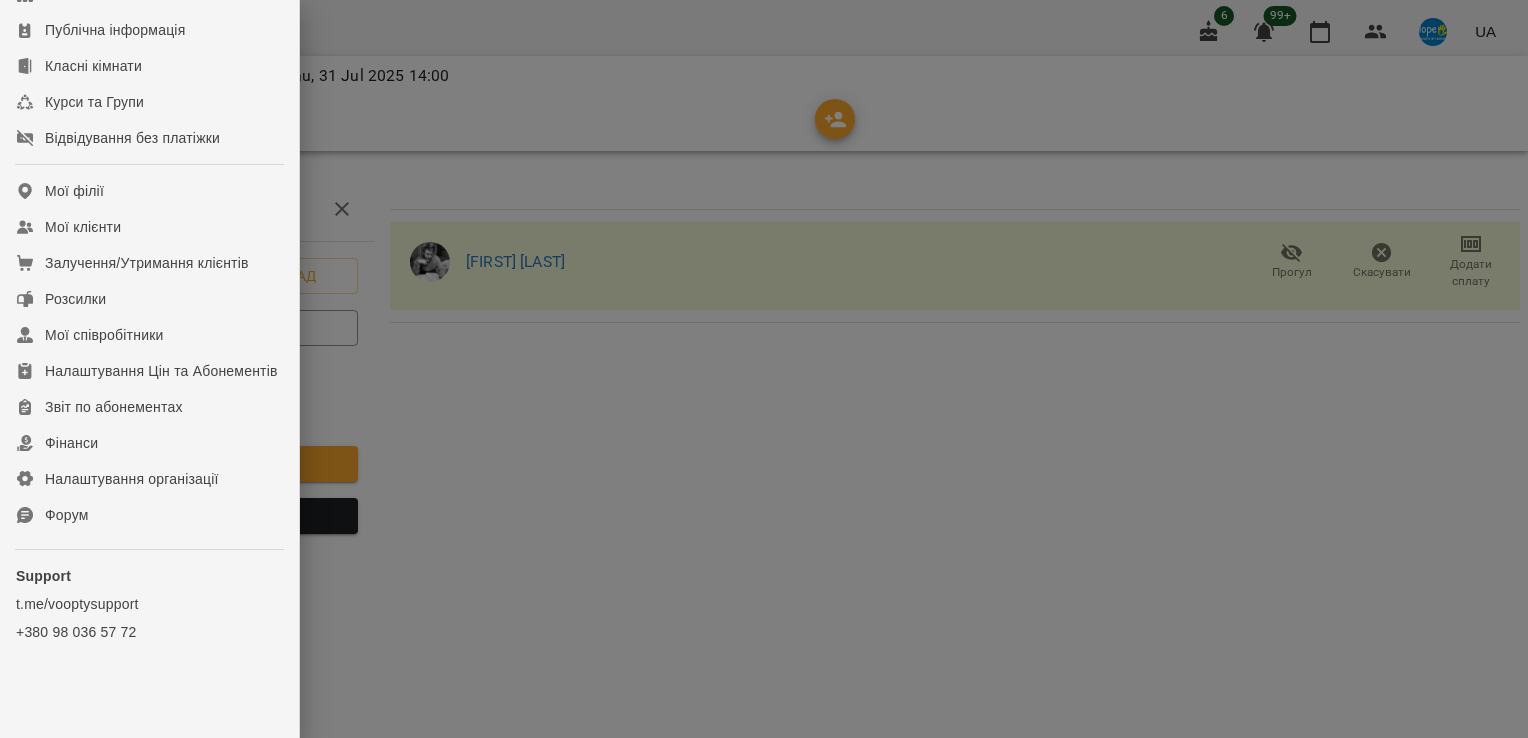scroll, scrollTop: 256, scrollLeft: 0, axis: vertical 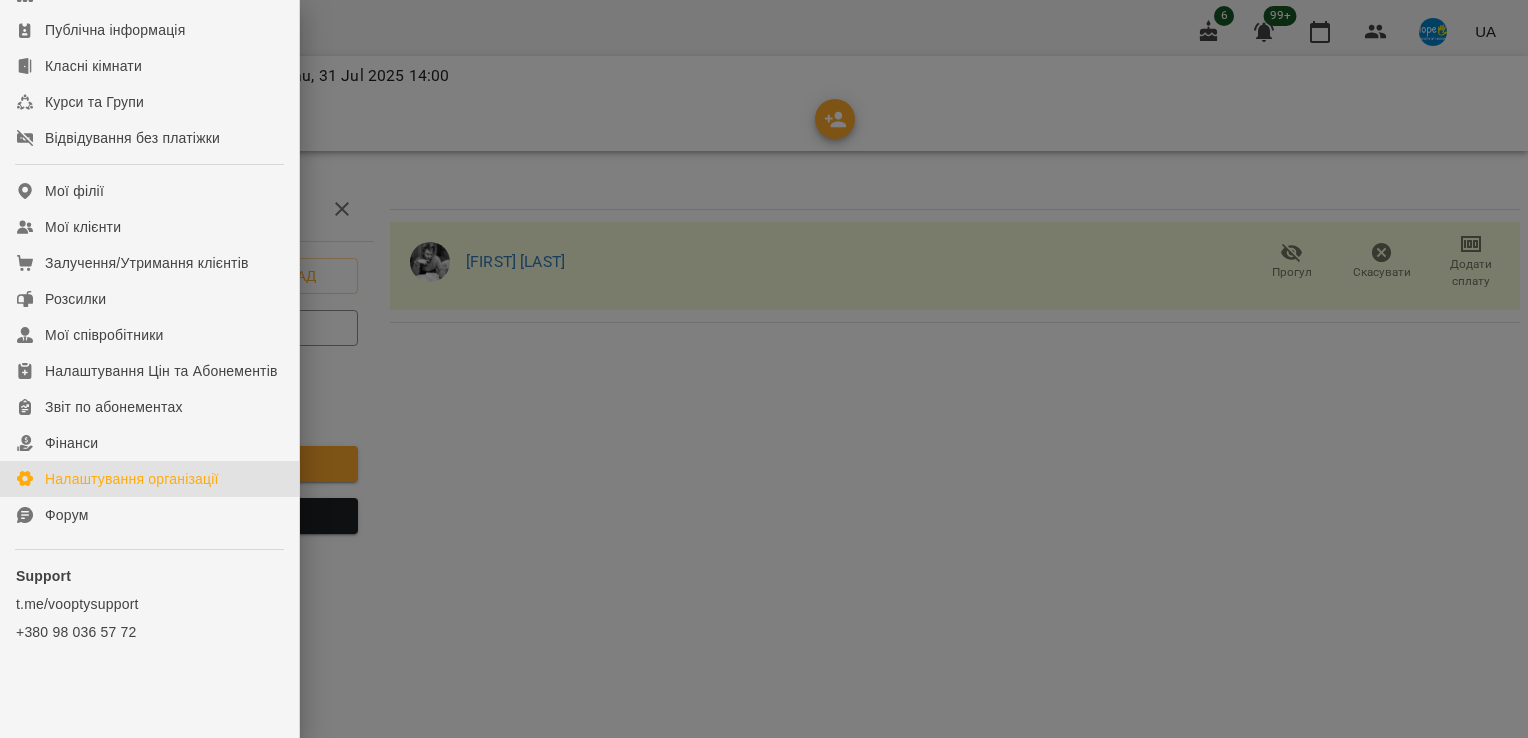 click on "Налаштування організації" at bounding box center [132, 479] 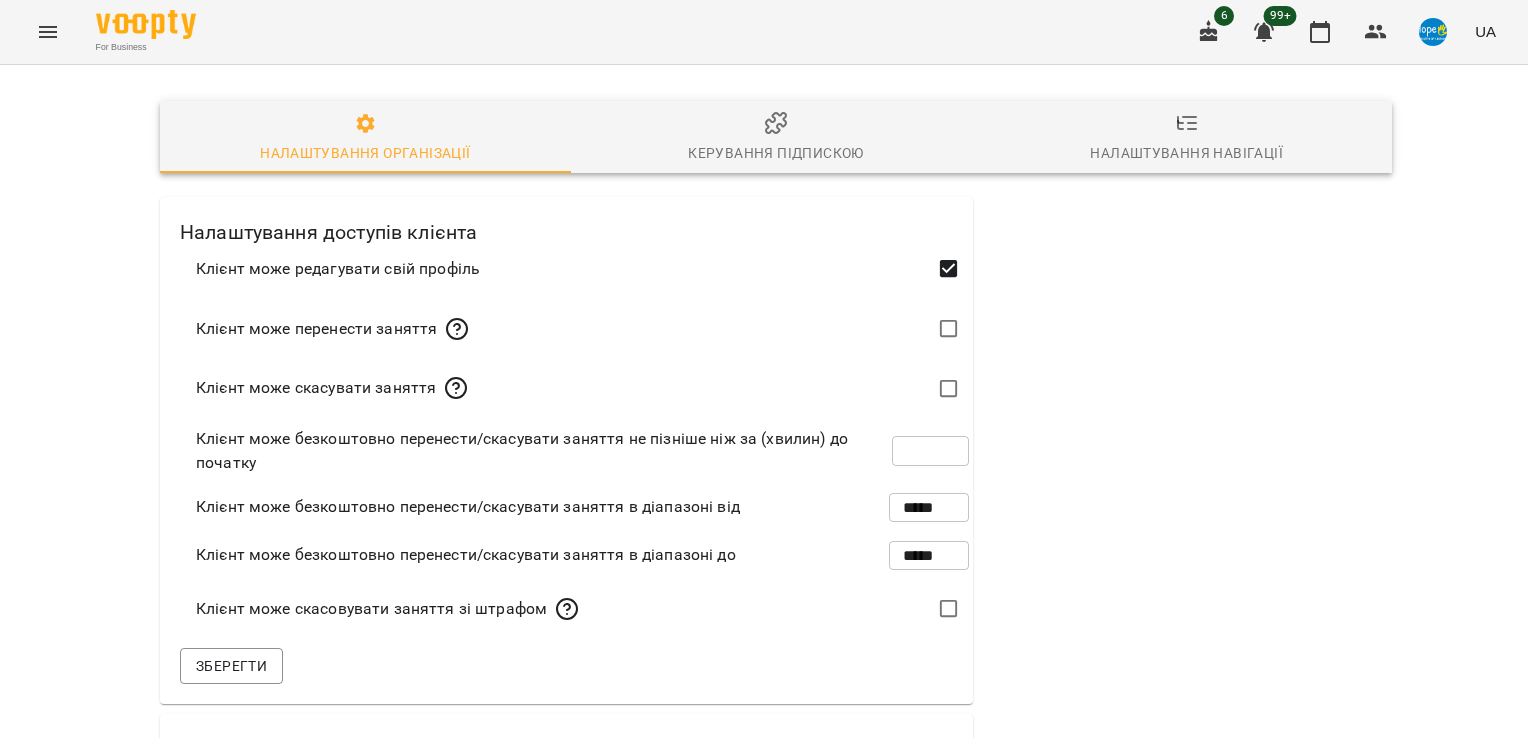 click at bounding box center [48, 32] 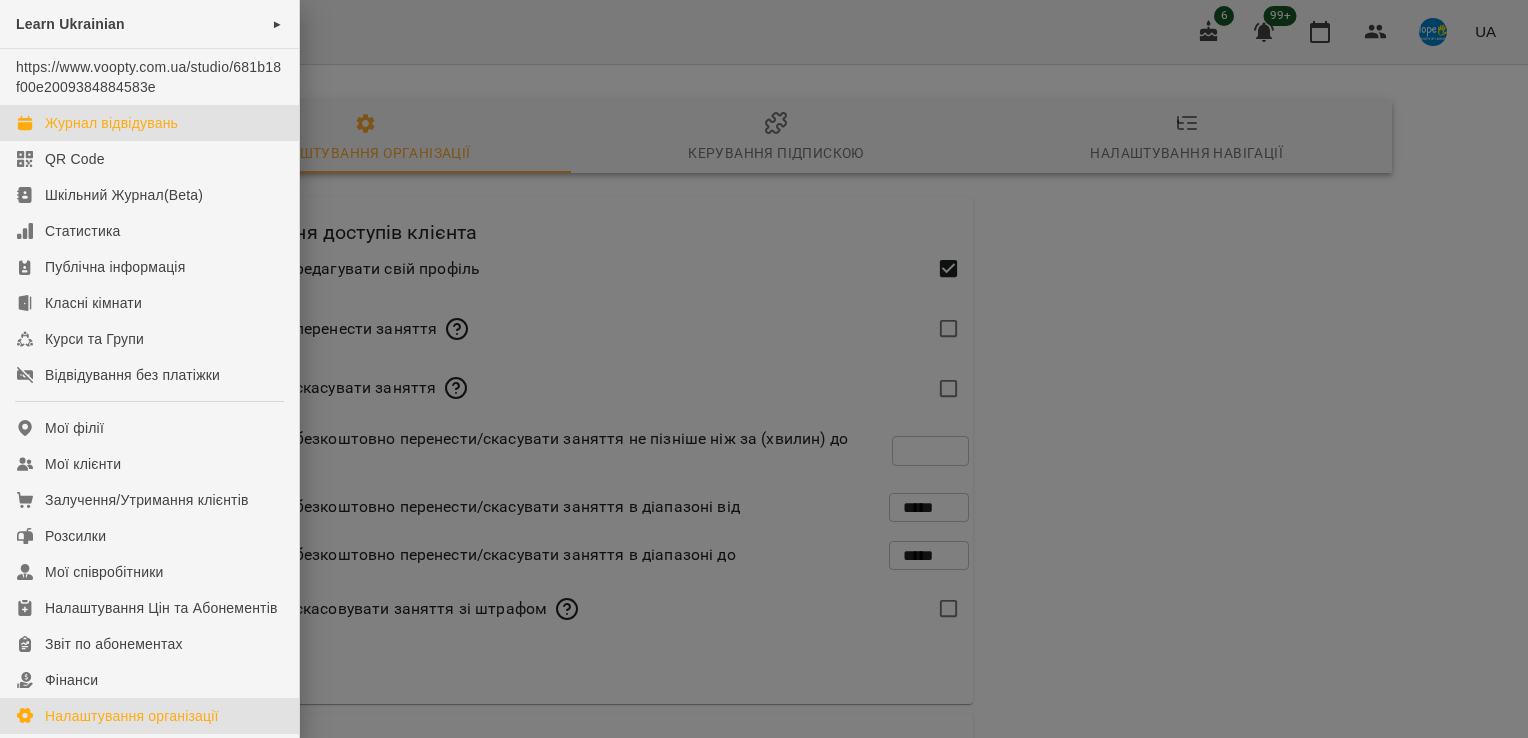click on "Журнал відвідувань" at bounding box center (111, 123) 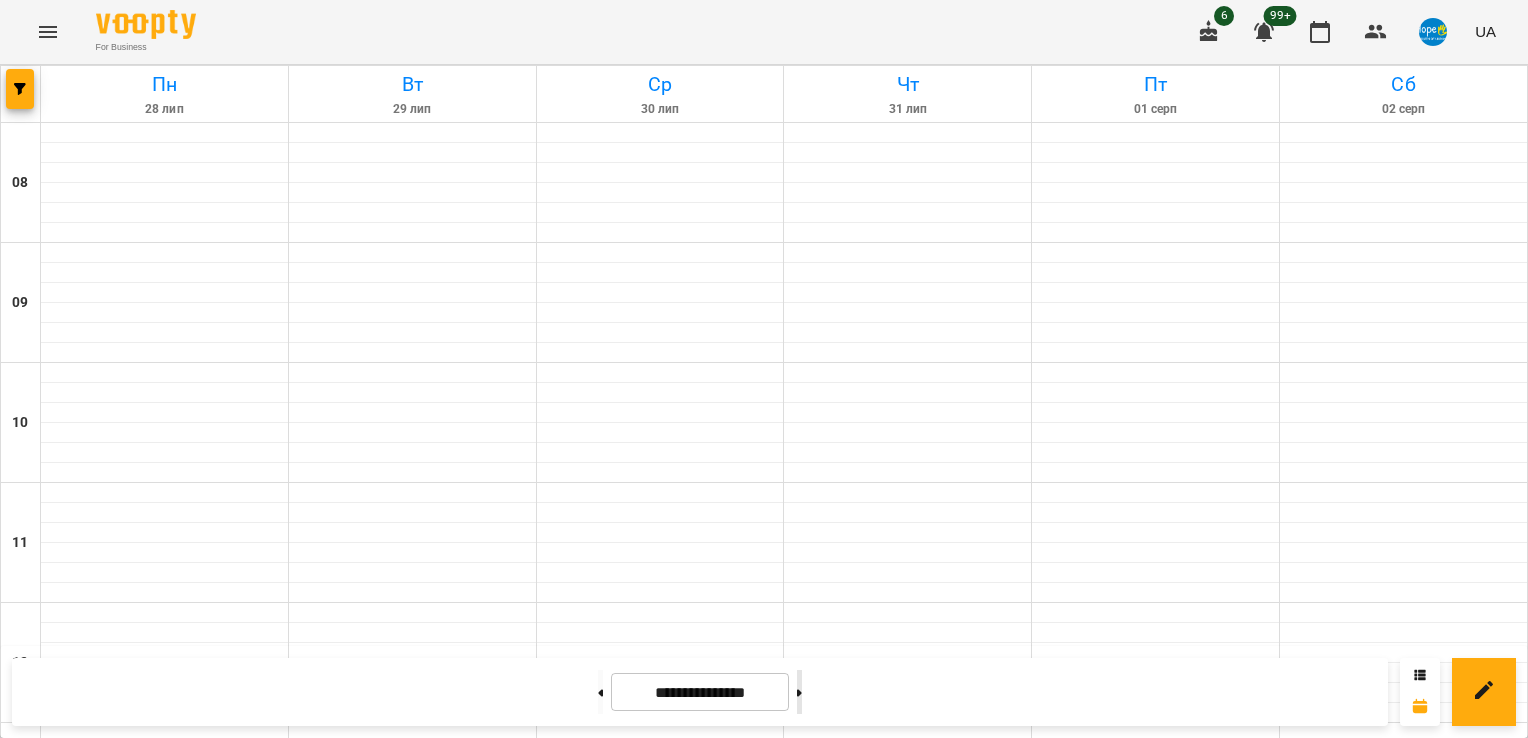 click at bounding box center (799, 692) 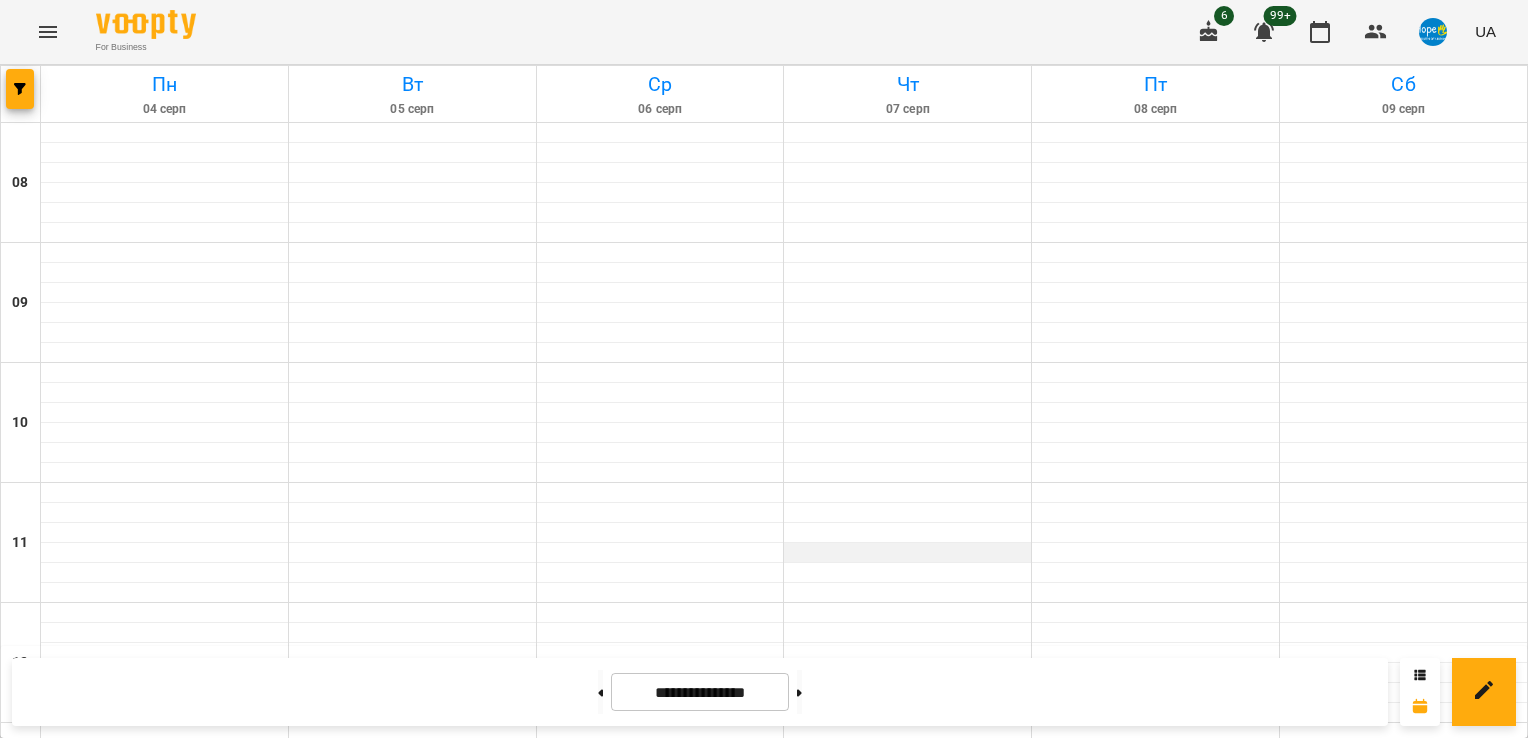 click at bounding box center (907, 553) 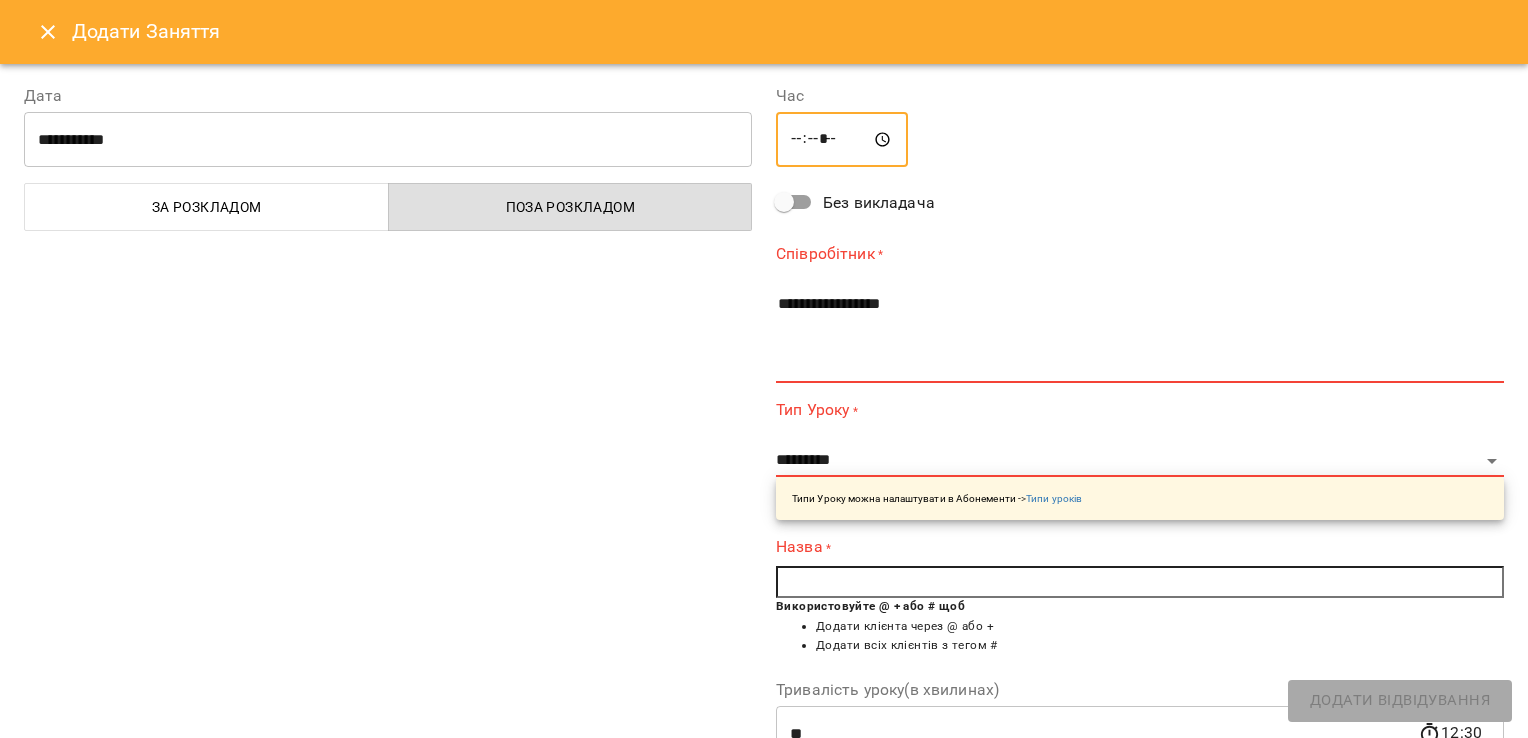 click on "*****" at bounding box center [842, 140] 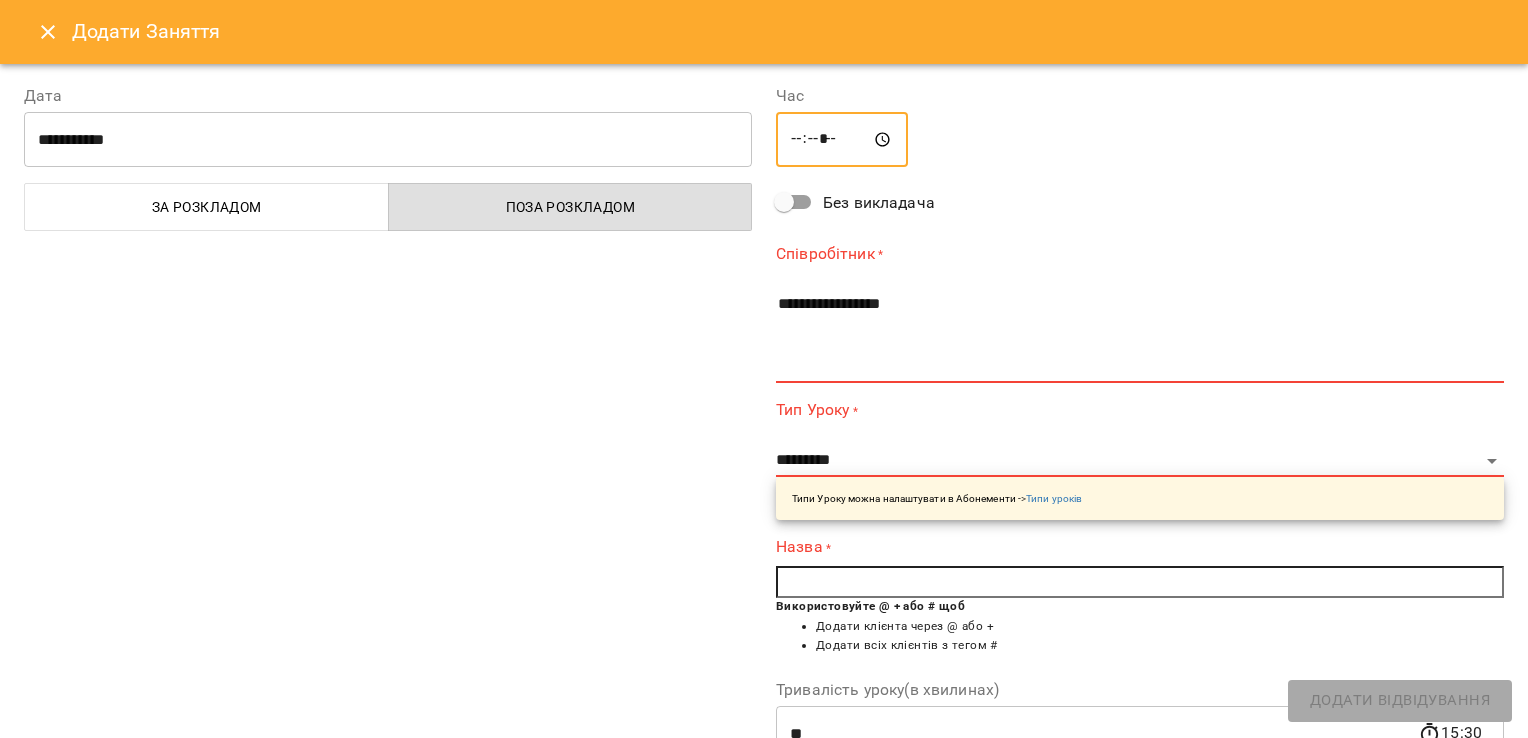 type on "*****" 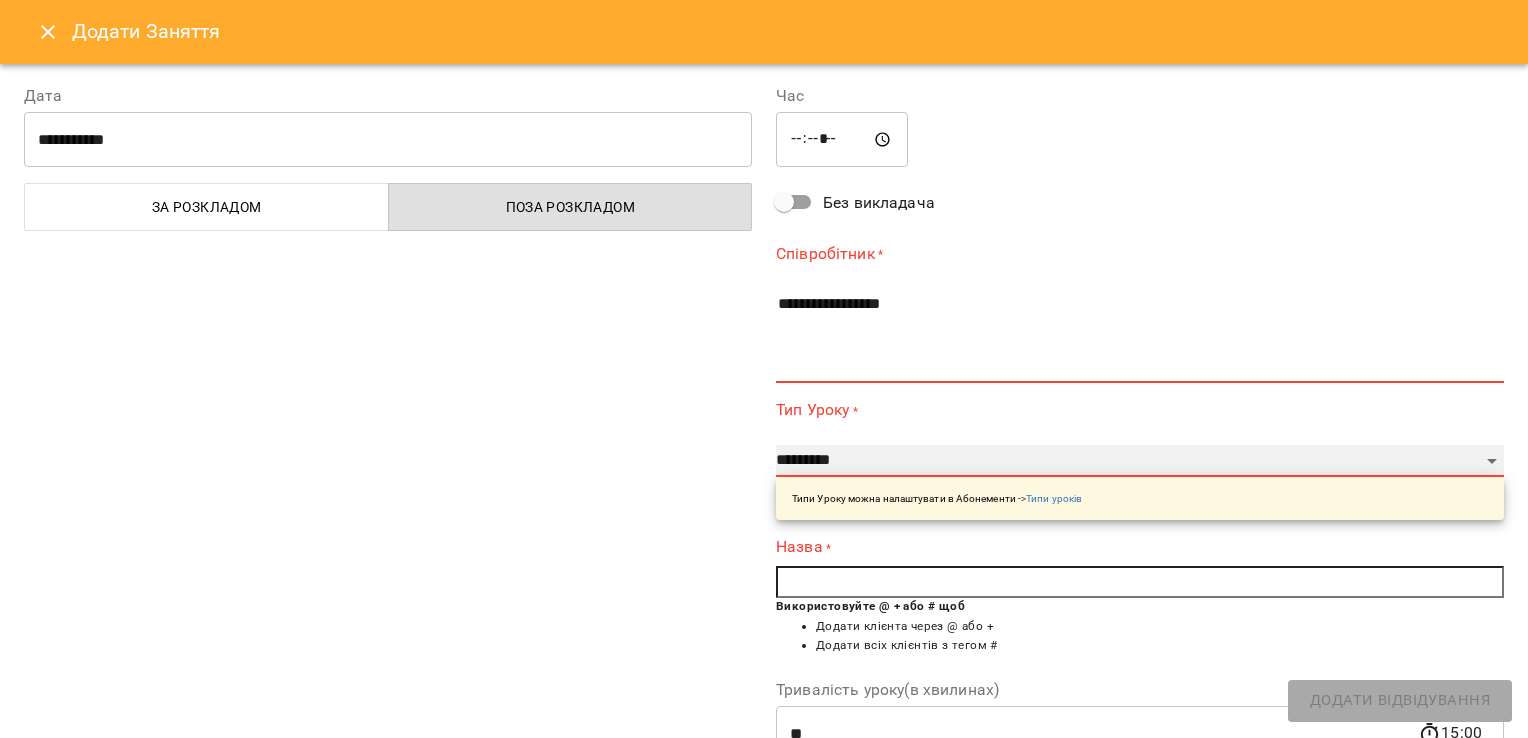 click on "**********" at bounding box center (1140, 461) 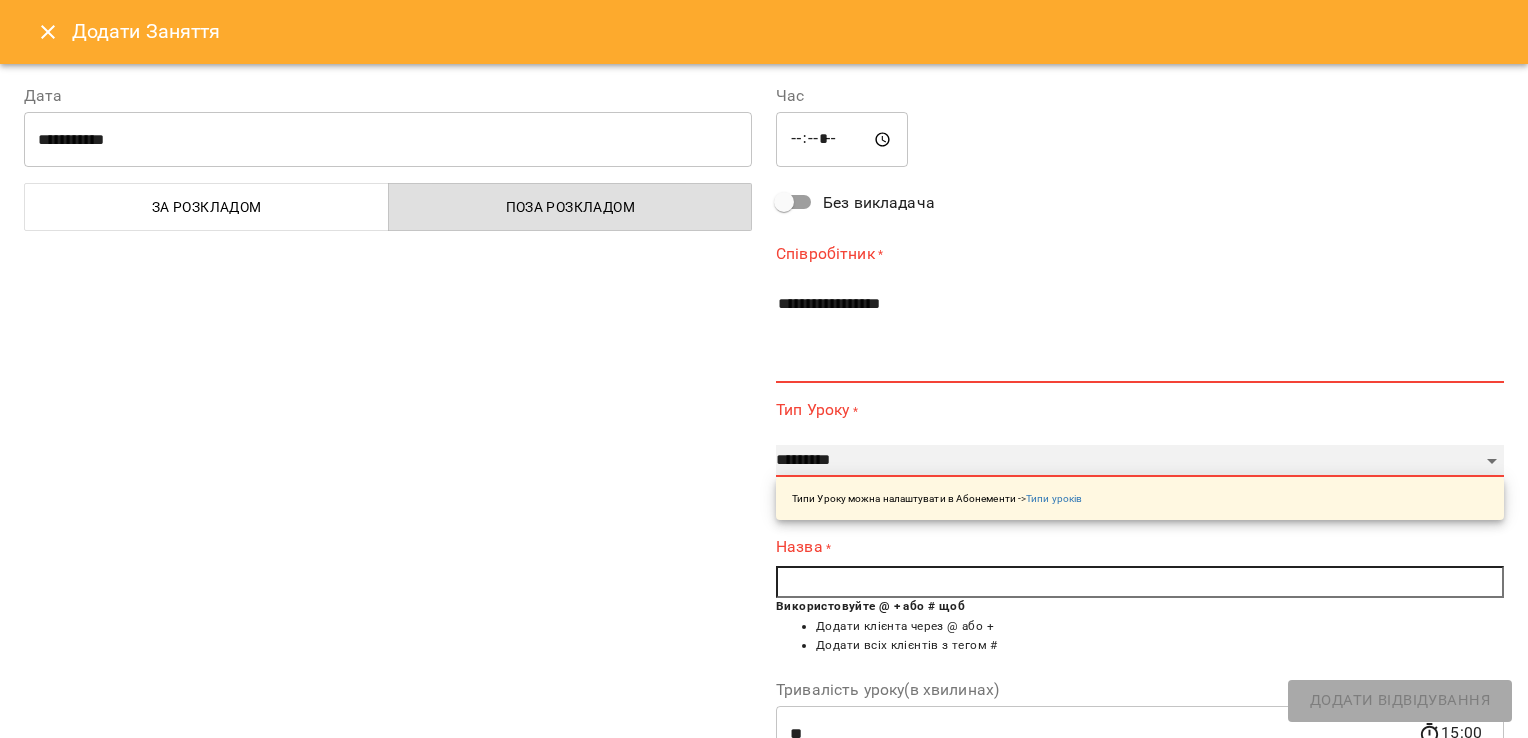 select on "**********" 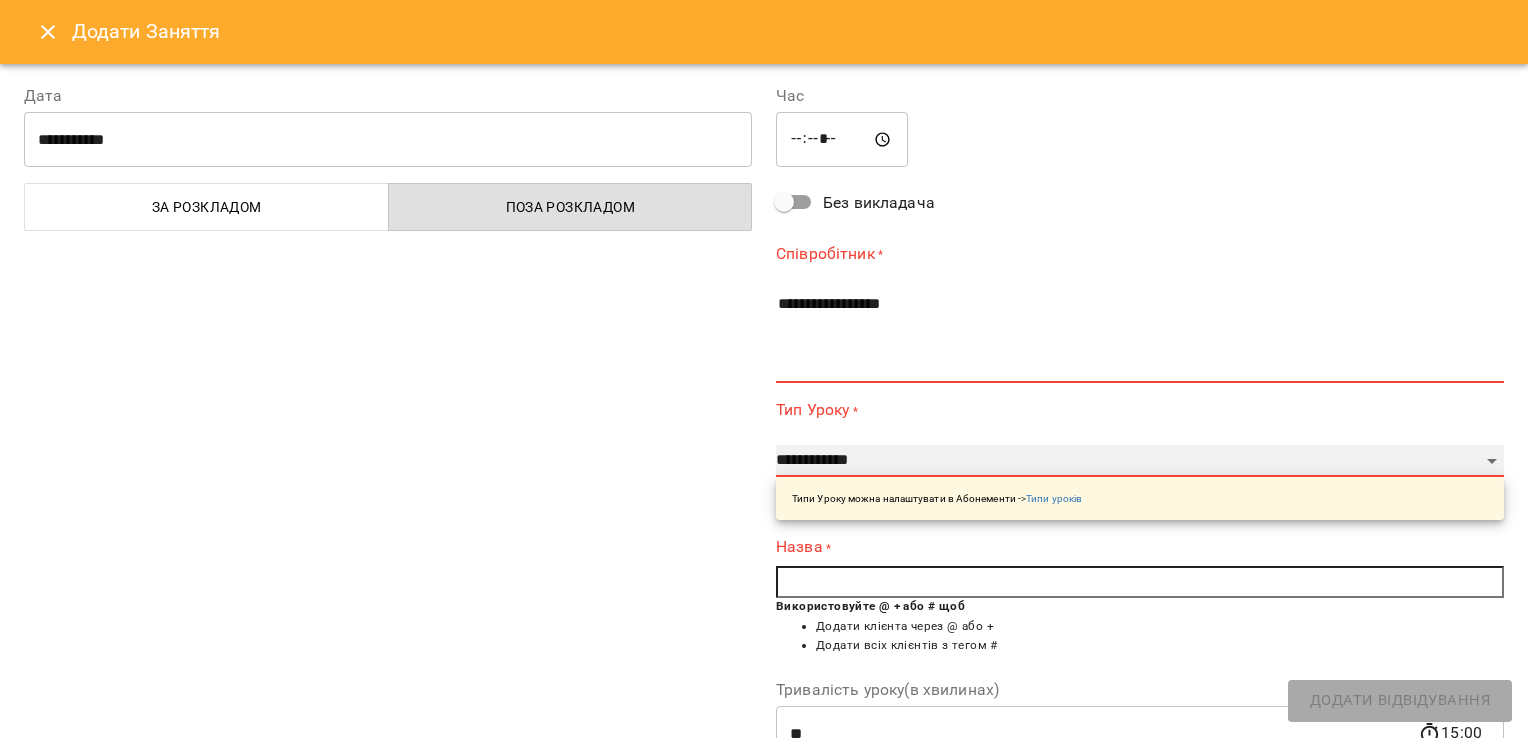 click on "**********" at bounding box center (1140, 461) 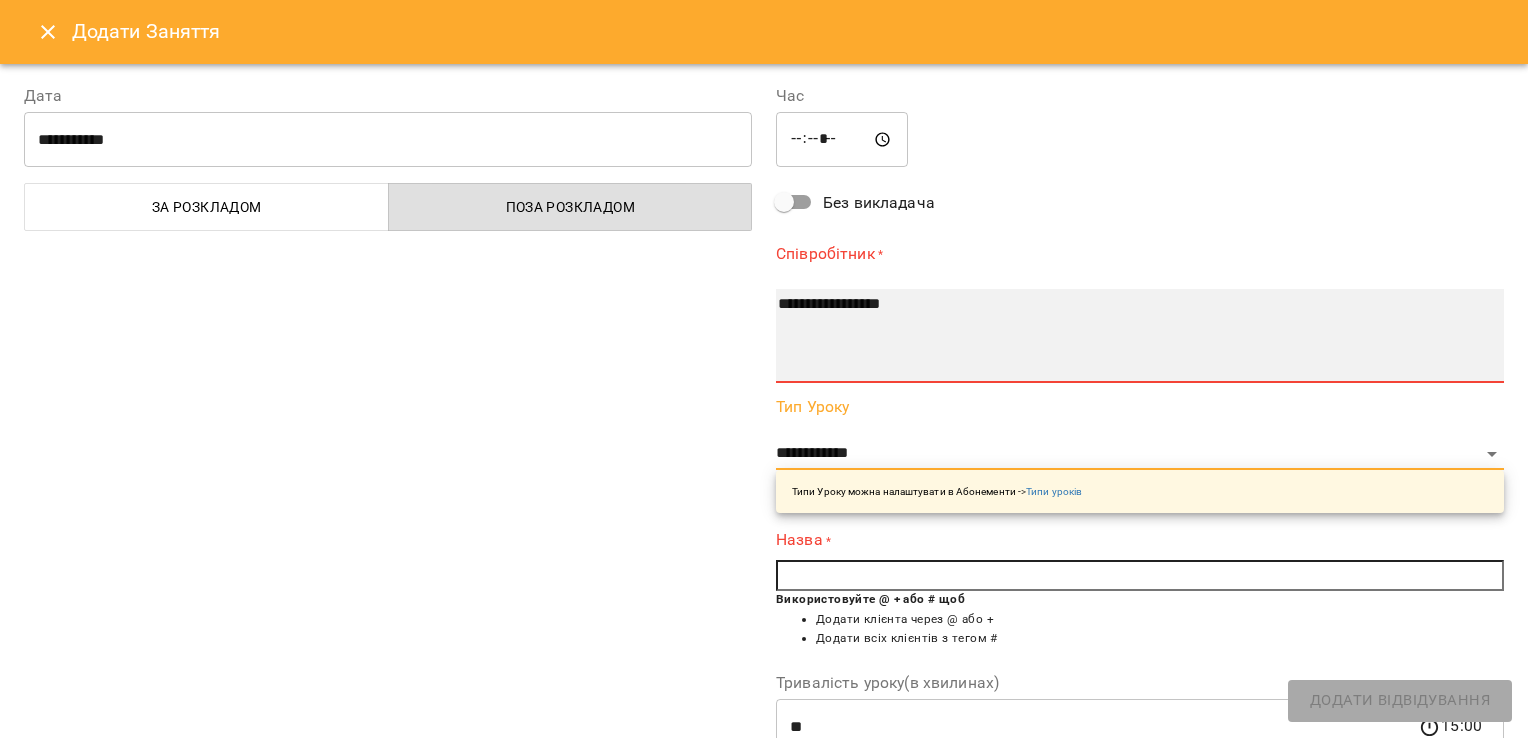 click on "**********" at bounding box center [1140, 336] 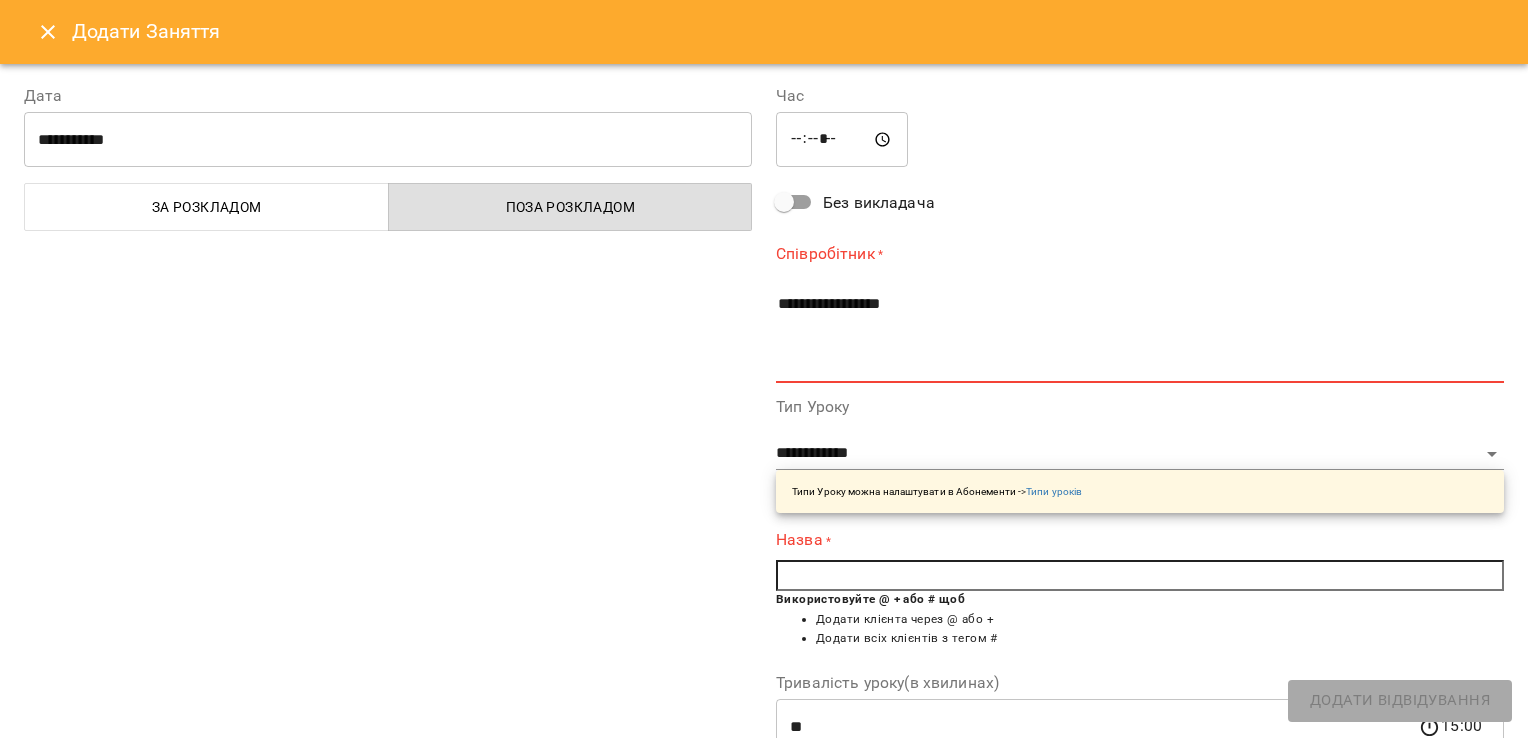 click at bounding box center [1140, 576] 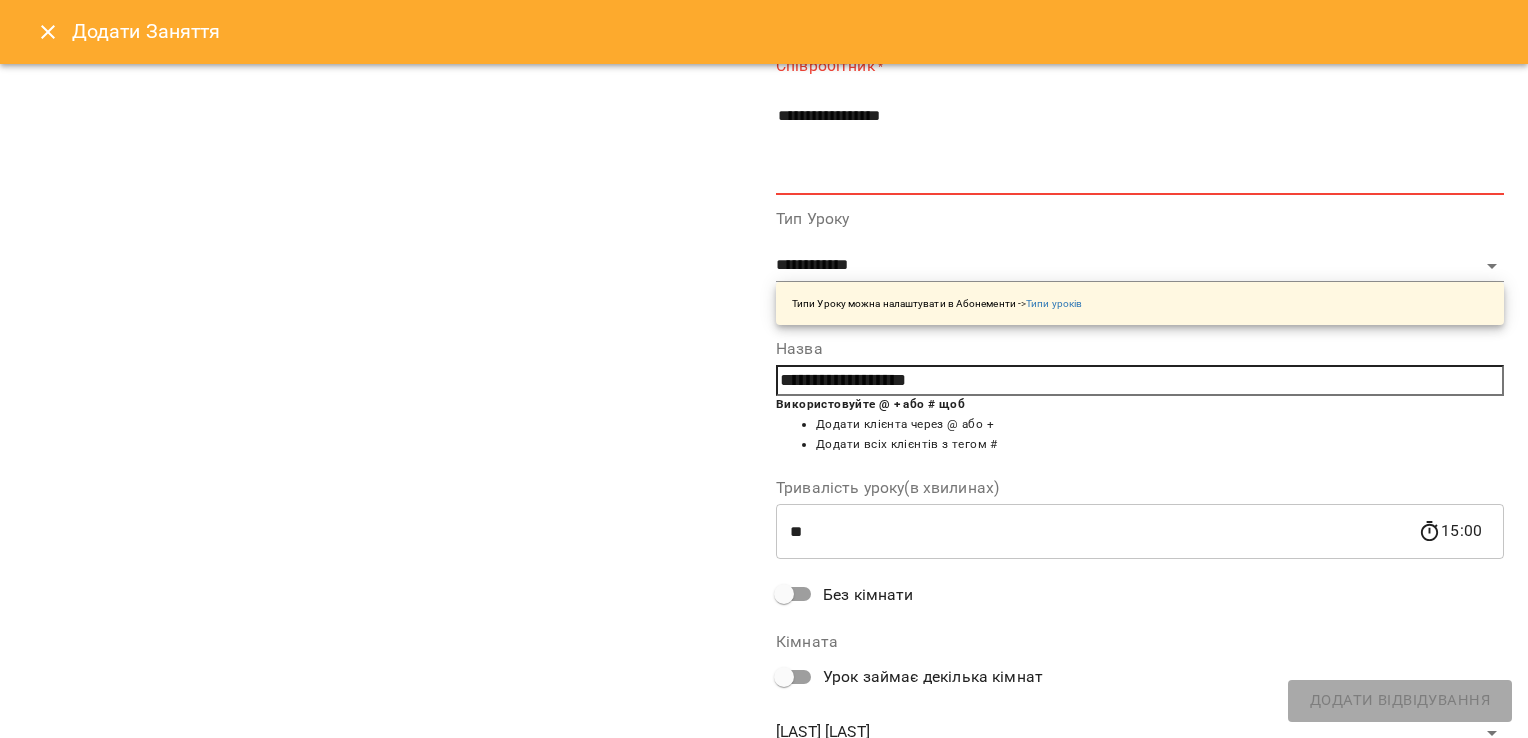 scroll, scrollTop: 66, scrollLeft: 0, axis: vertical 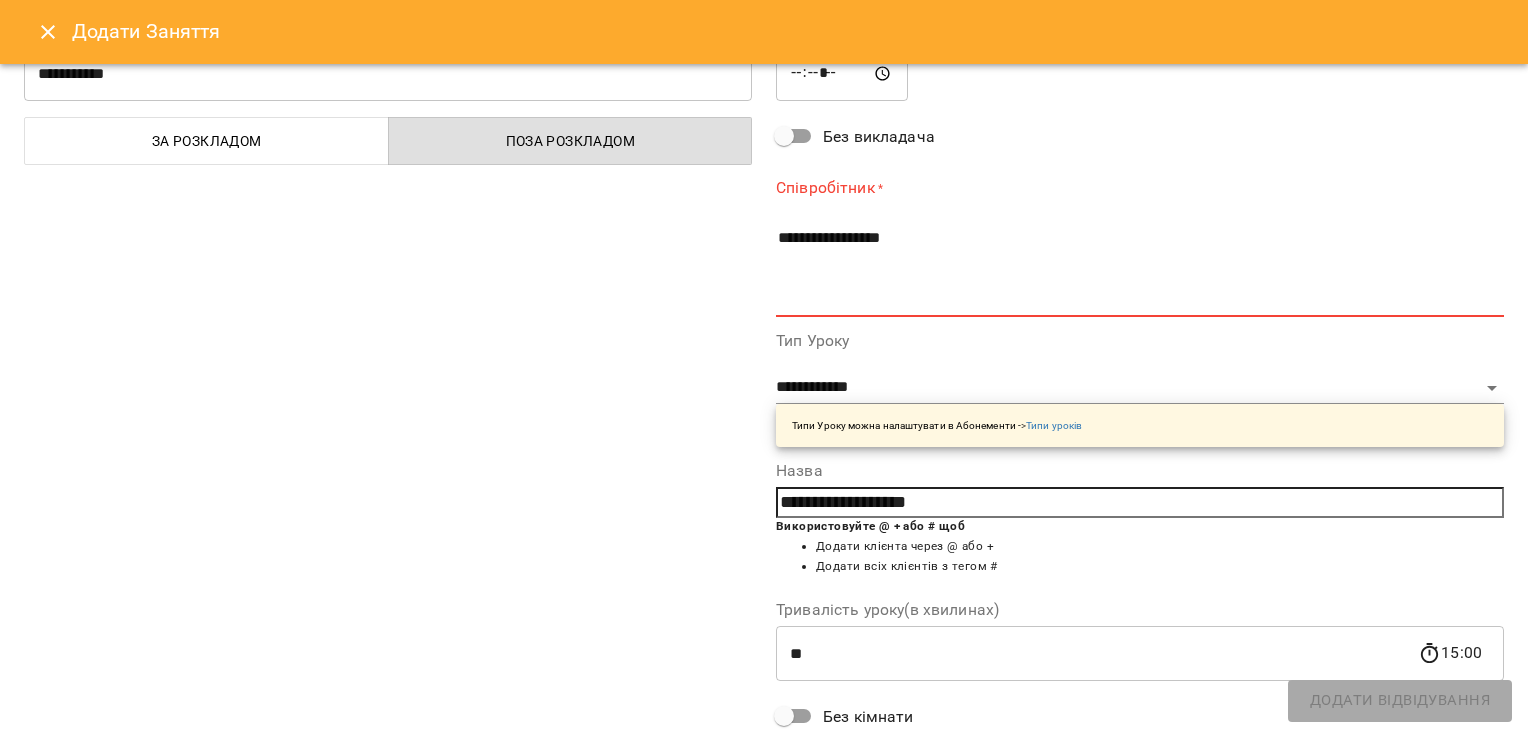 type on "**********" 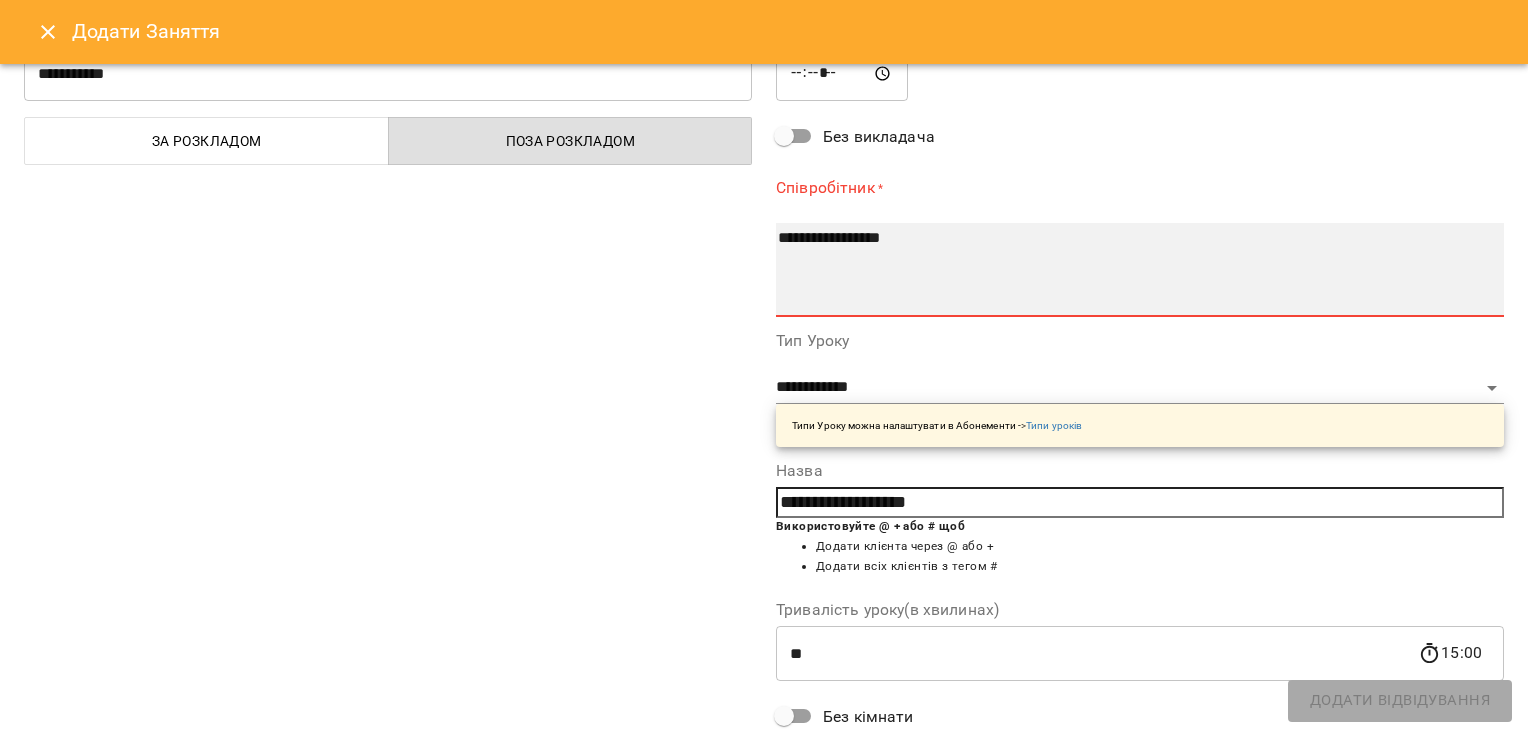 click on "**********" at bounding box center [1140, 270] 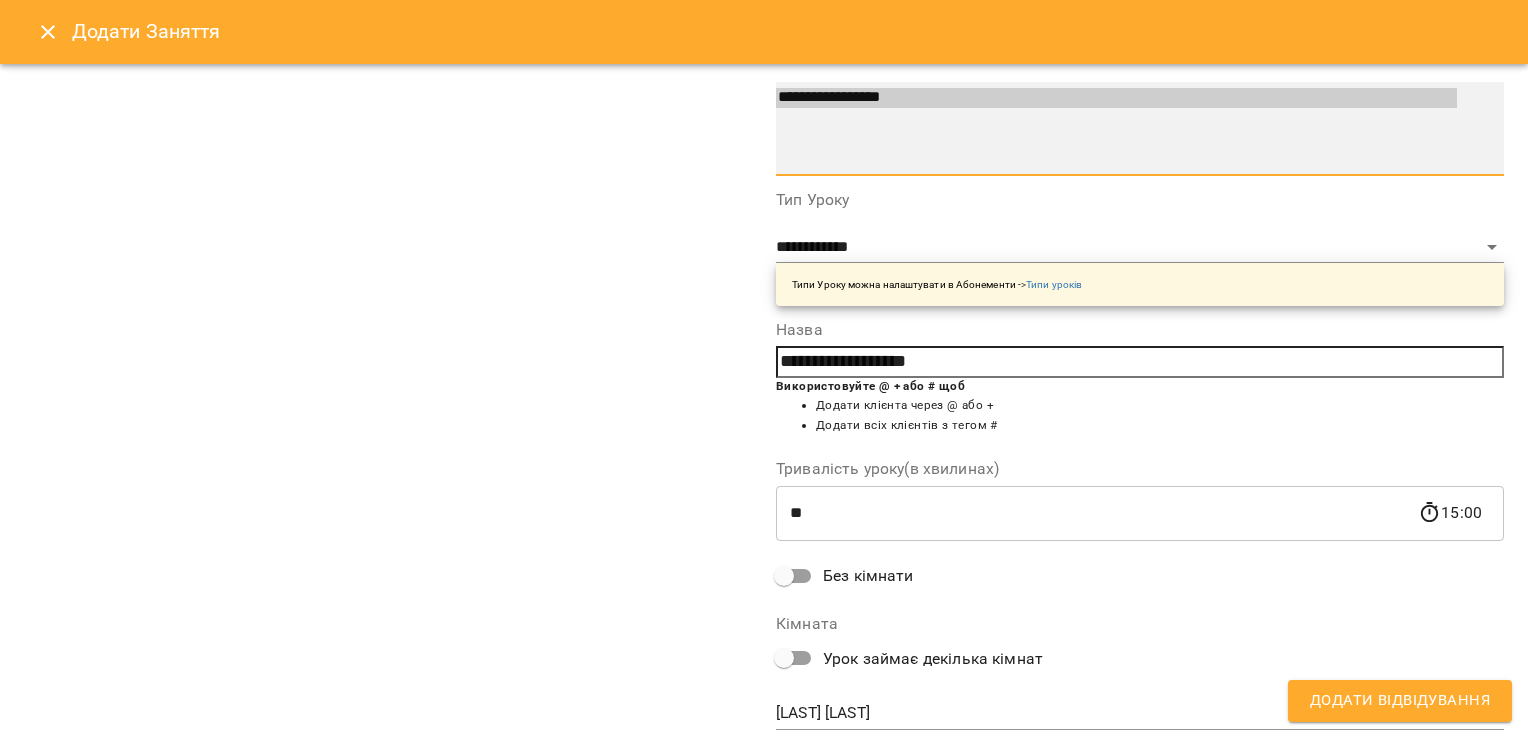 scroll, scrollTop: 260, scrollLeft: 0, axis: vertical 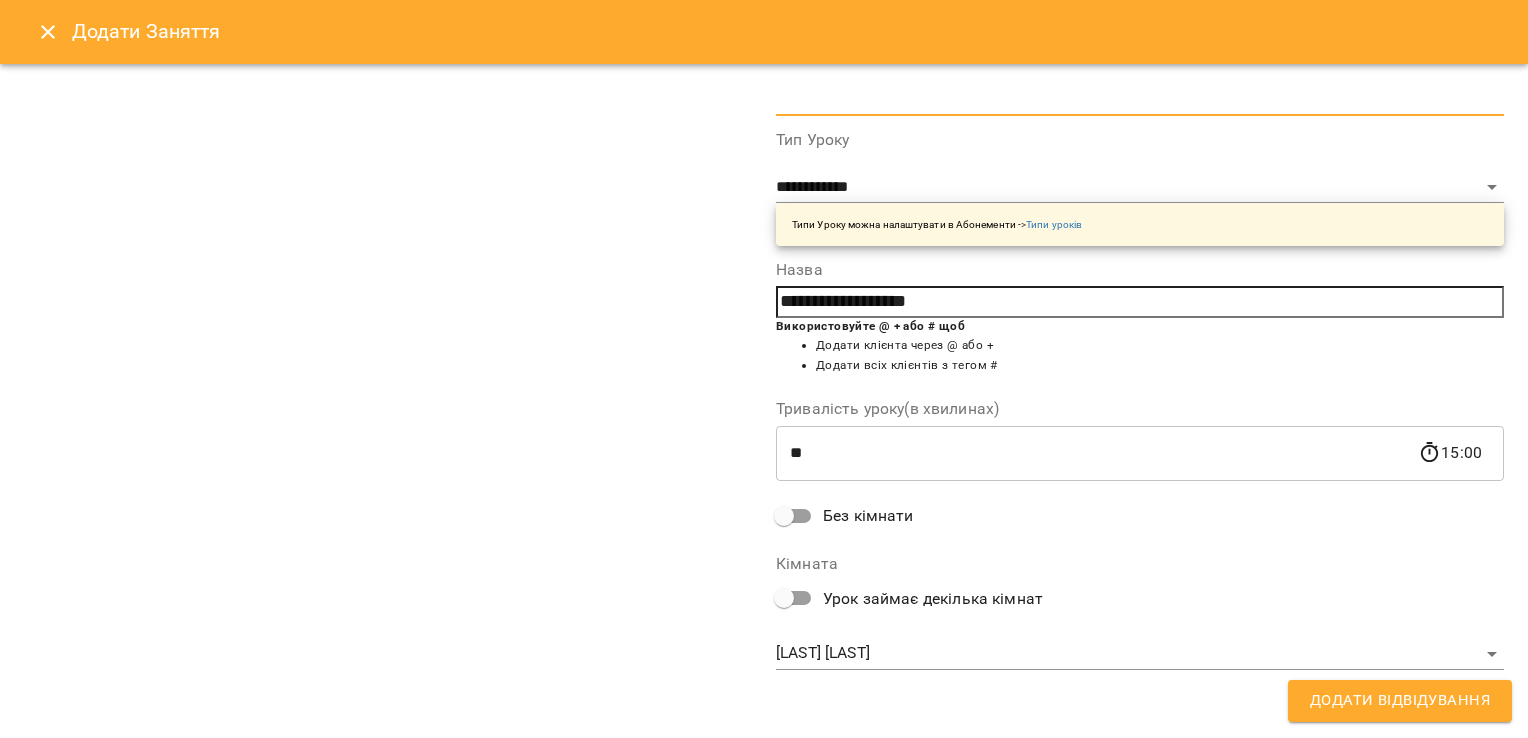 click on "Додати Відвідування" at bounding box center [1400, 701] 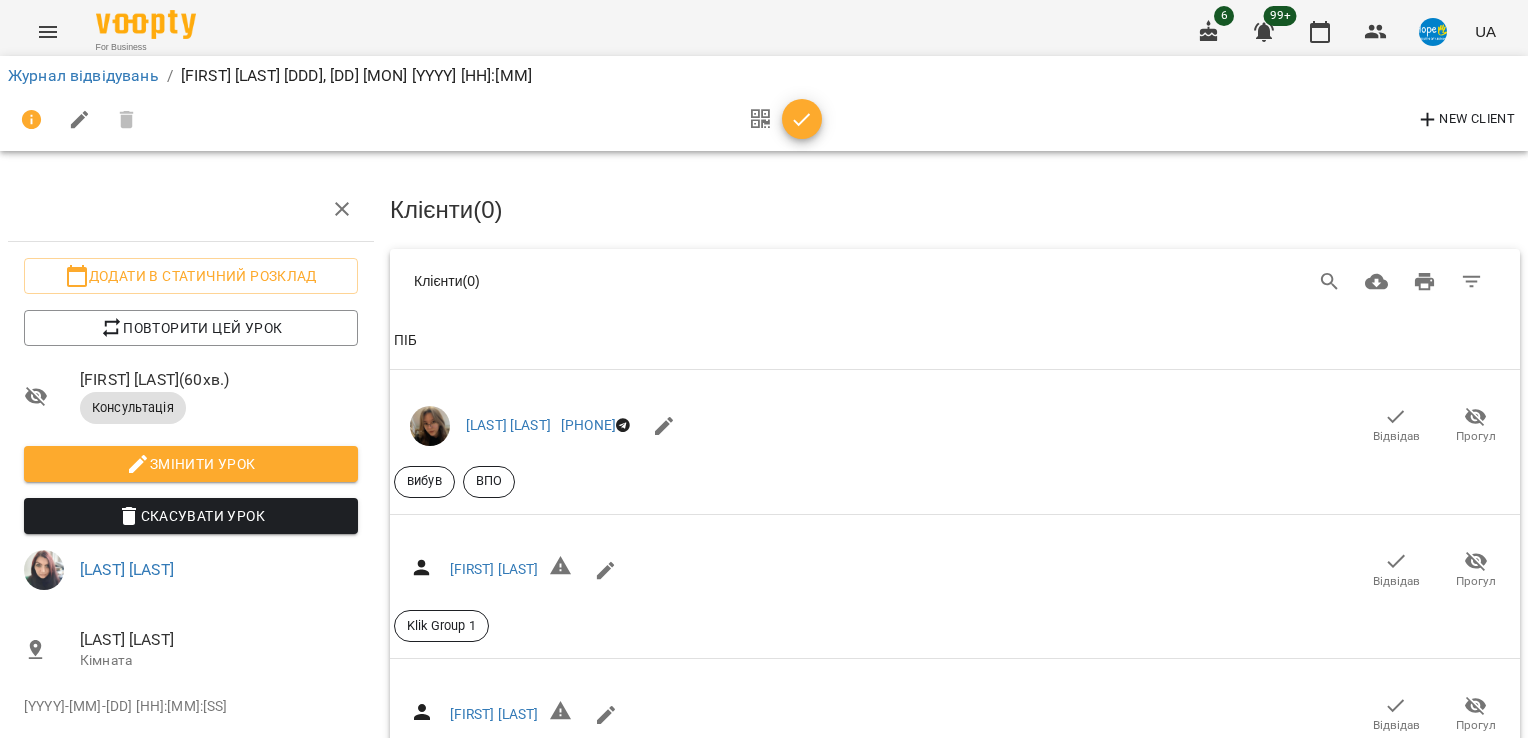 click 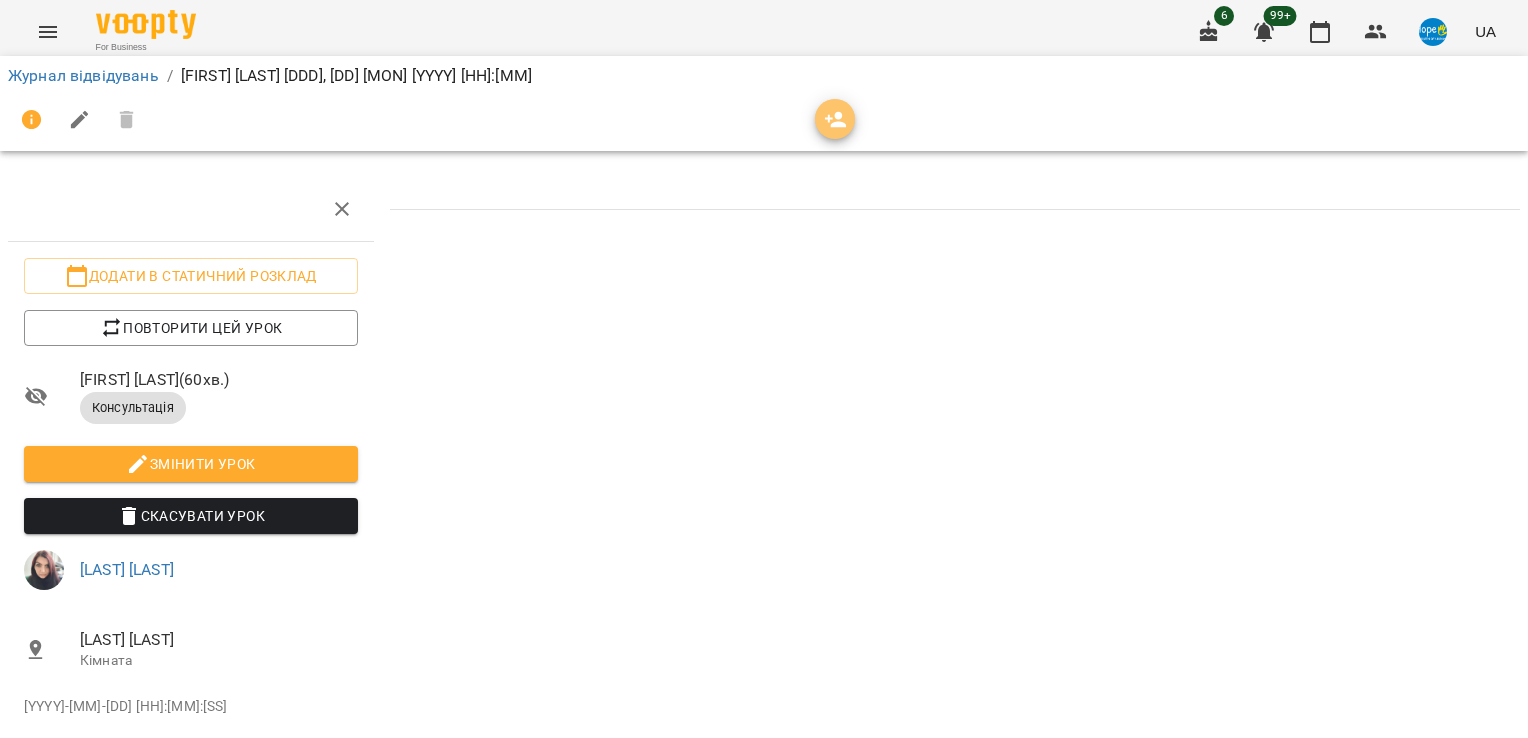 click 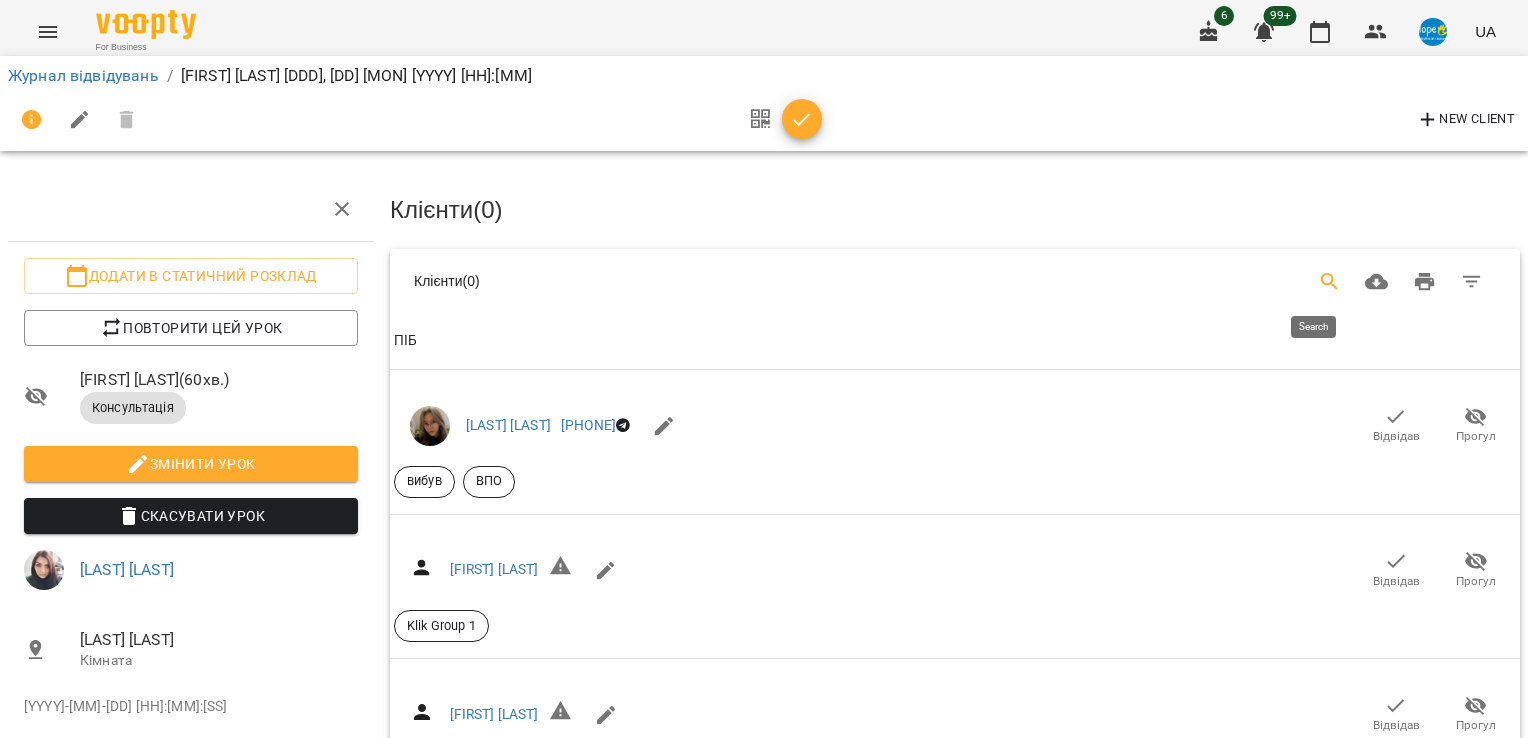 click at bounding box center (1330, 282) 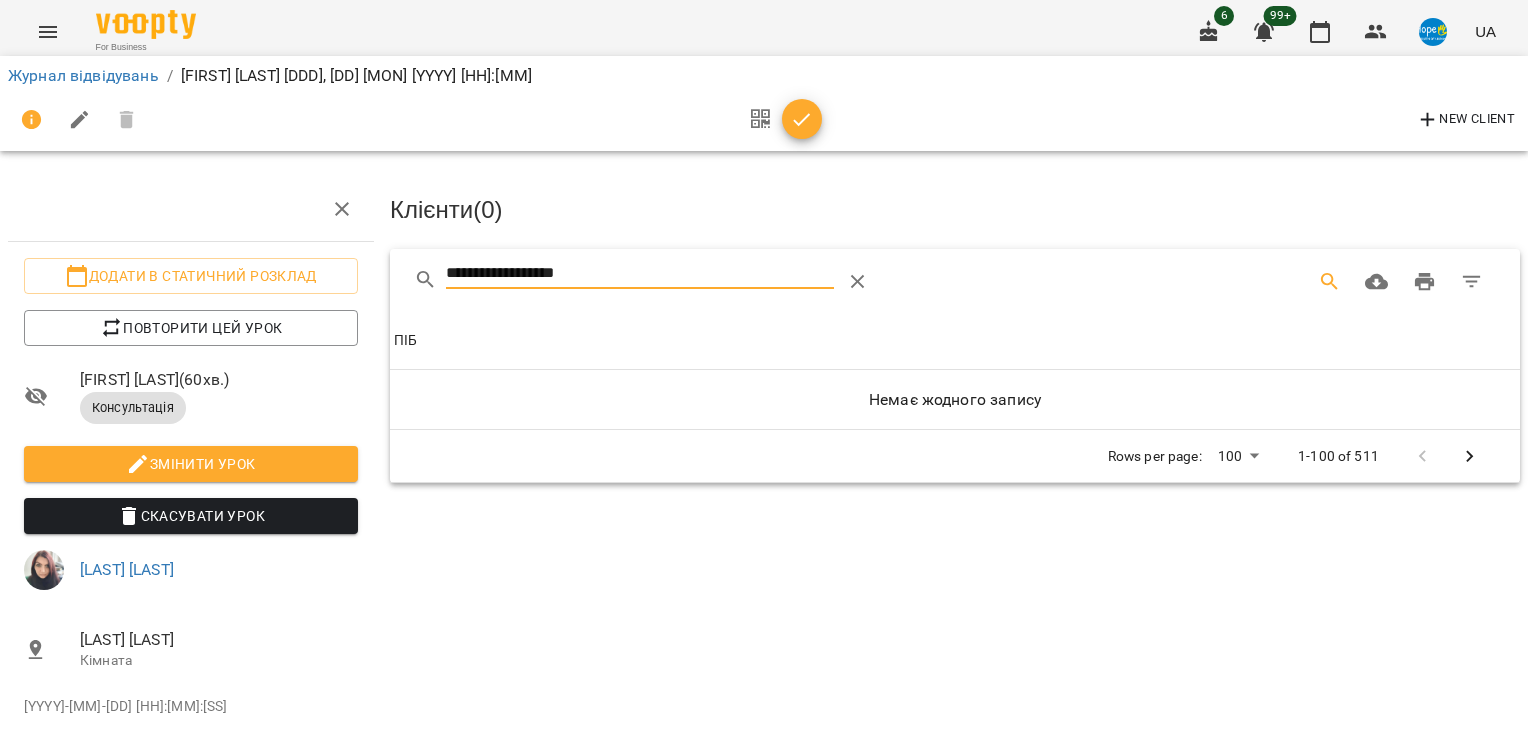 drag, startPoint x: 595, startPoint y: 272, endPoint x: 539, endPoint y: 265, distance: 56.435802 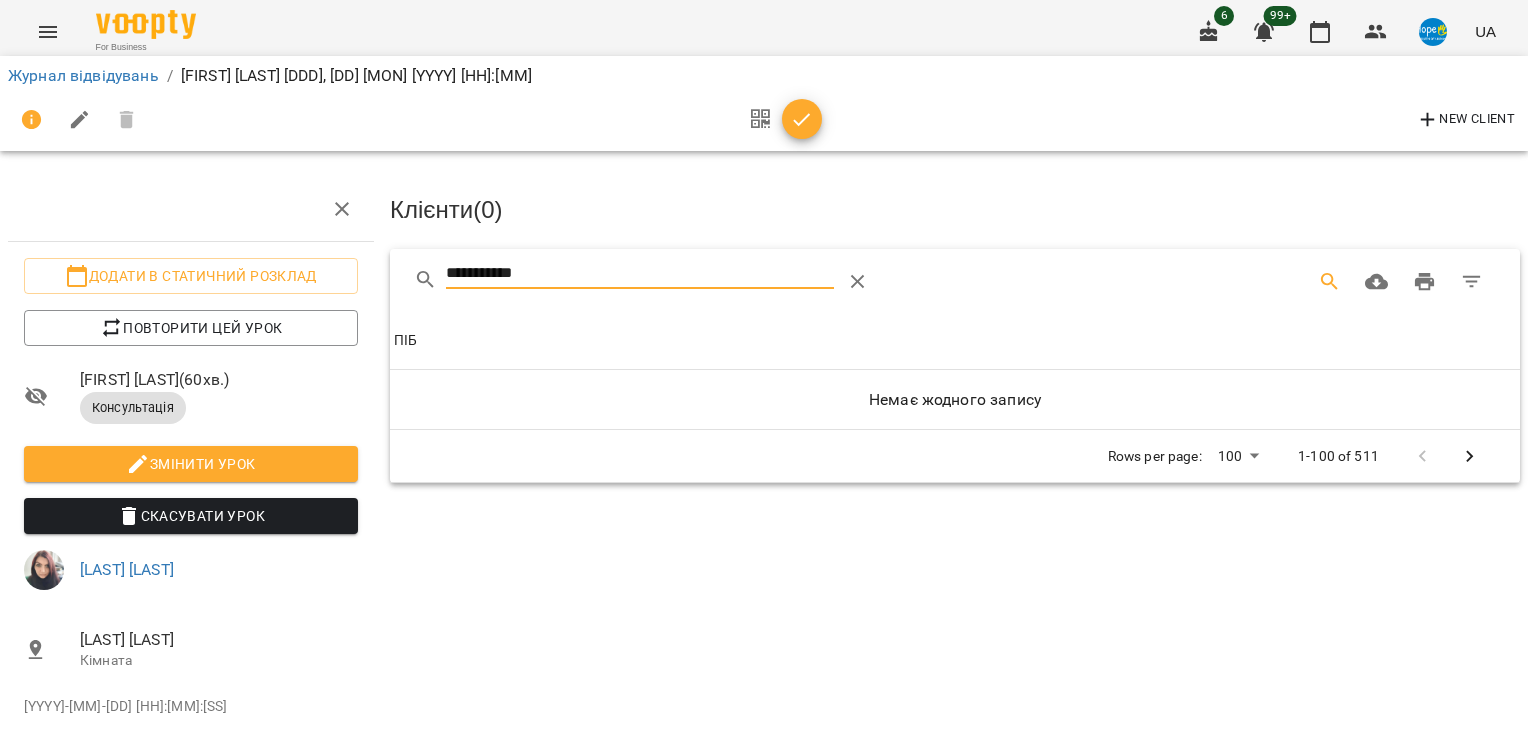 type on "**********" 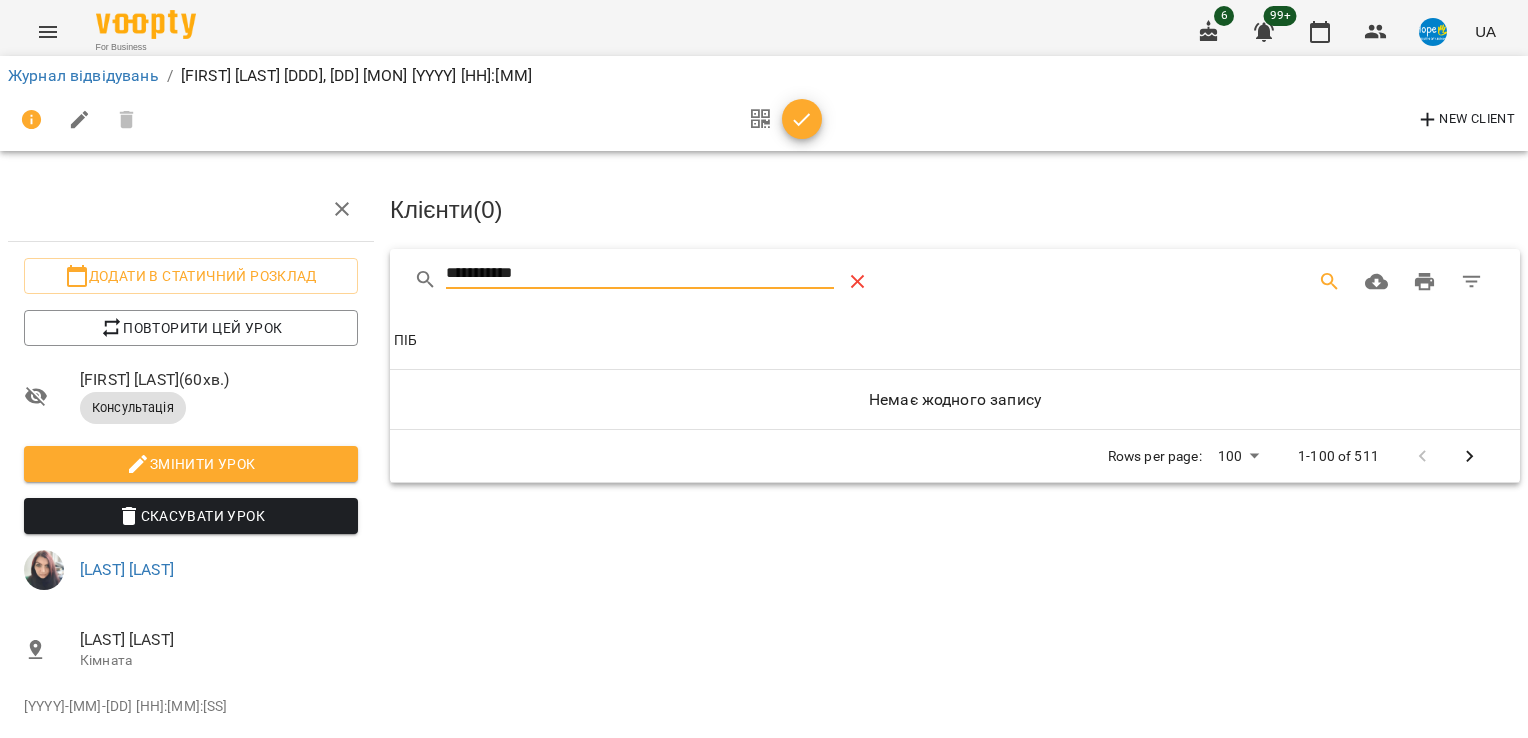 click 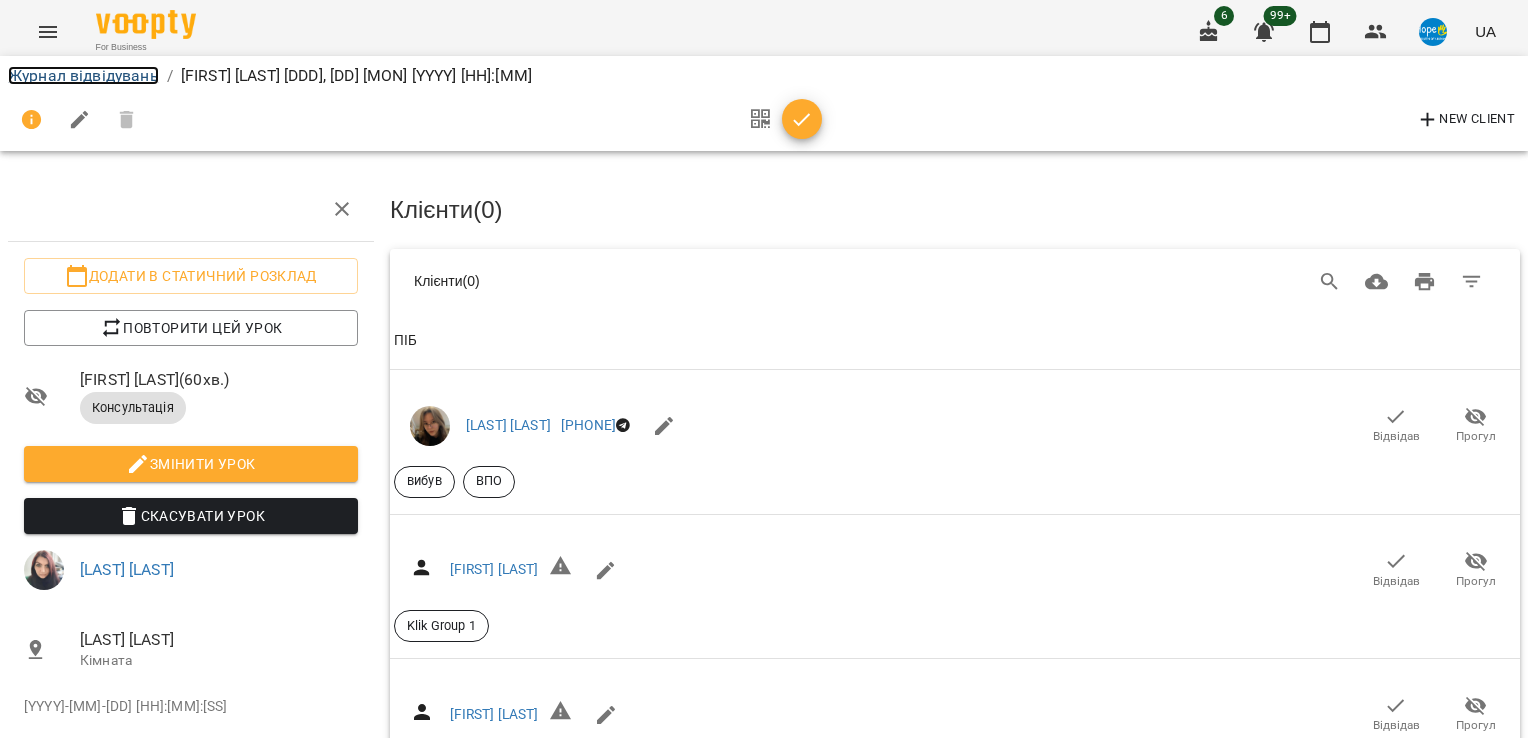 click on "Журнал відвідувань" at bounding box center [83, 75] 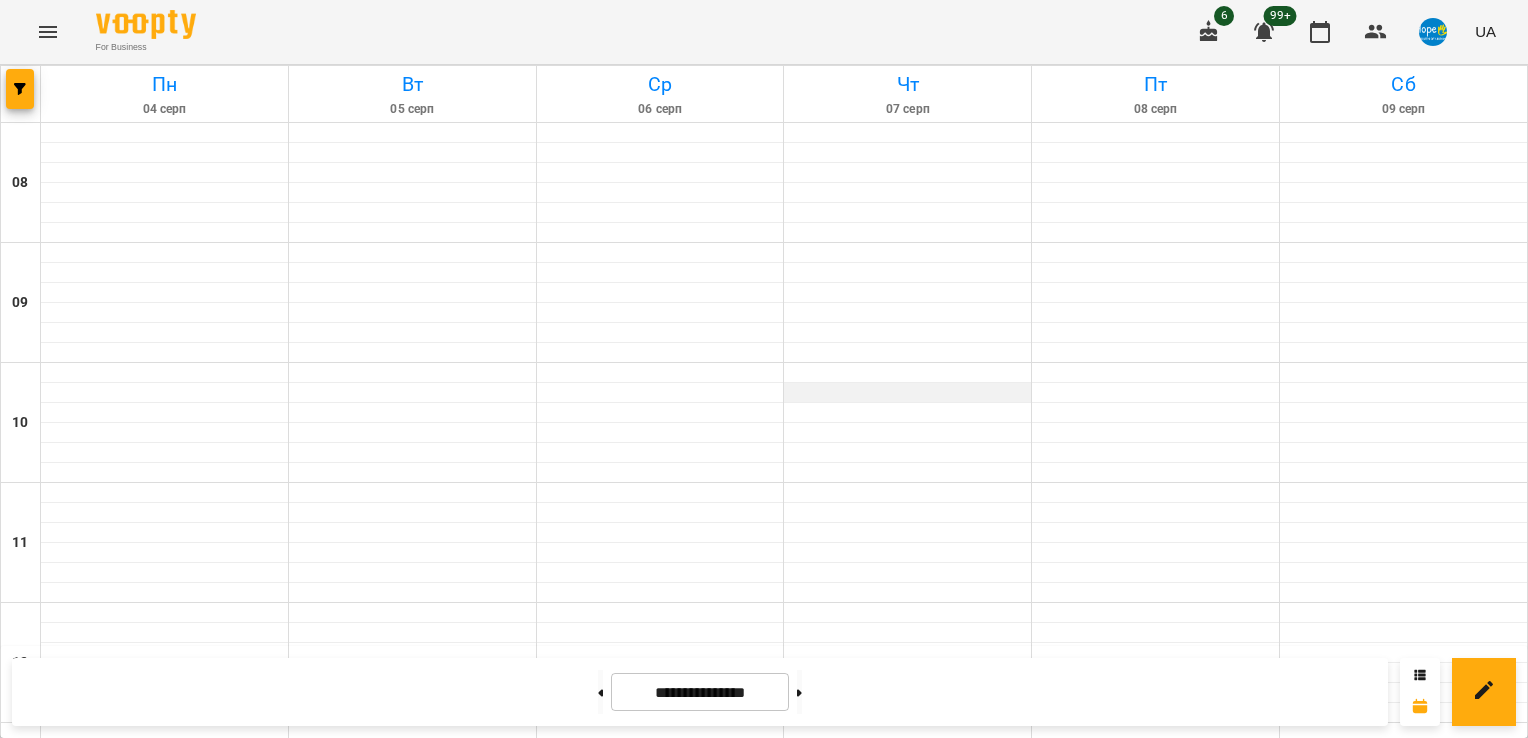 scroll, scrollTop: 400, scrollLeft: 0, axis: vertical 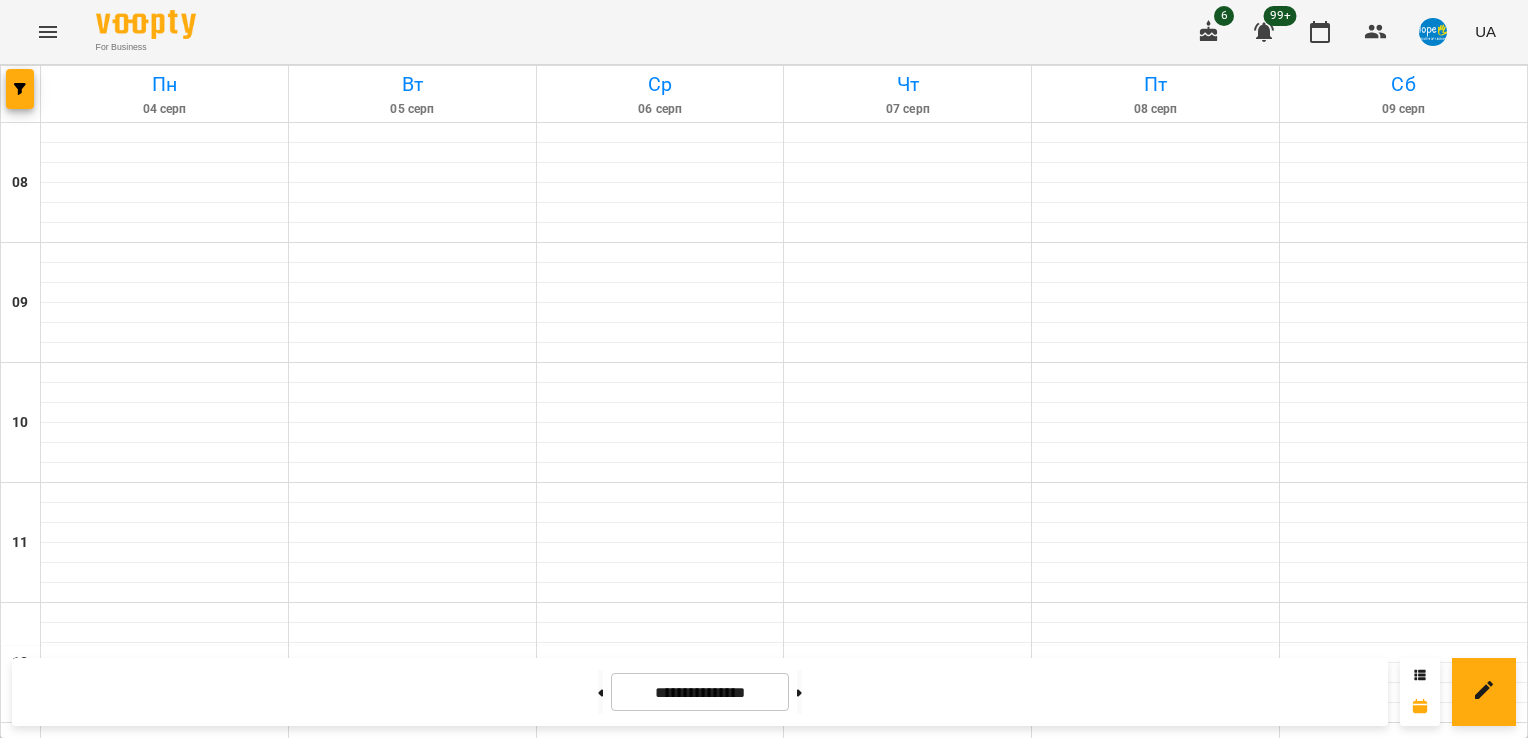 click on "0" at bounding box center (908, 906) 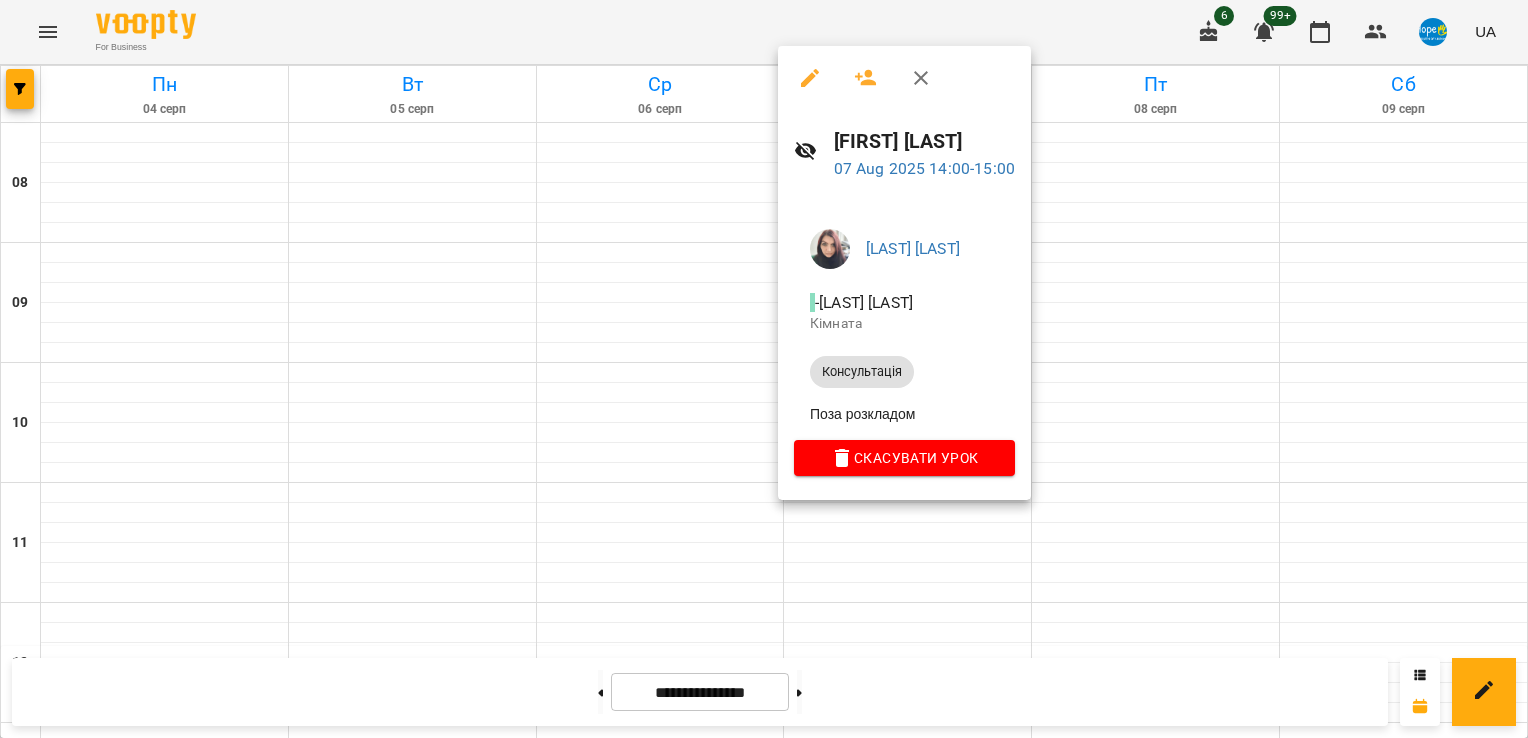 click 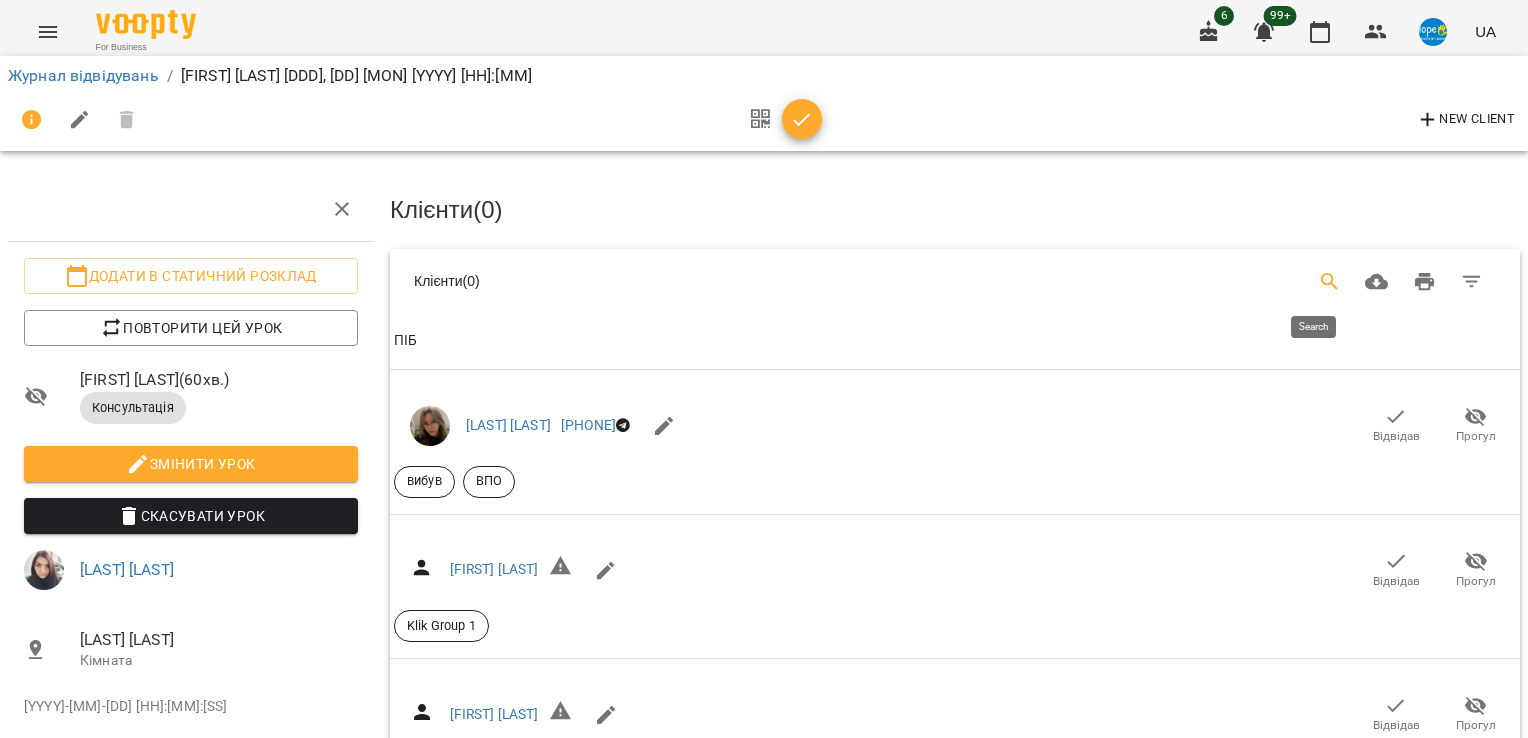 click 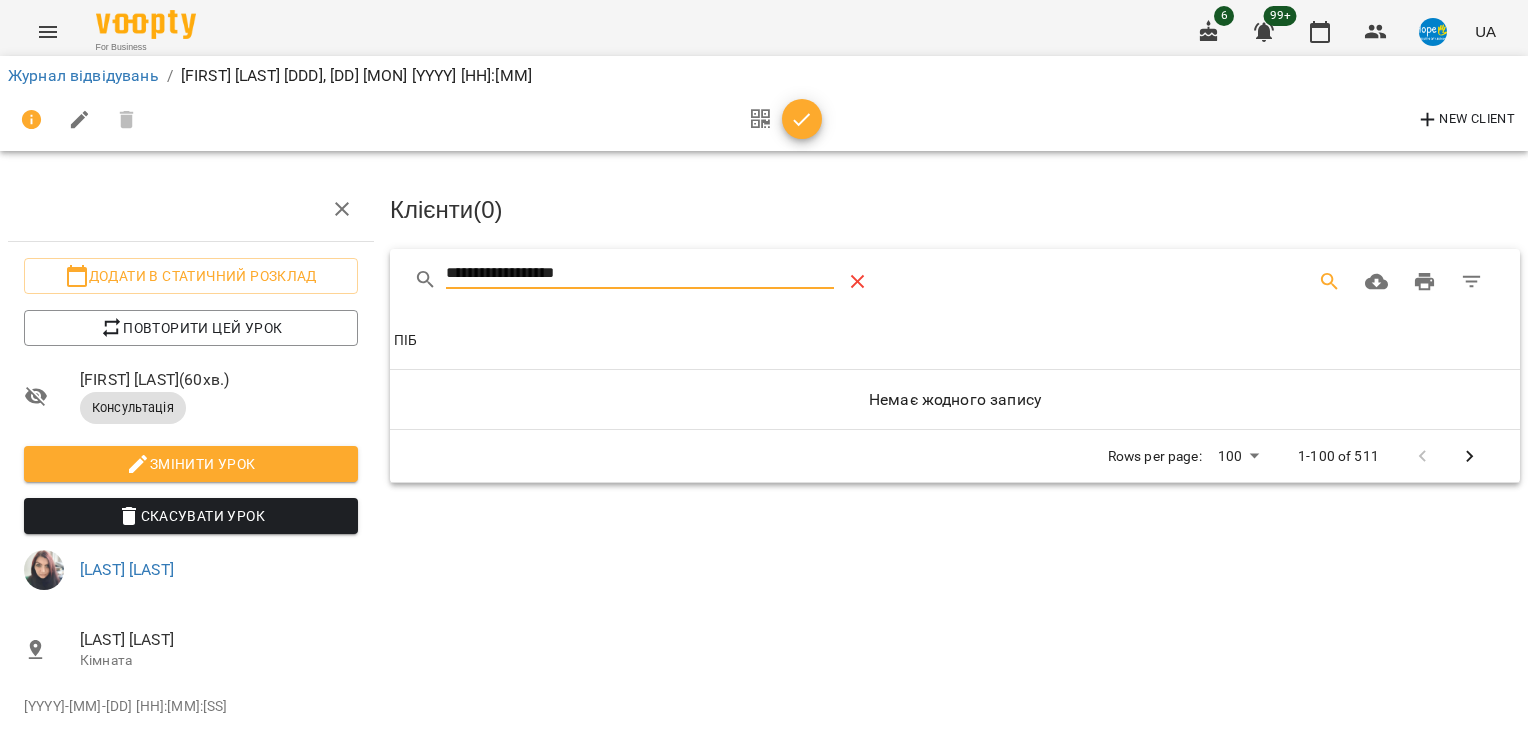 type on "**********" 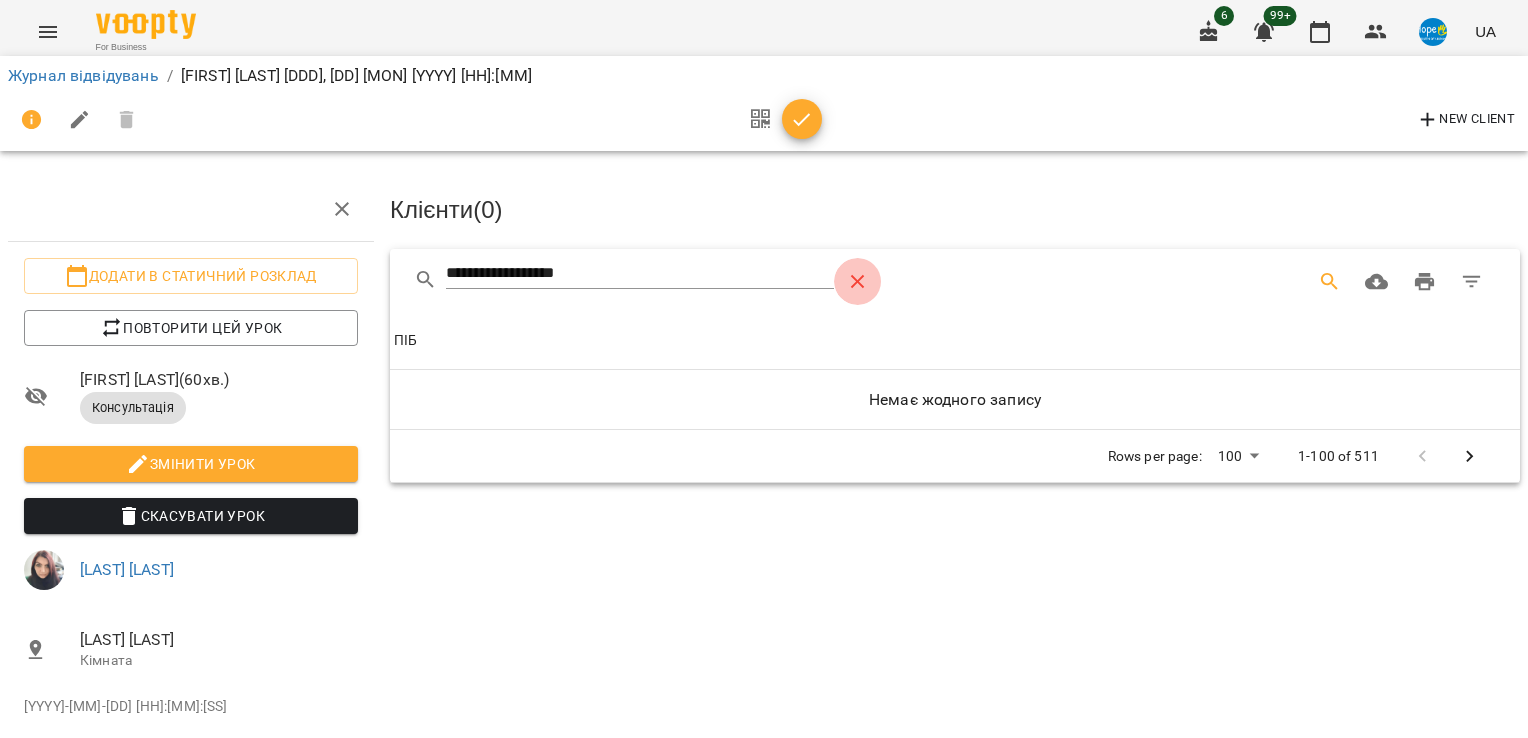 click 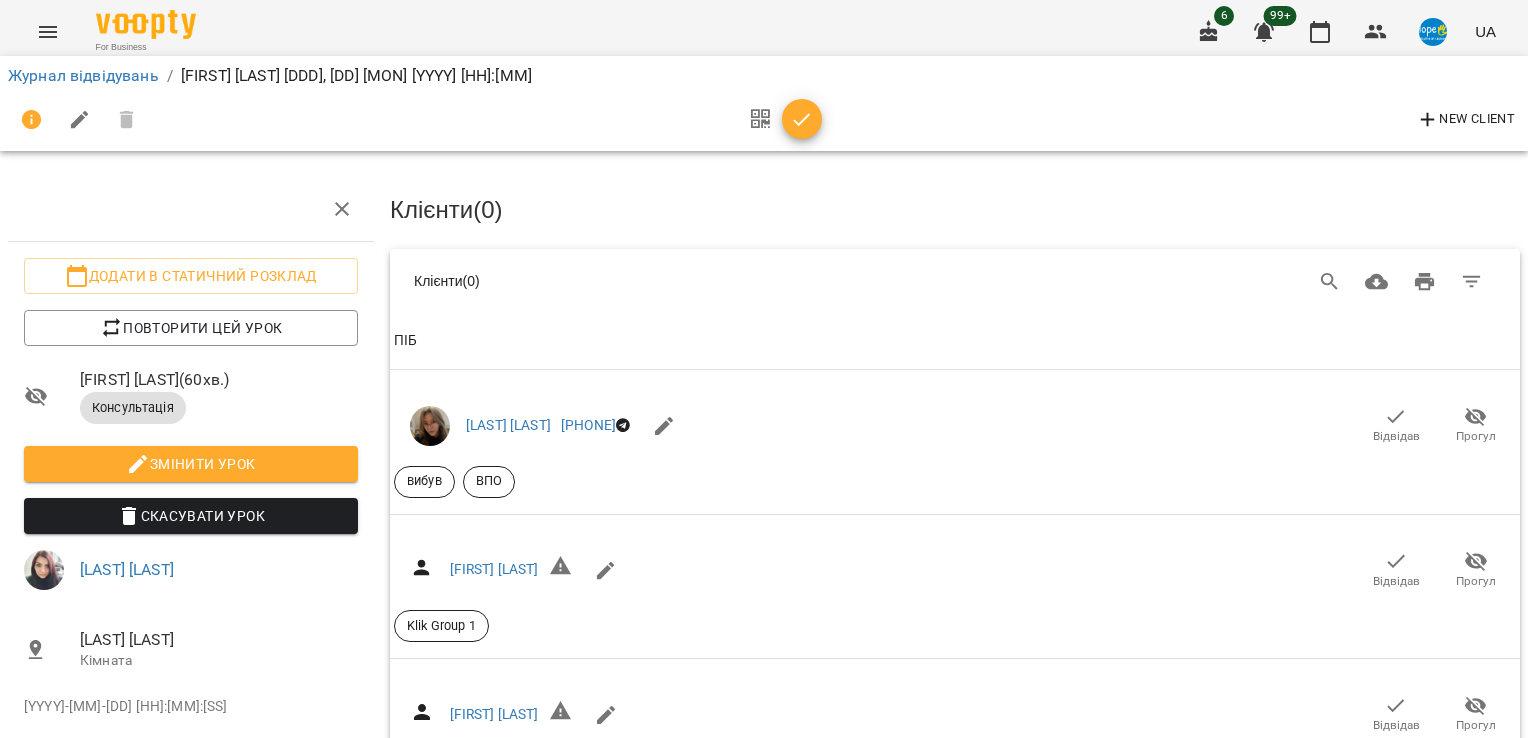 click on "Журнал відвідувань" at bounding box center [83, 76] 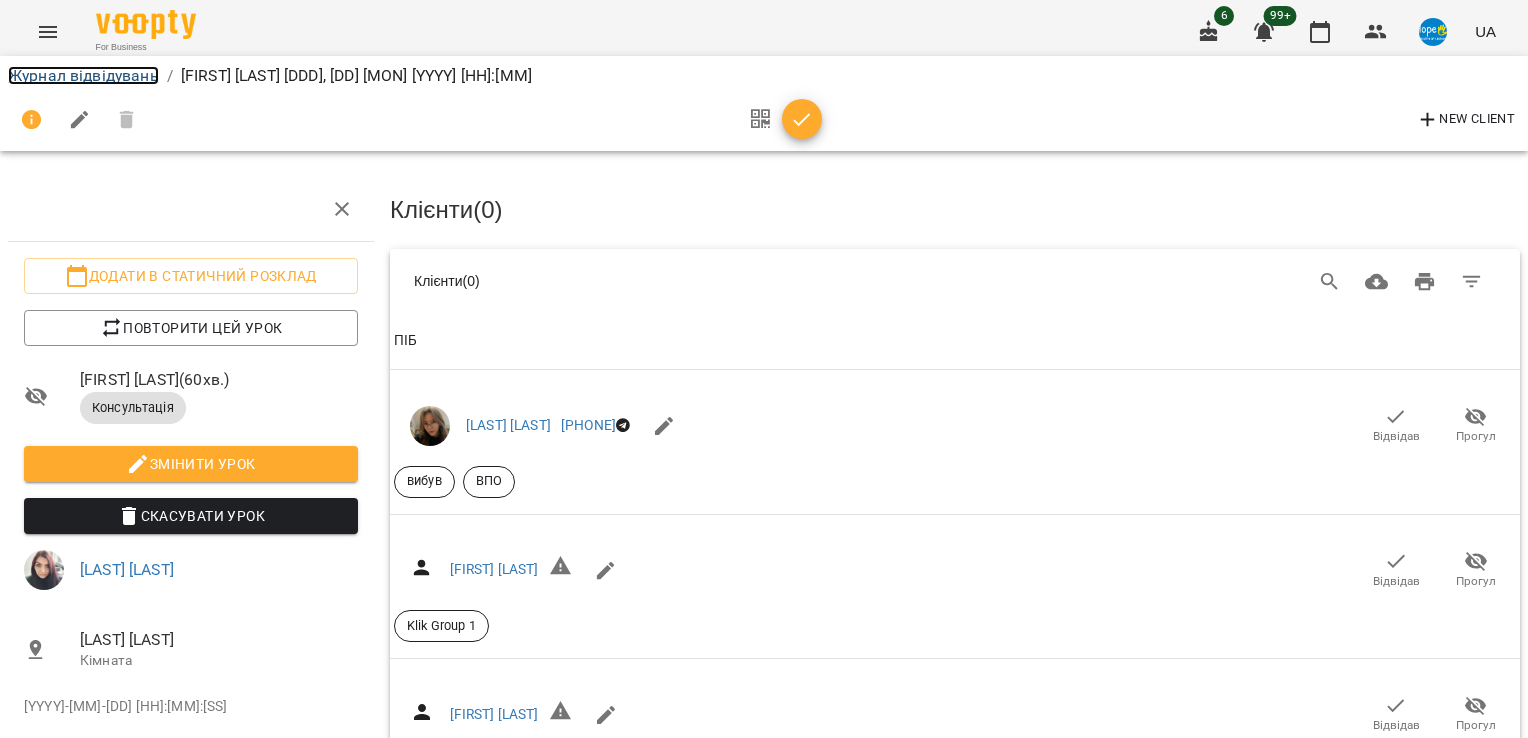click on "Журнал відвідувань" at bounding box center [83, 75] 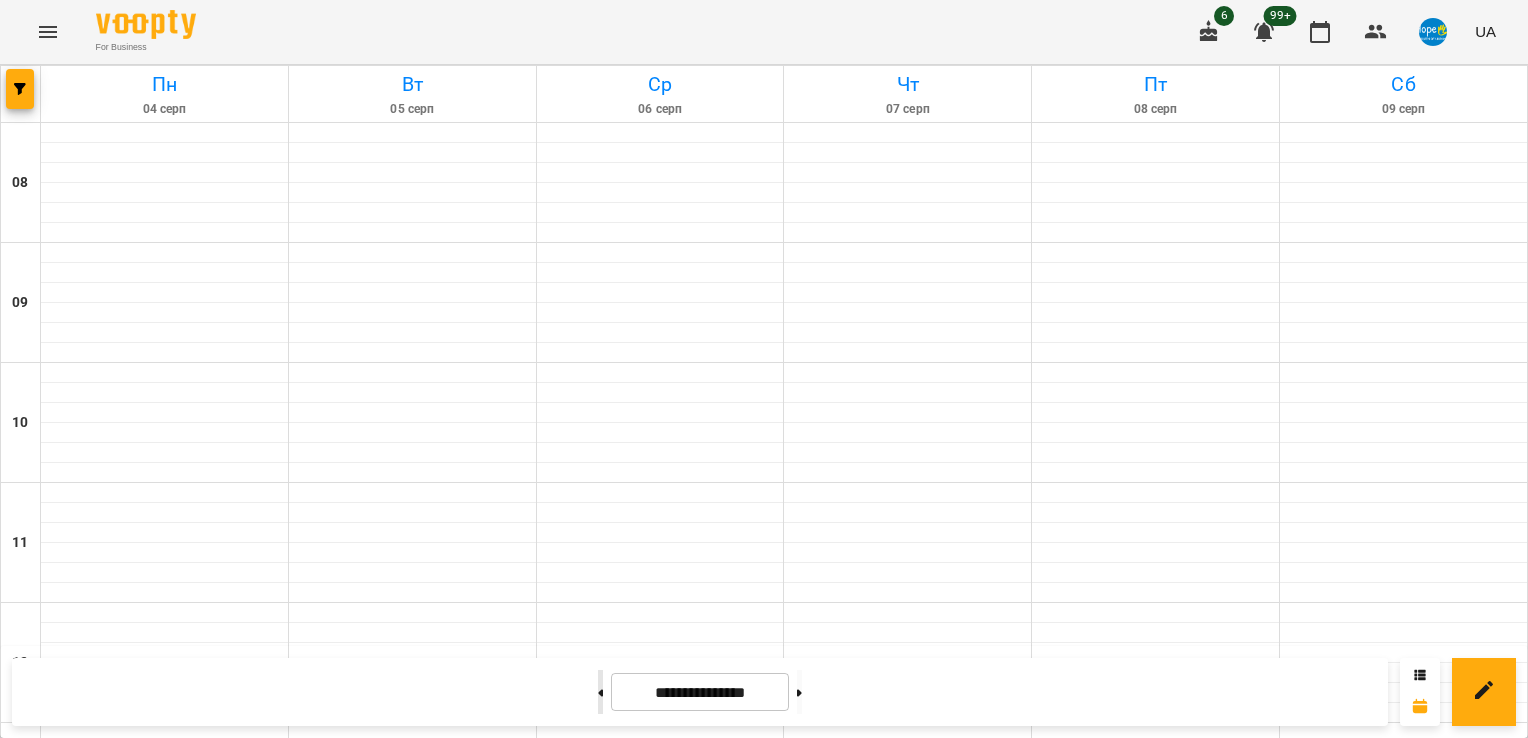 click at bounding box center (600, 692) 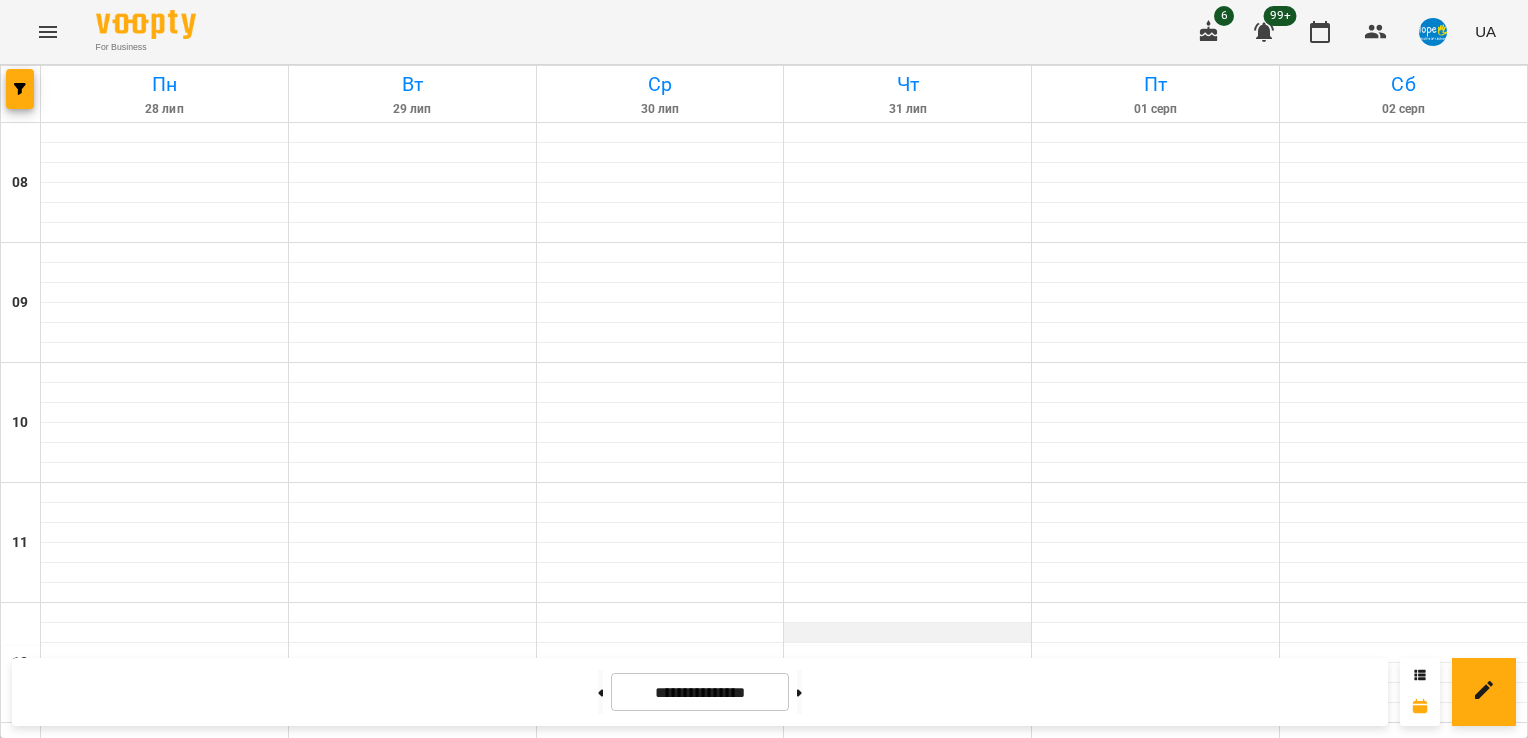 scroll, scrollTop: 400, scrollLeft: 0, axis: vertical 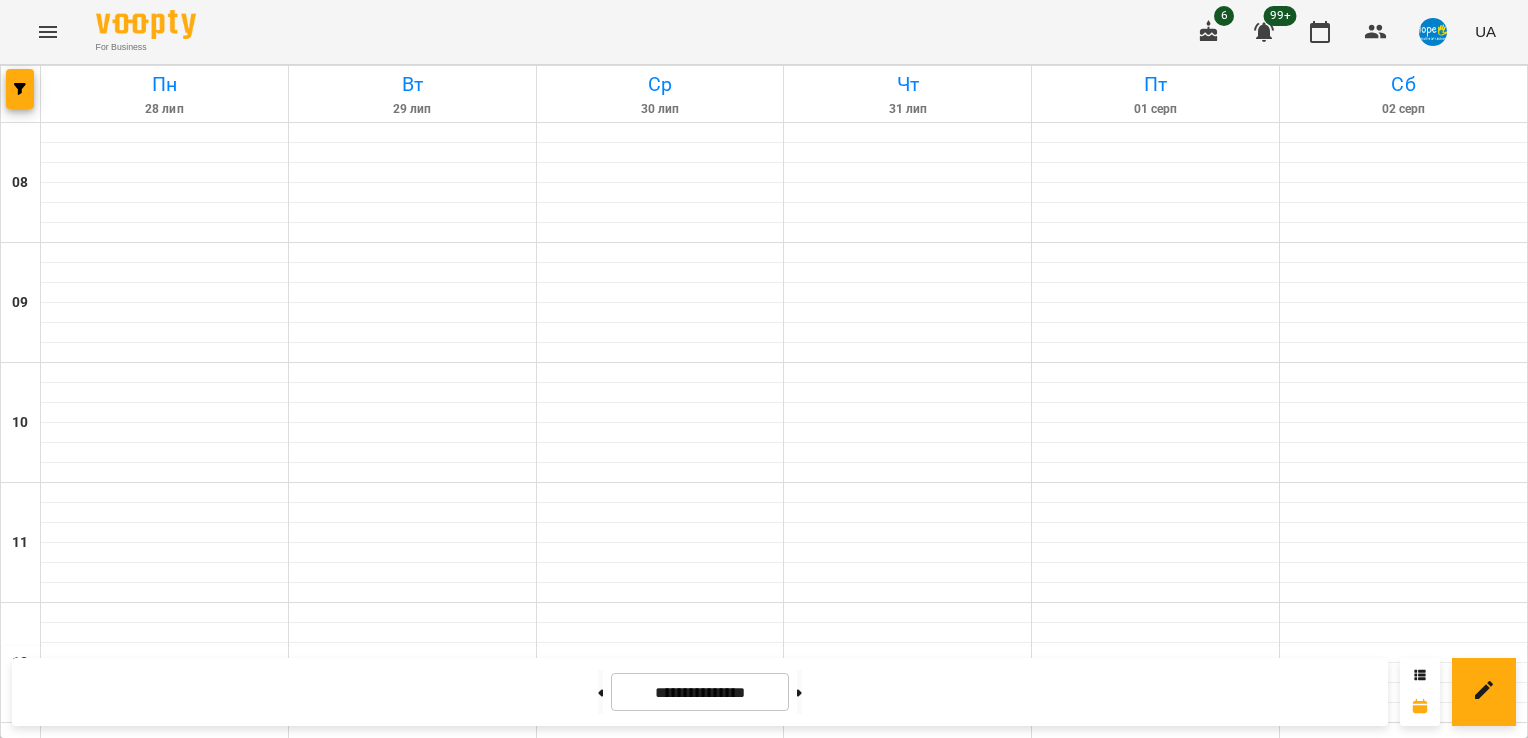 click on "[FIRST] [LAST]" at bounding box center [842, 905] 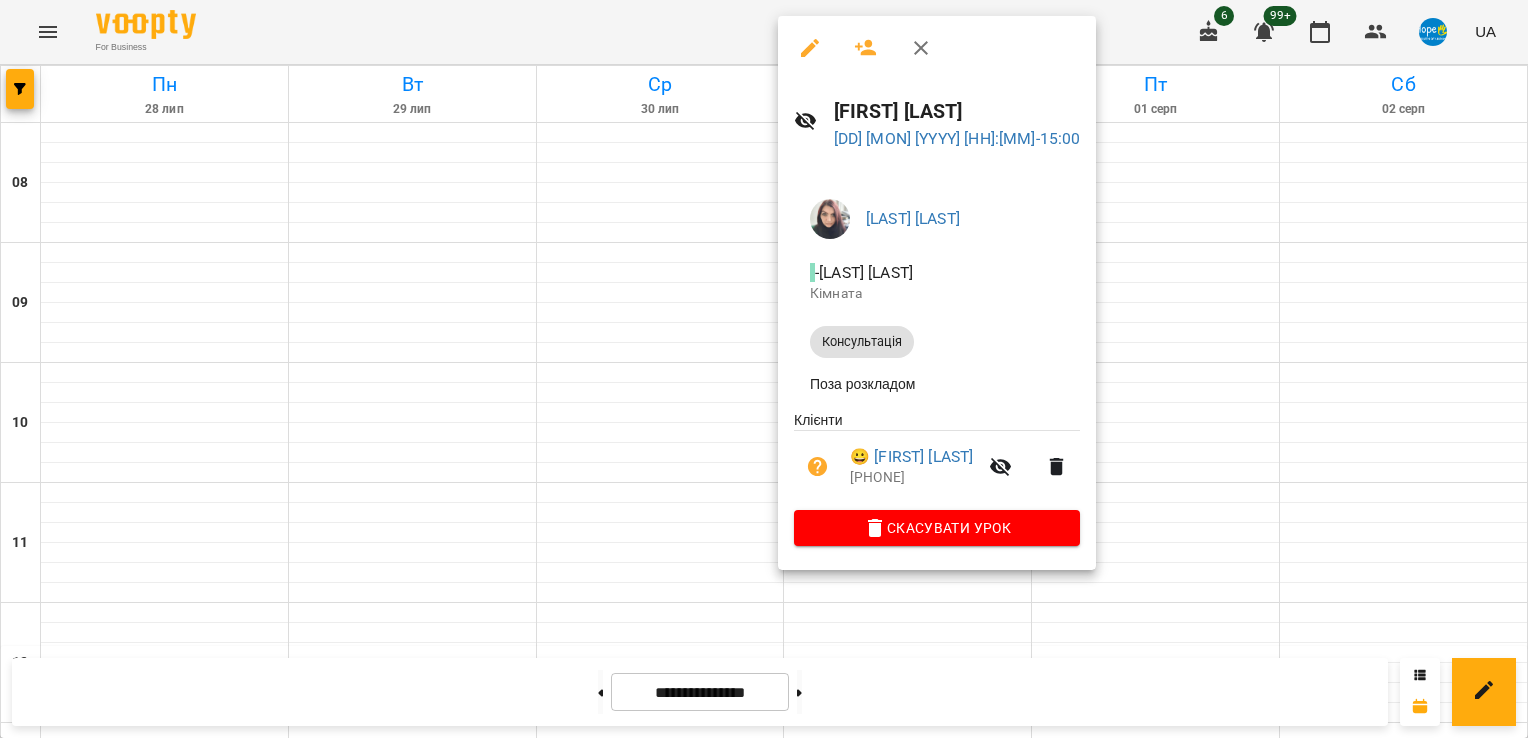 click at bounding box center [764, 369] 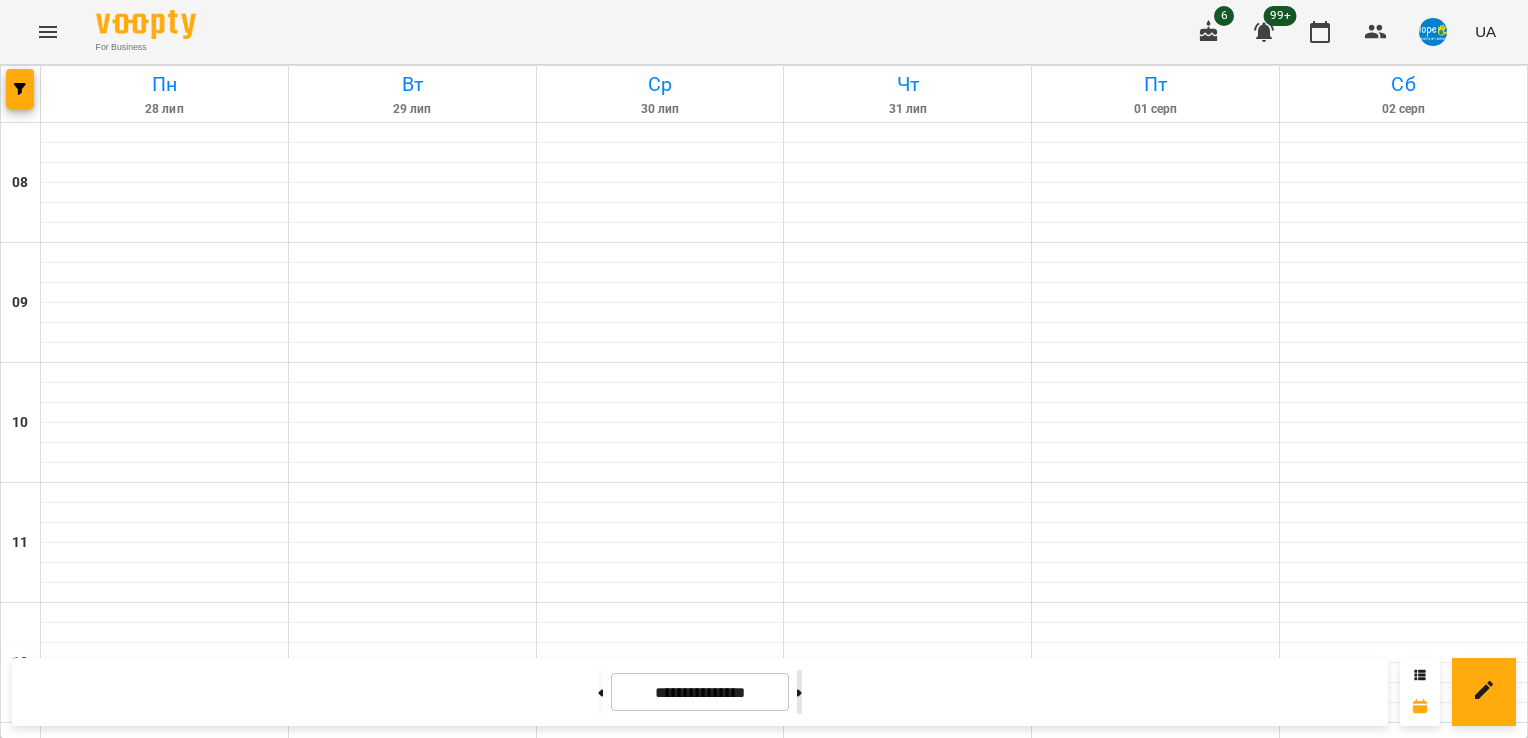 click at bounding box center (799, 692) 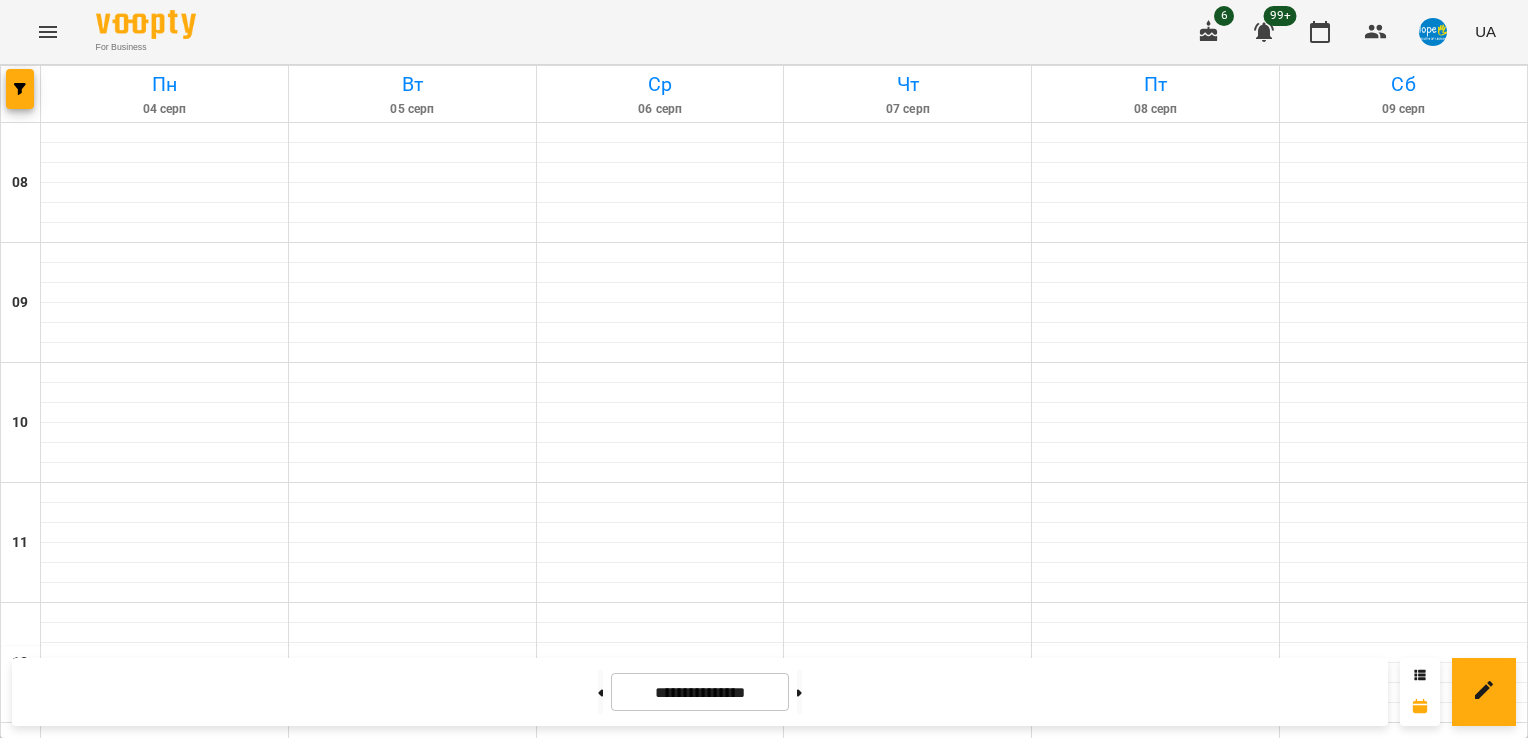 scroll, scrollTop: 600, scrollLeft: 0, axis: vertical 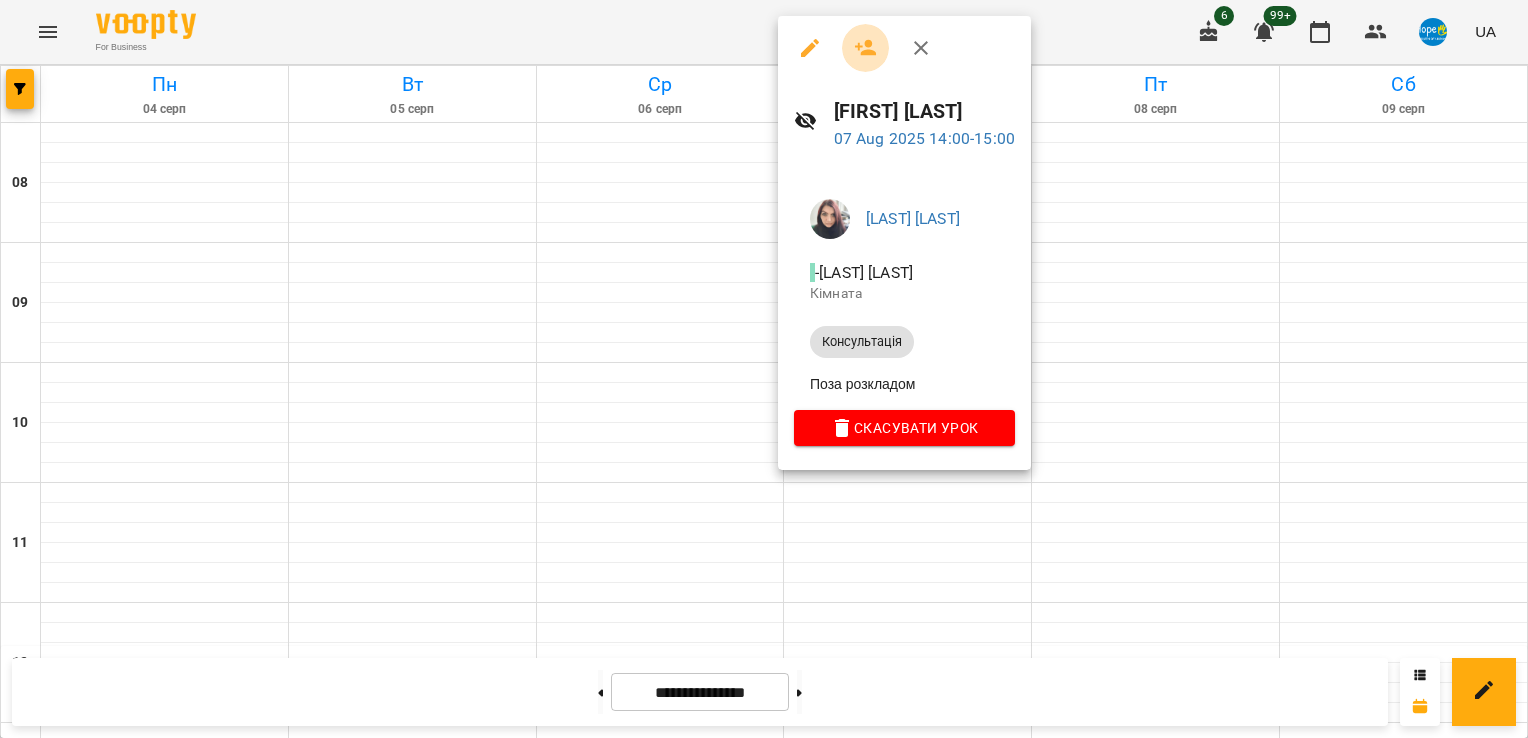 click 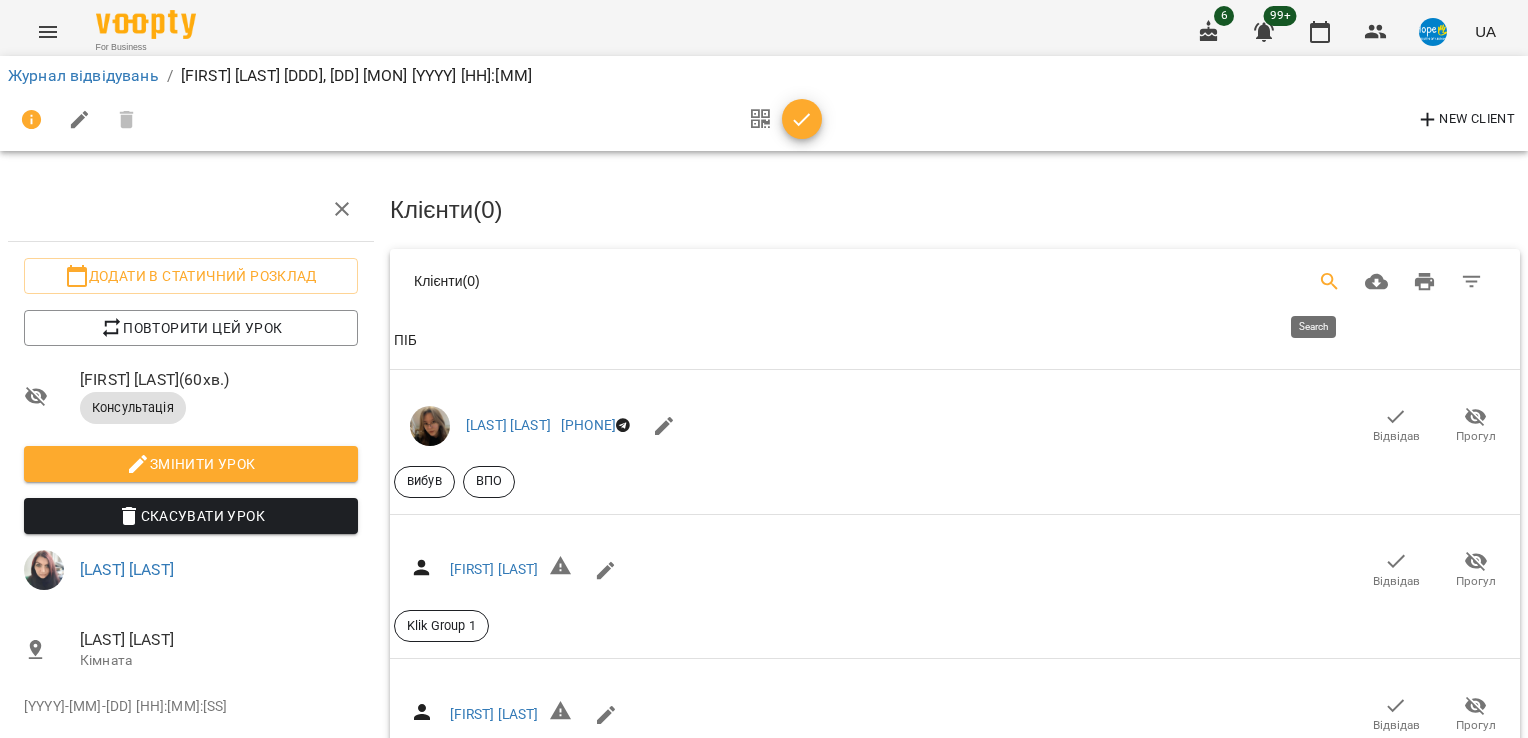 click 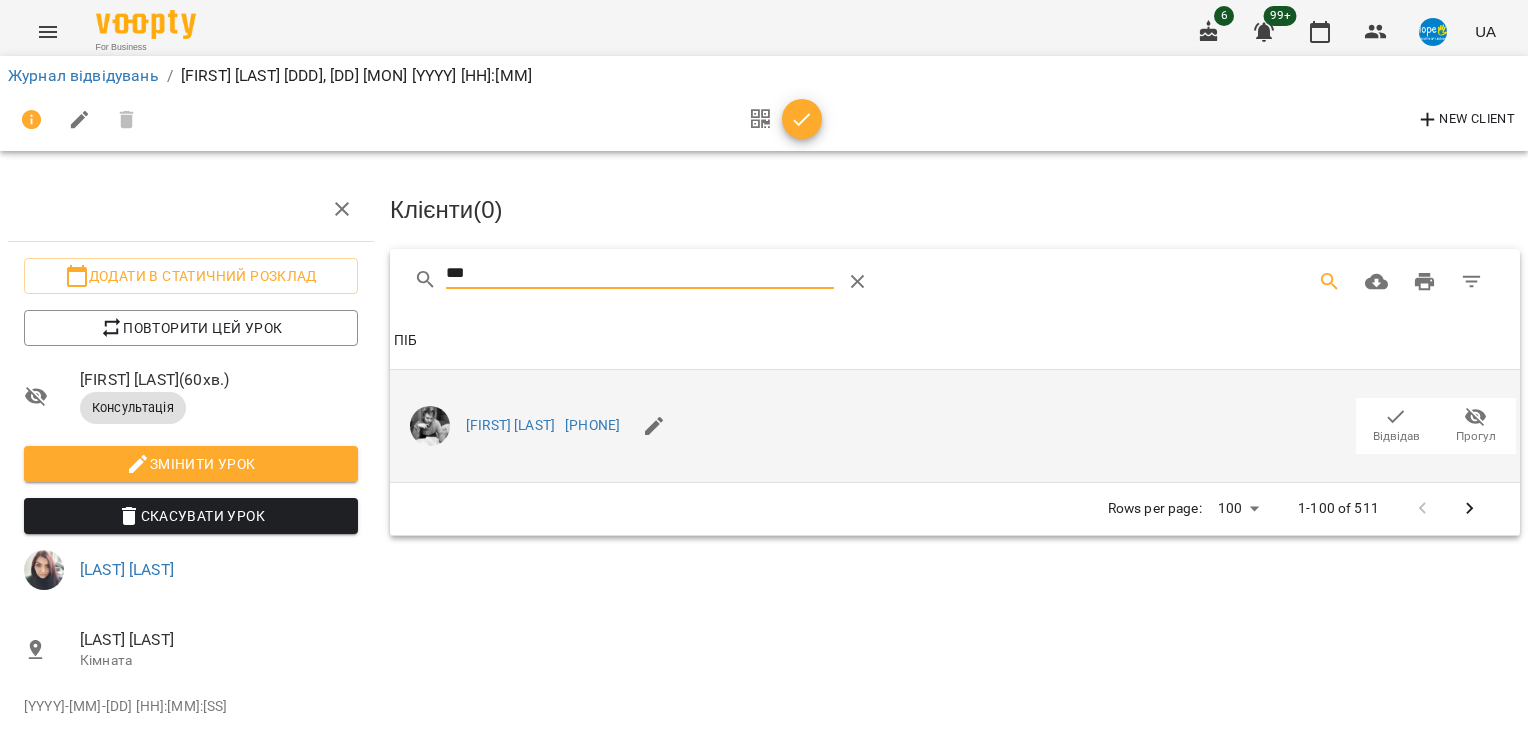 type on "***" 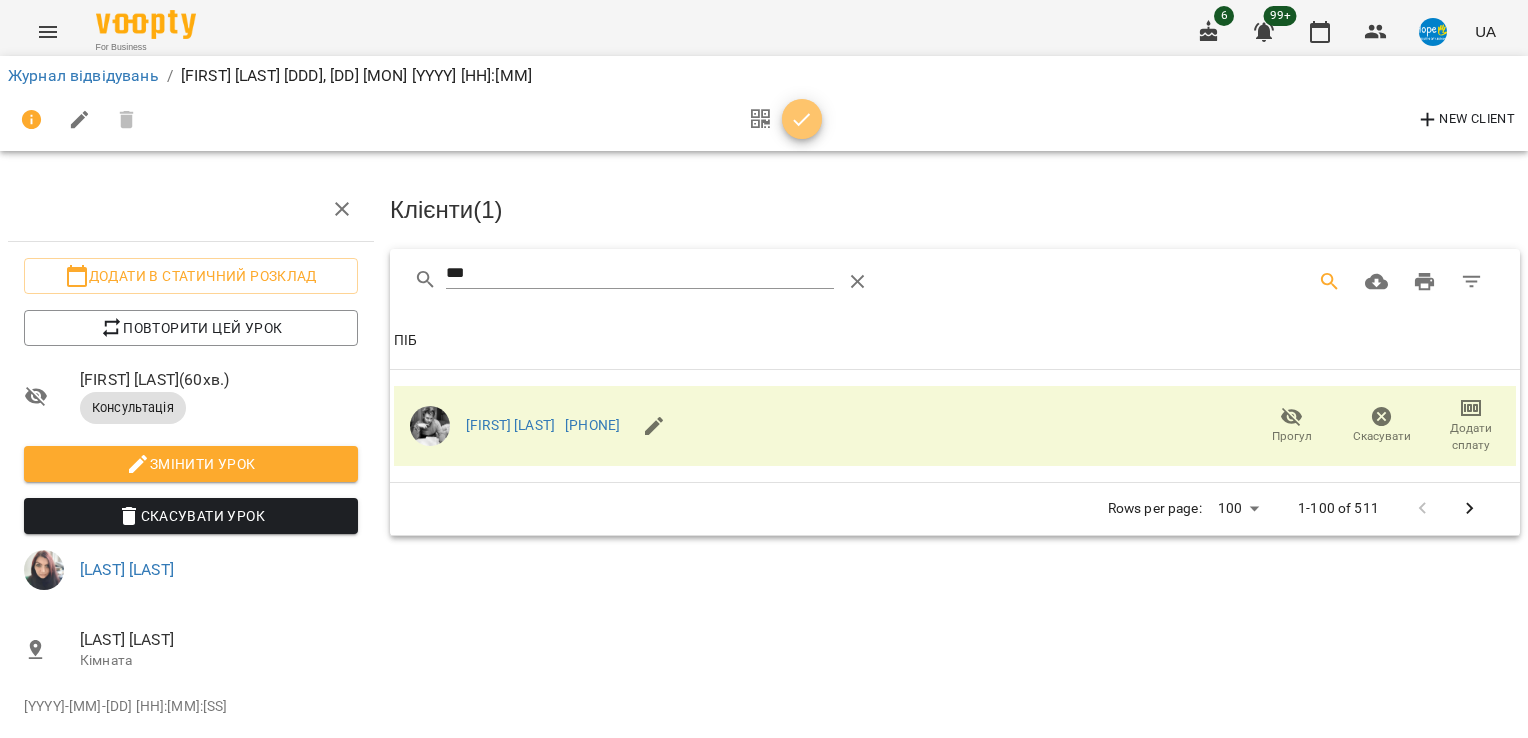 click 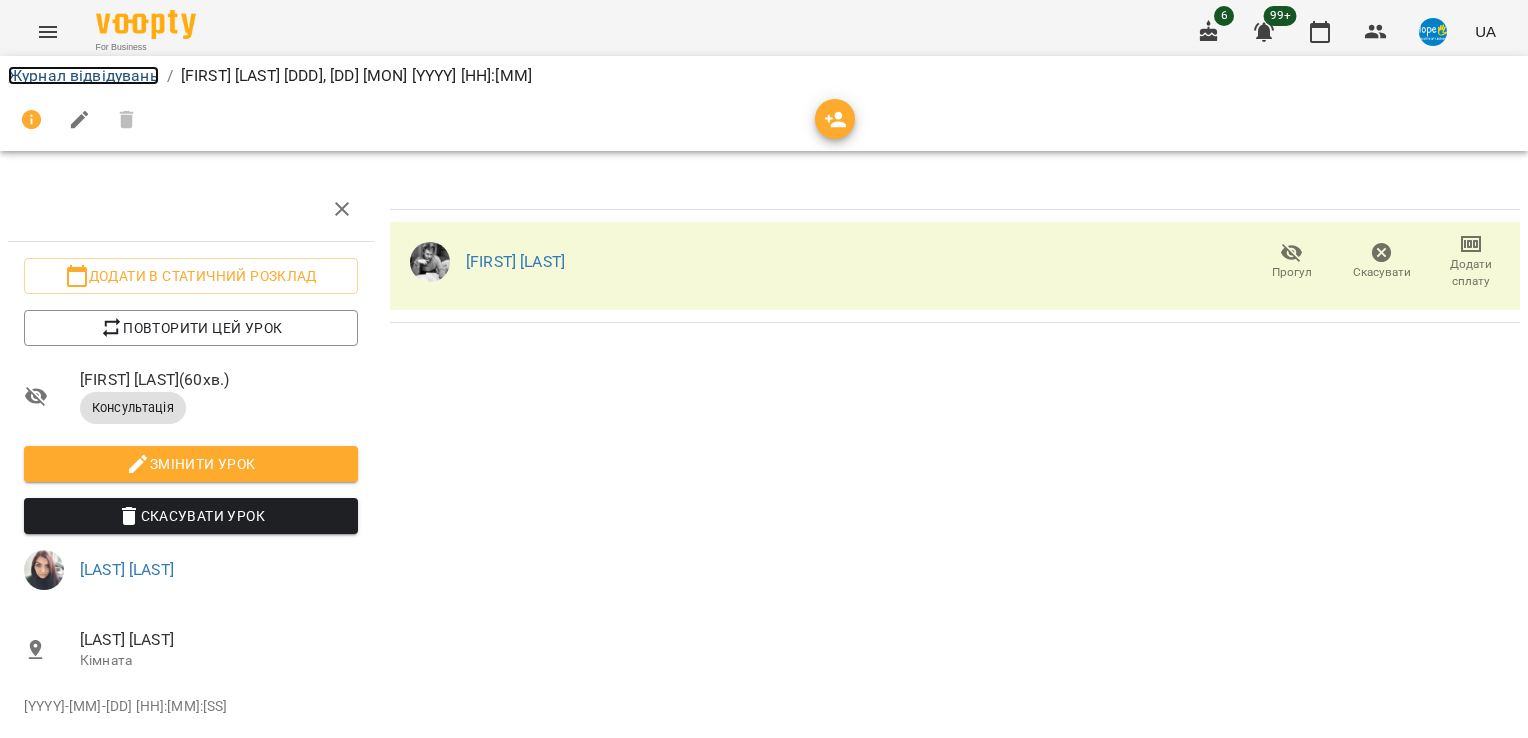 click on "Журнал відвідувань" at bounding box center [83, 75] 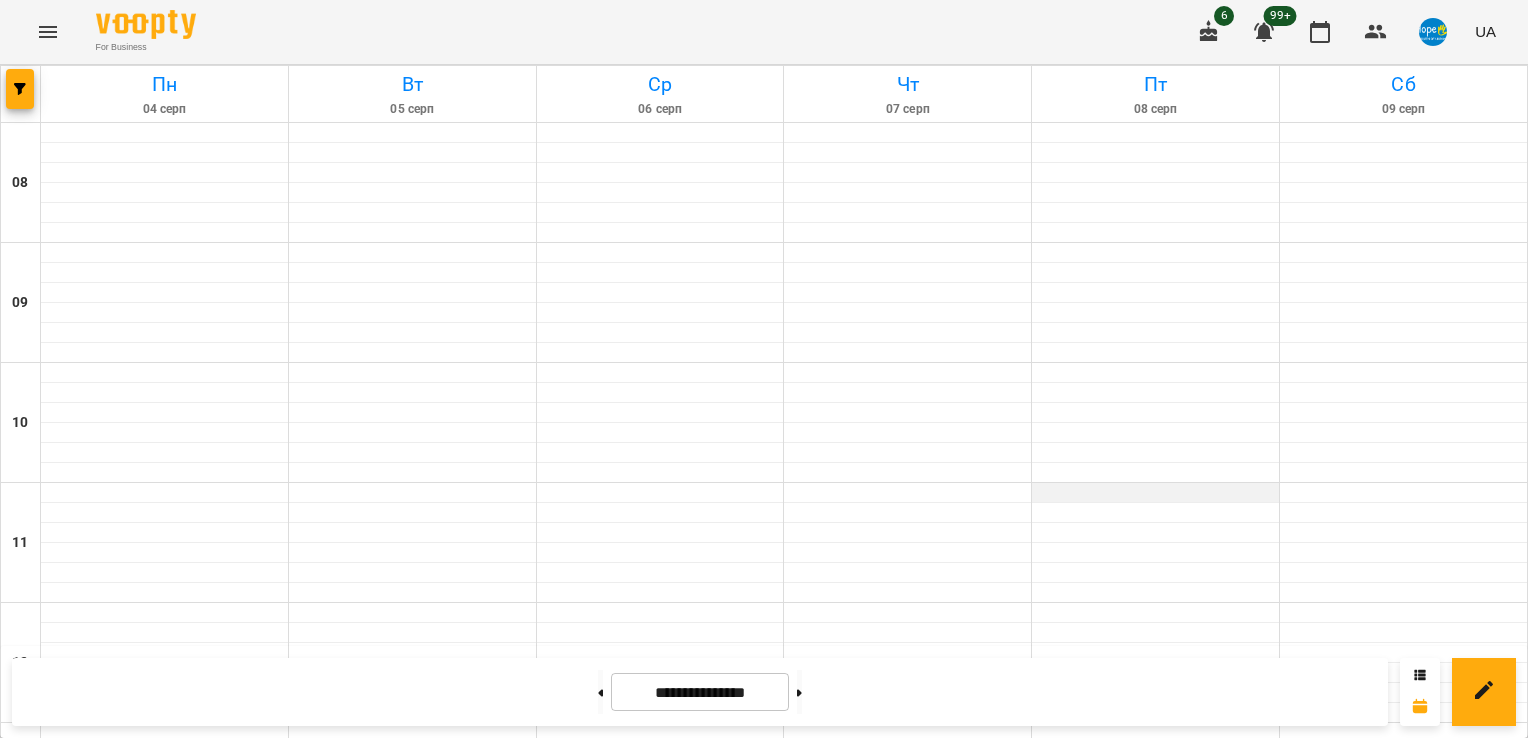 scroll, scrollTop: 400, scrollLeft: 0, axis: vertical 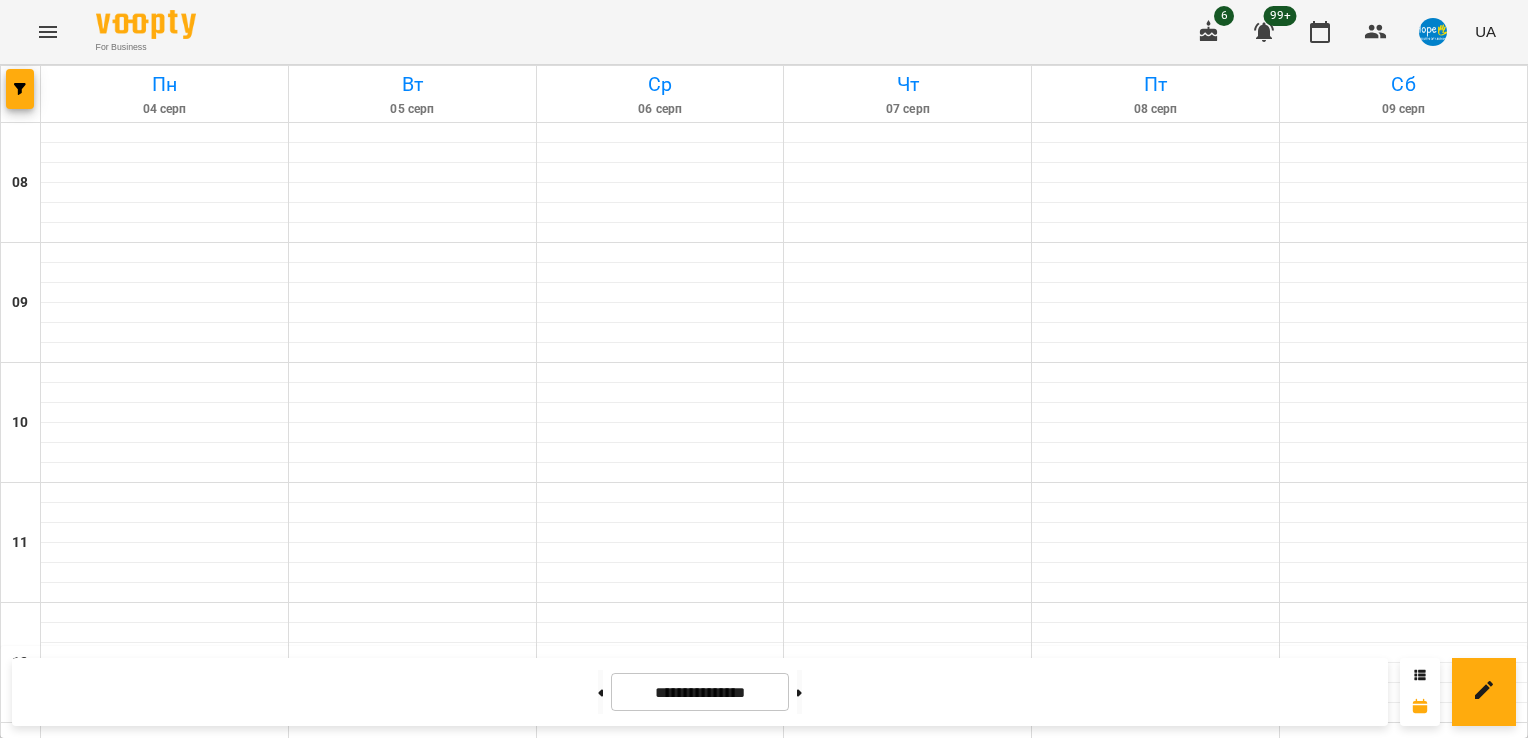 click 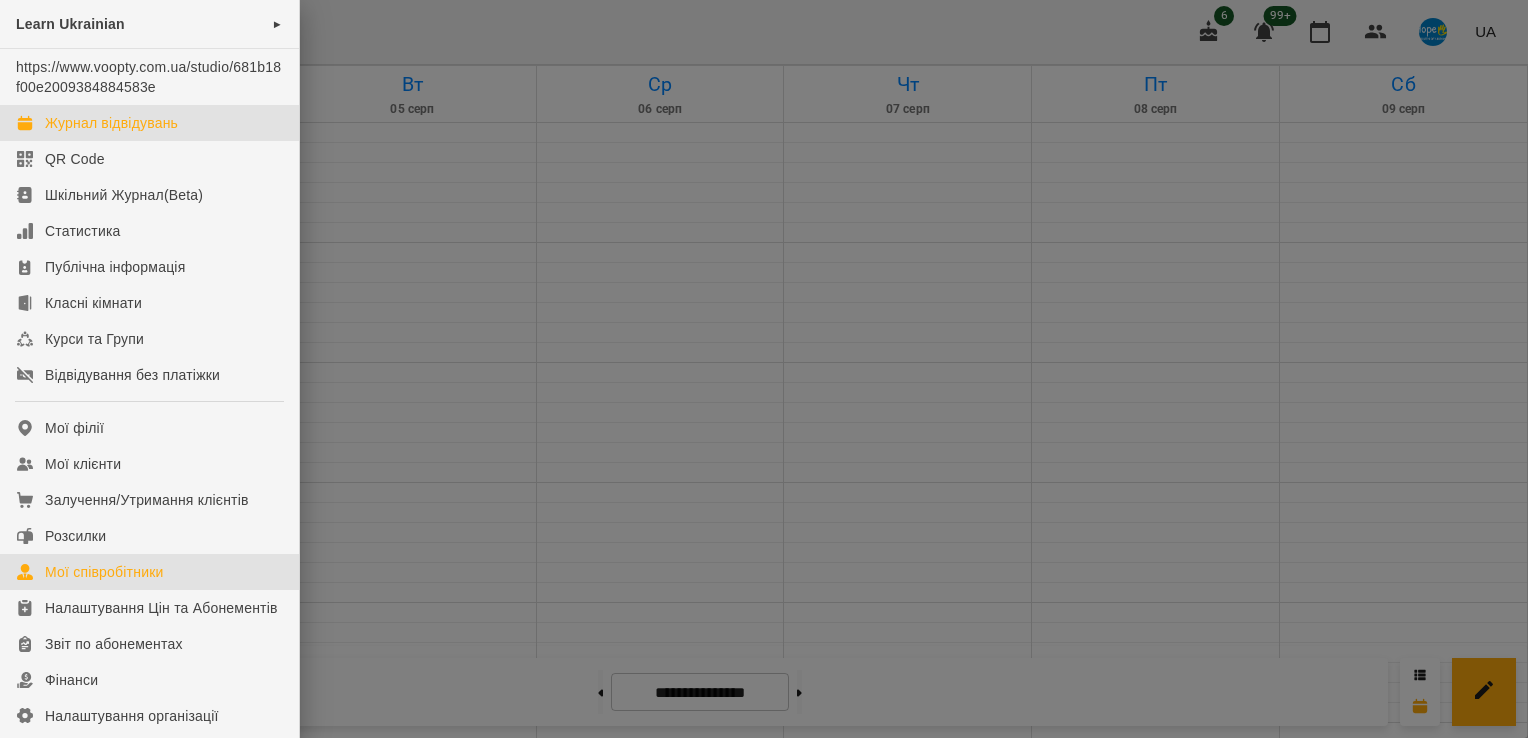 click on "Мої співробітники" at bounding box center (104, 572) 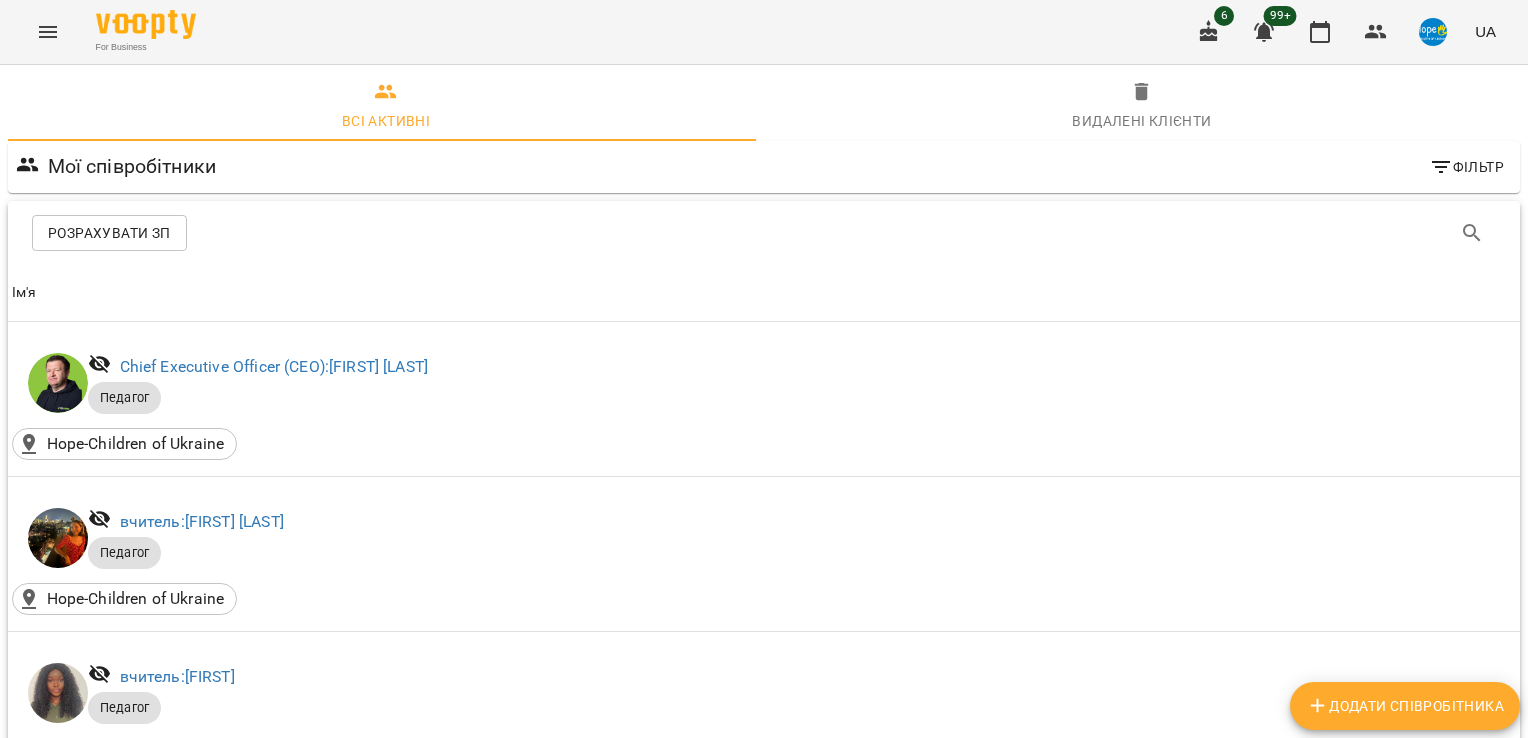 scroll, scrollTop: 1600, scrollLeft: 0, axis: vertical 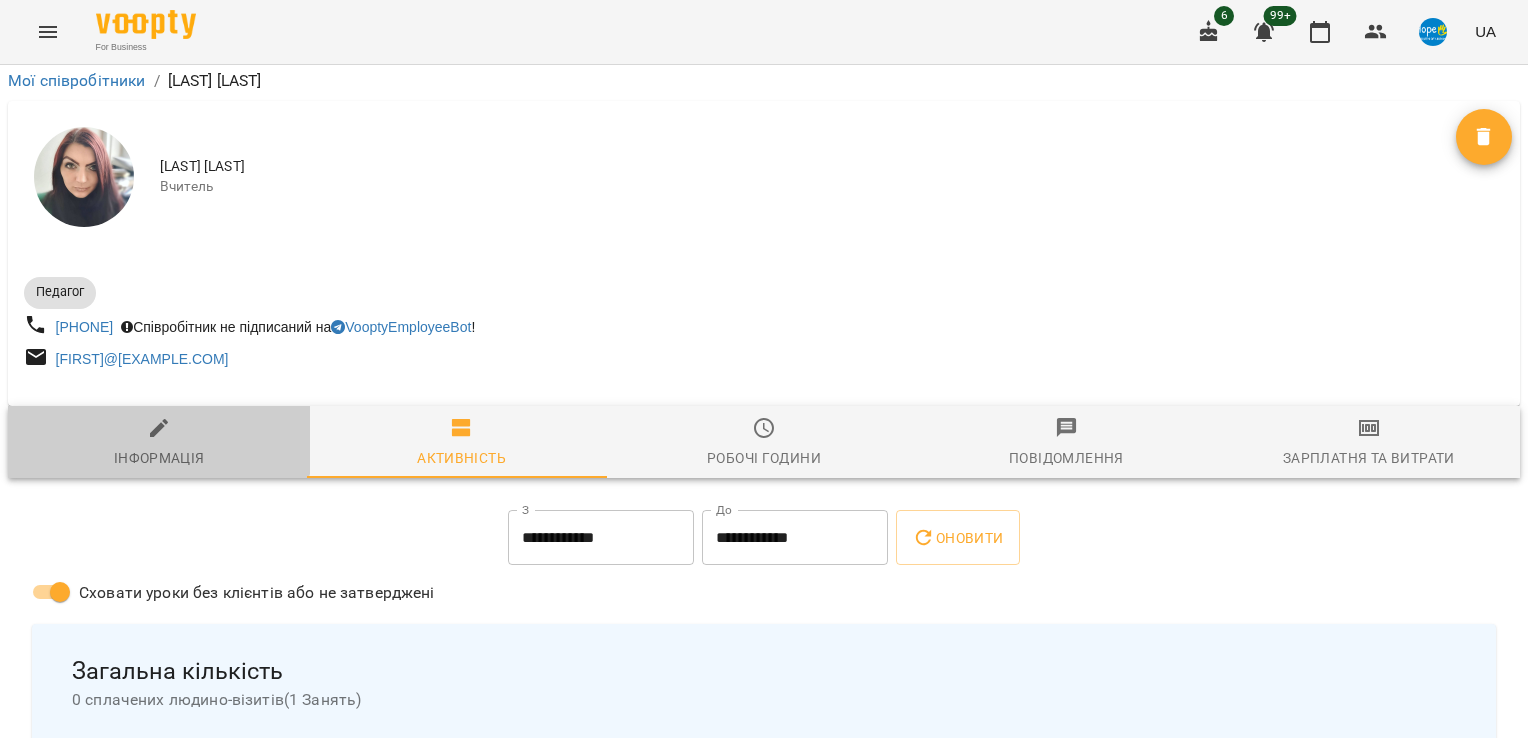 click on "Інформація" at bounding box center (159, 442) 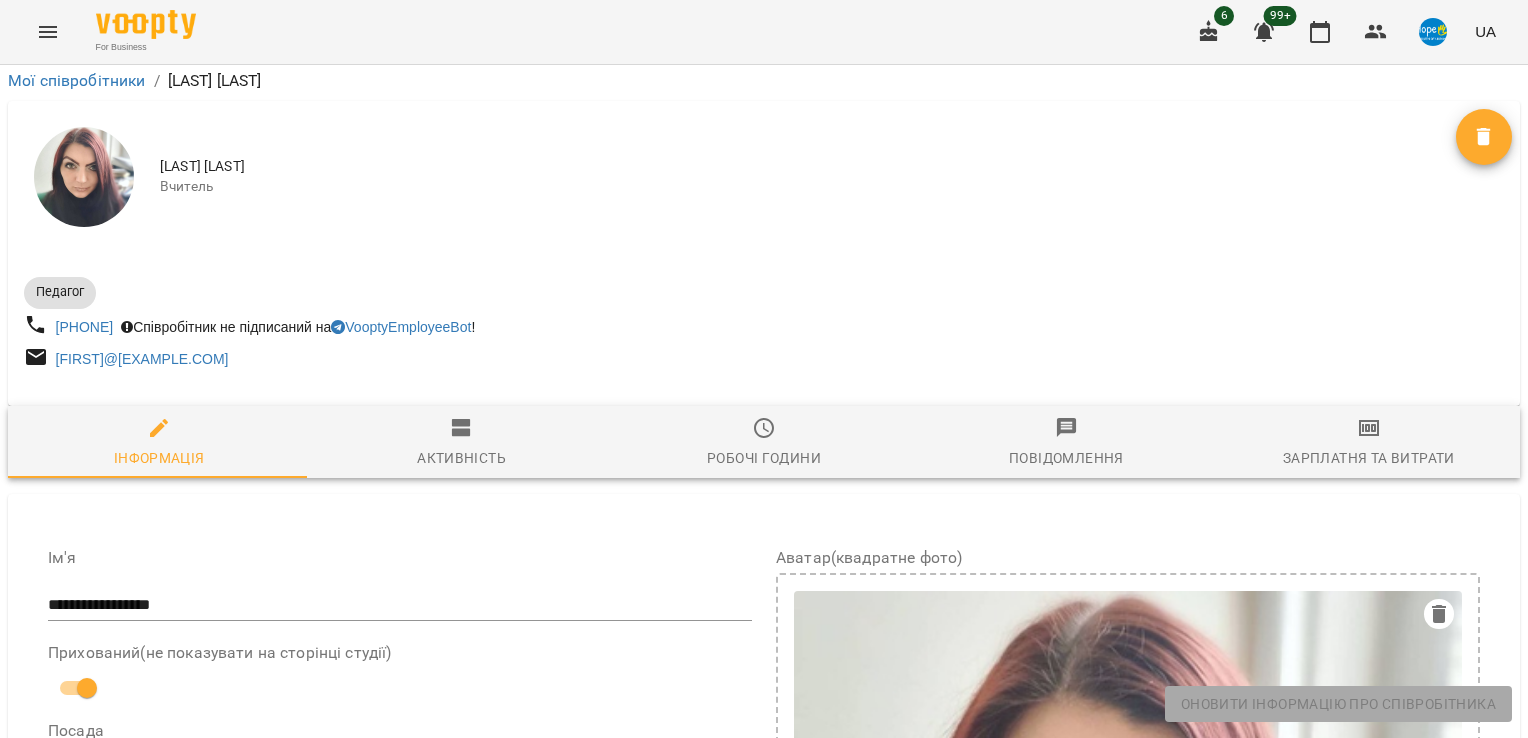 scroll, scrollTop: 1850, scrollLeft: 0, axis: vertical 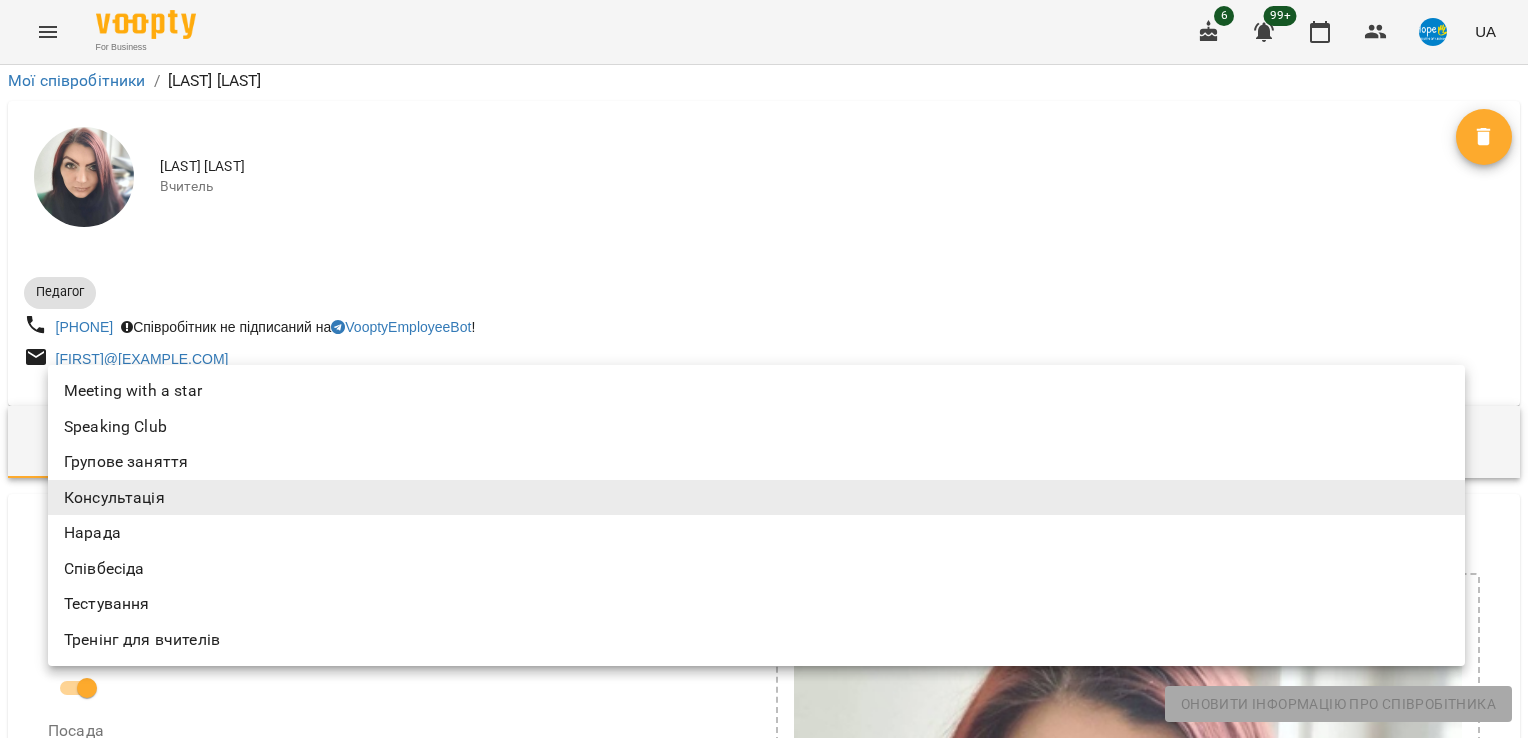 click on "**********" at bounding box center (764, 1503) 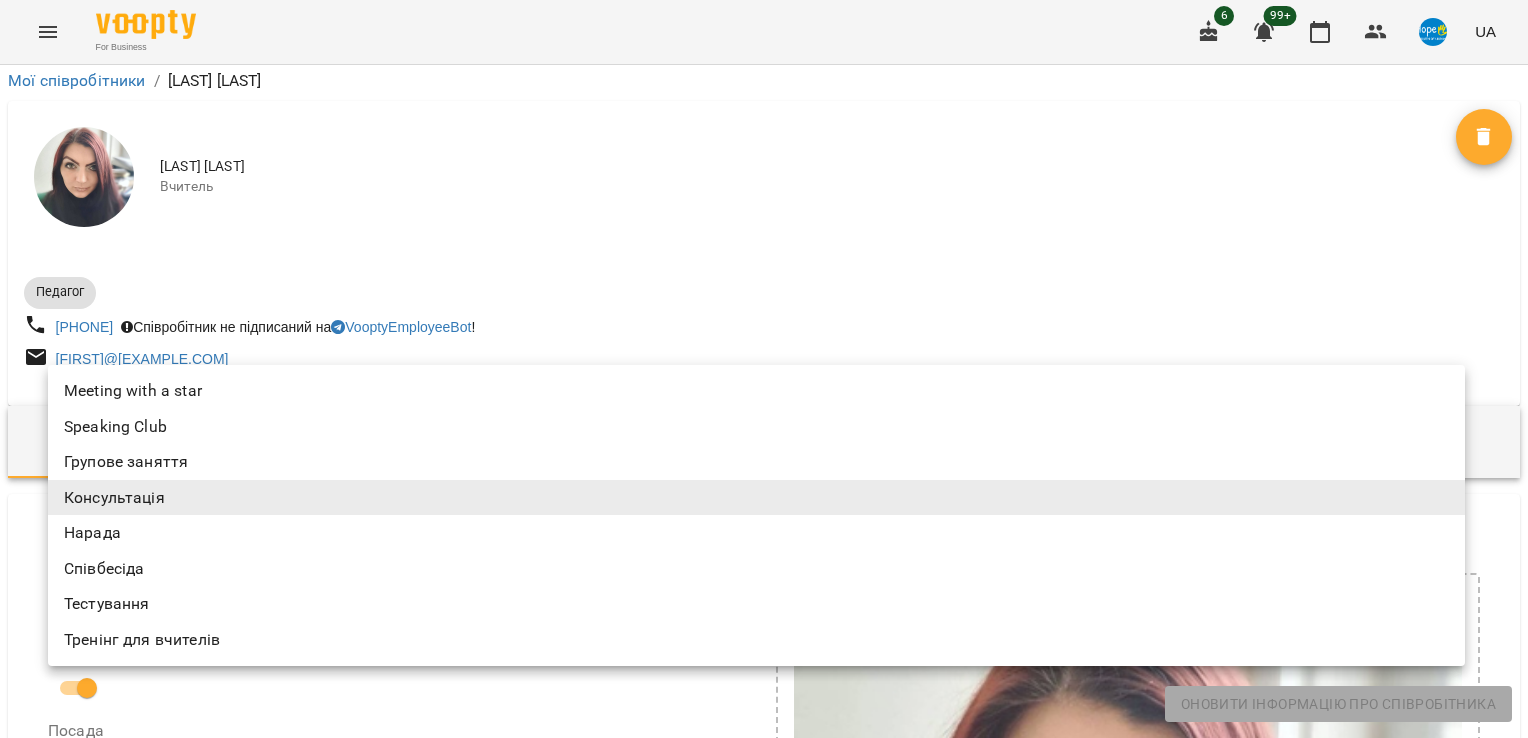click at bounding box center [764, 369] 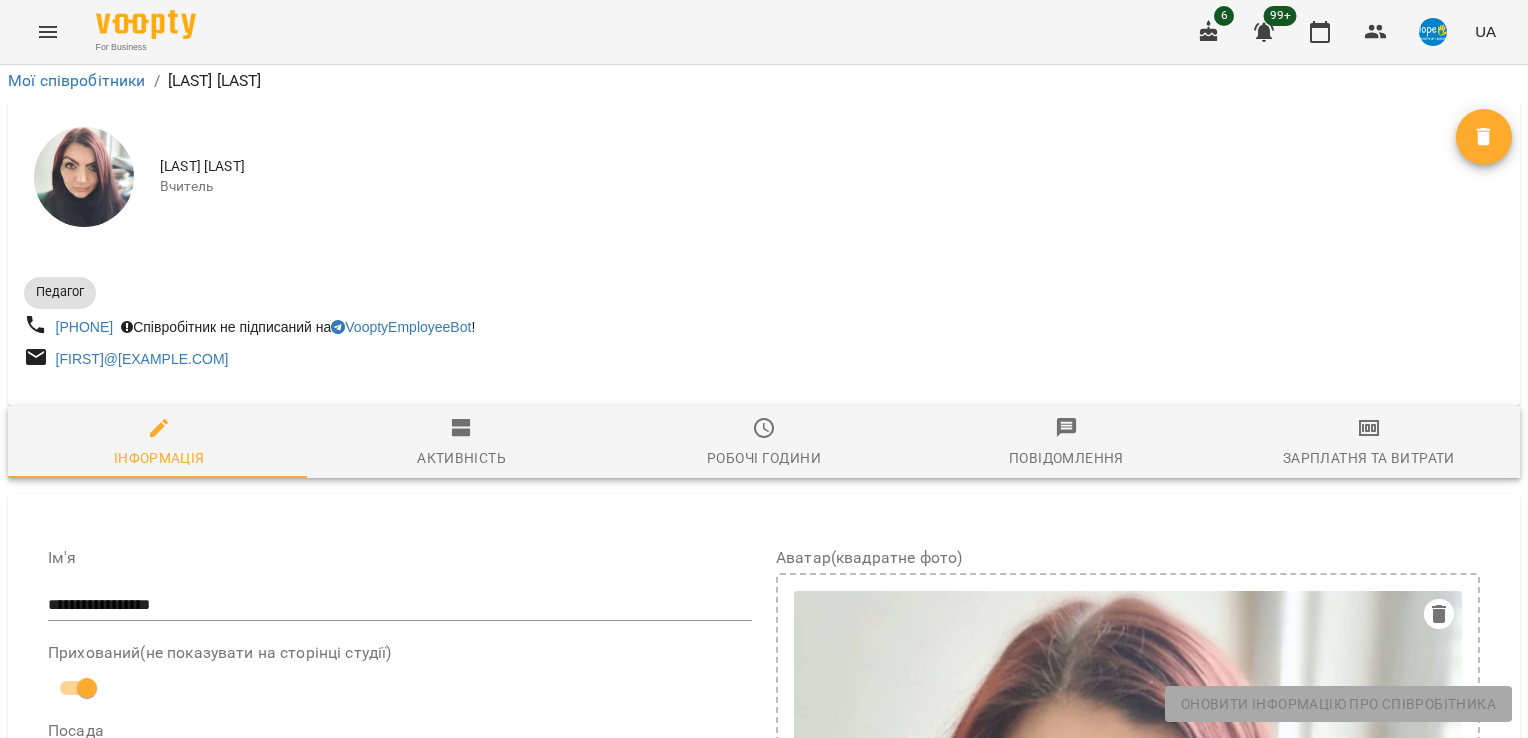 drag, startPoint x: 48, startPoint y: 444, endPoint x: 321, endPoint y: 449, distance: 273.04578 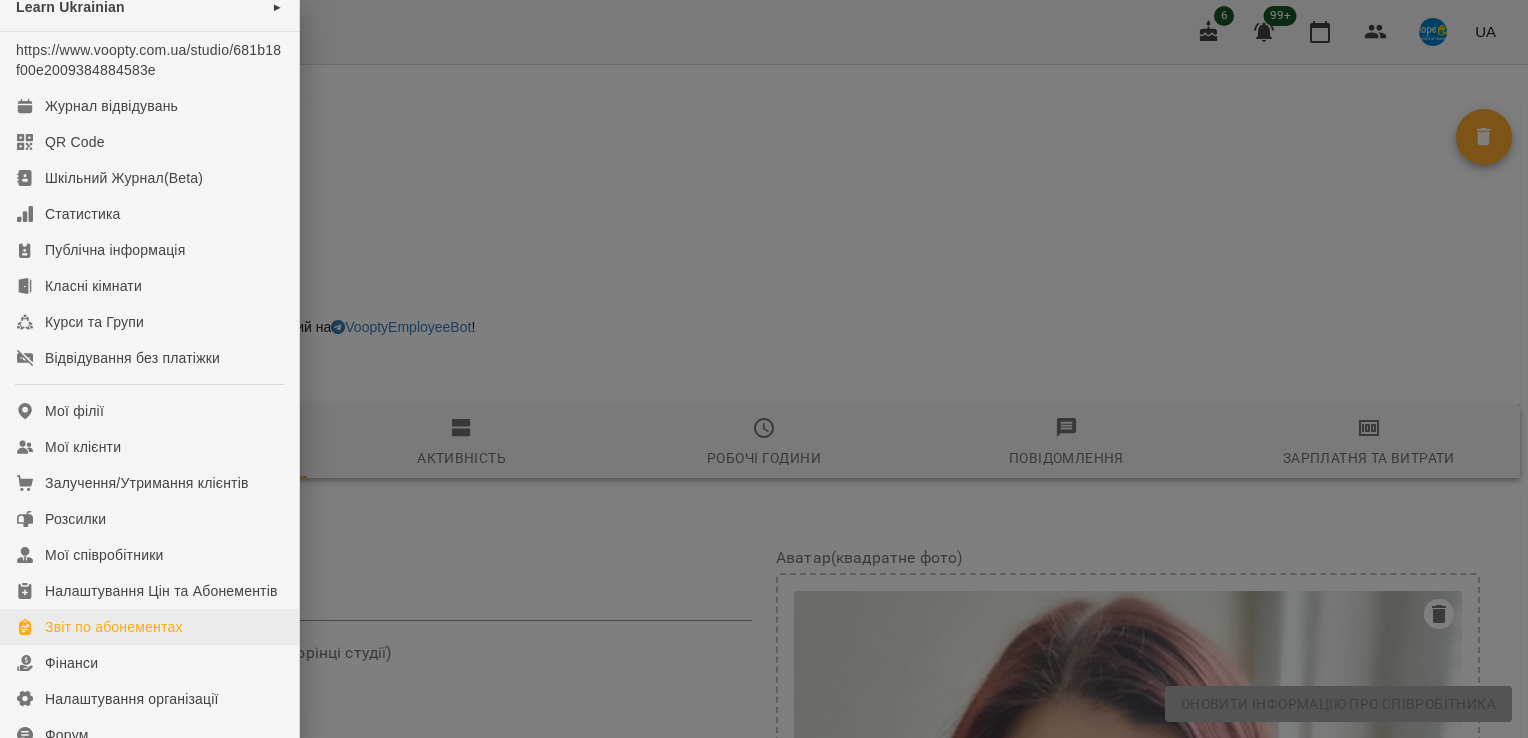 scroll, scrollTop: 0, scrollLeft: 0, axis: both 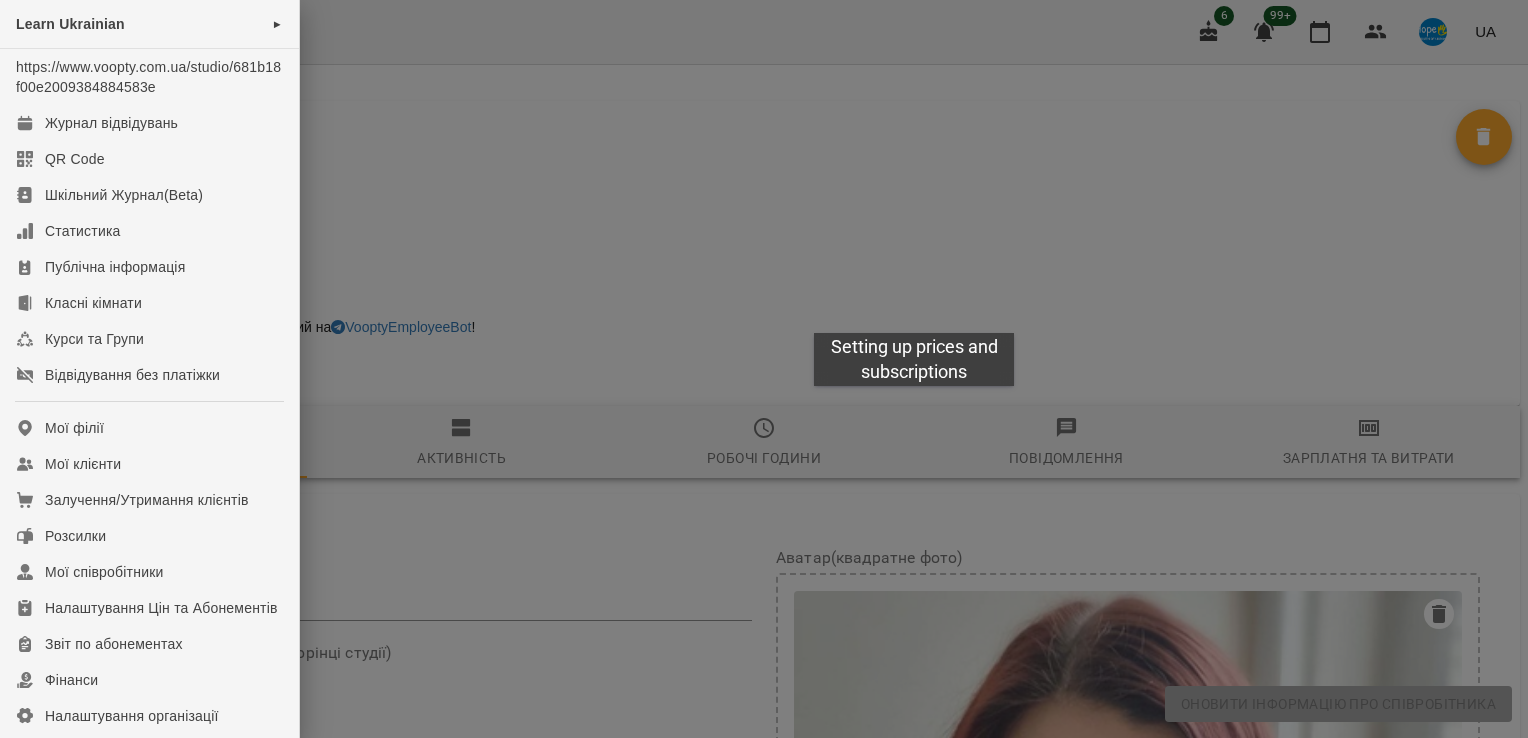 click at bounding box center [764, 369] 